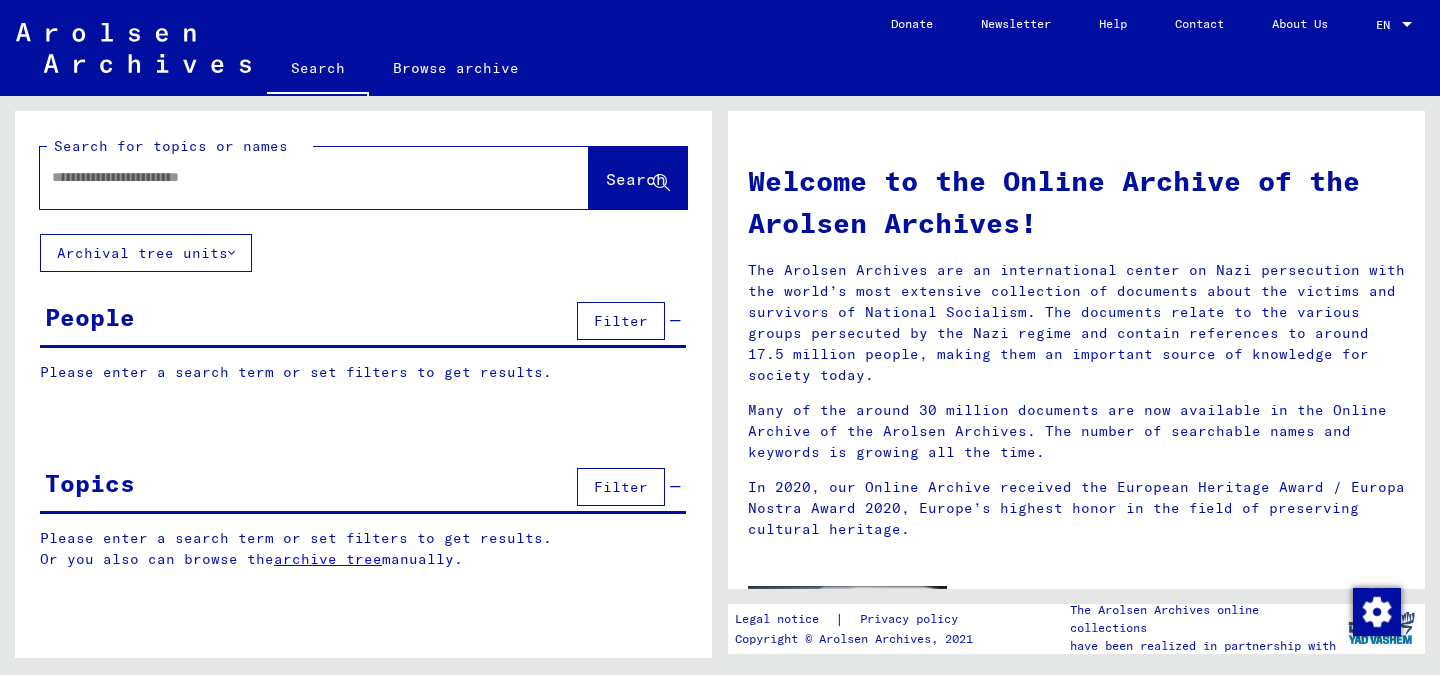 scroll, scrollTop: 0, scrollLeft: 0, axis: both 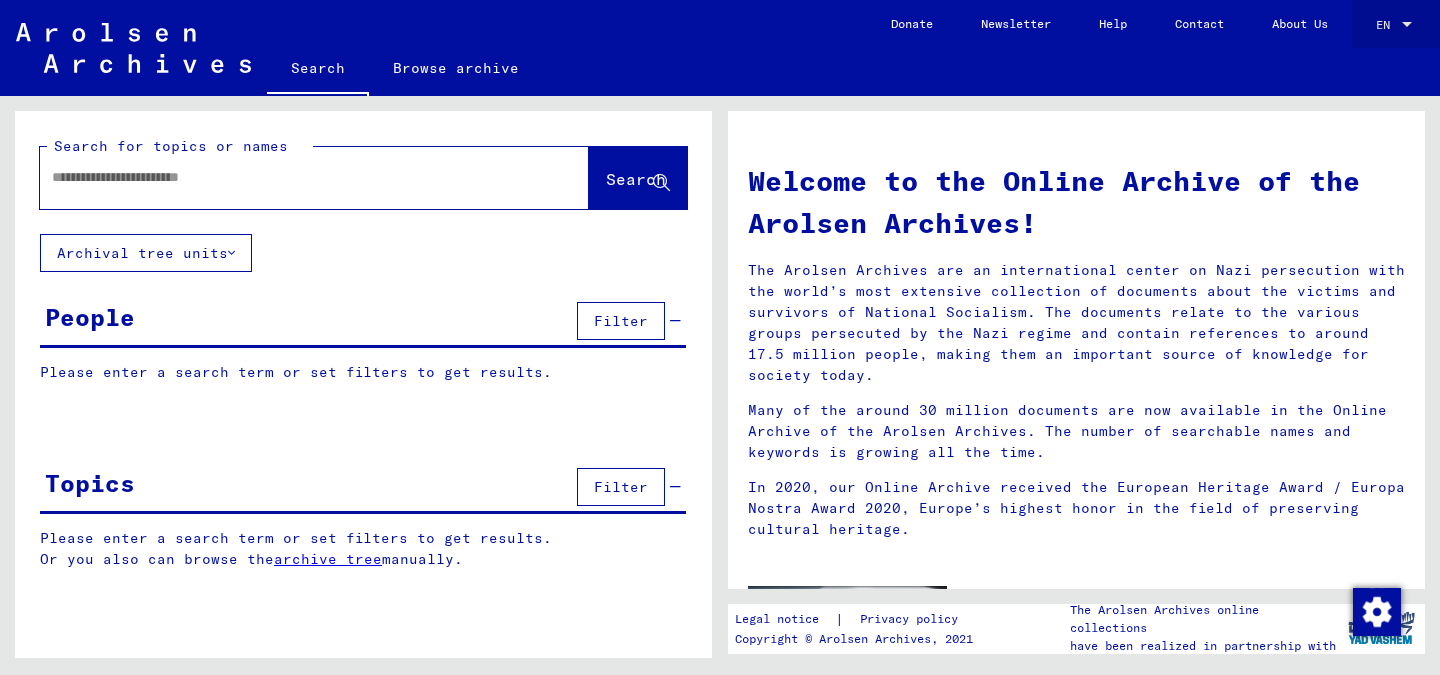 click at bounding box center (1407, 24) 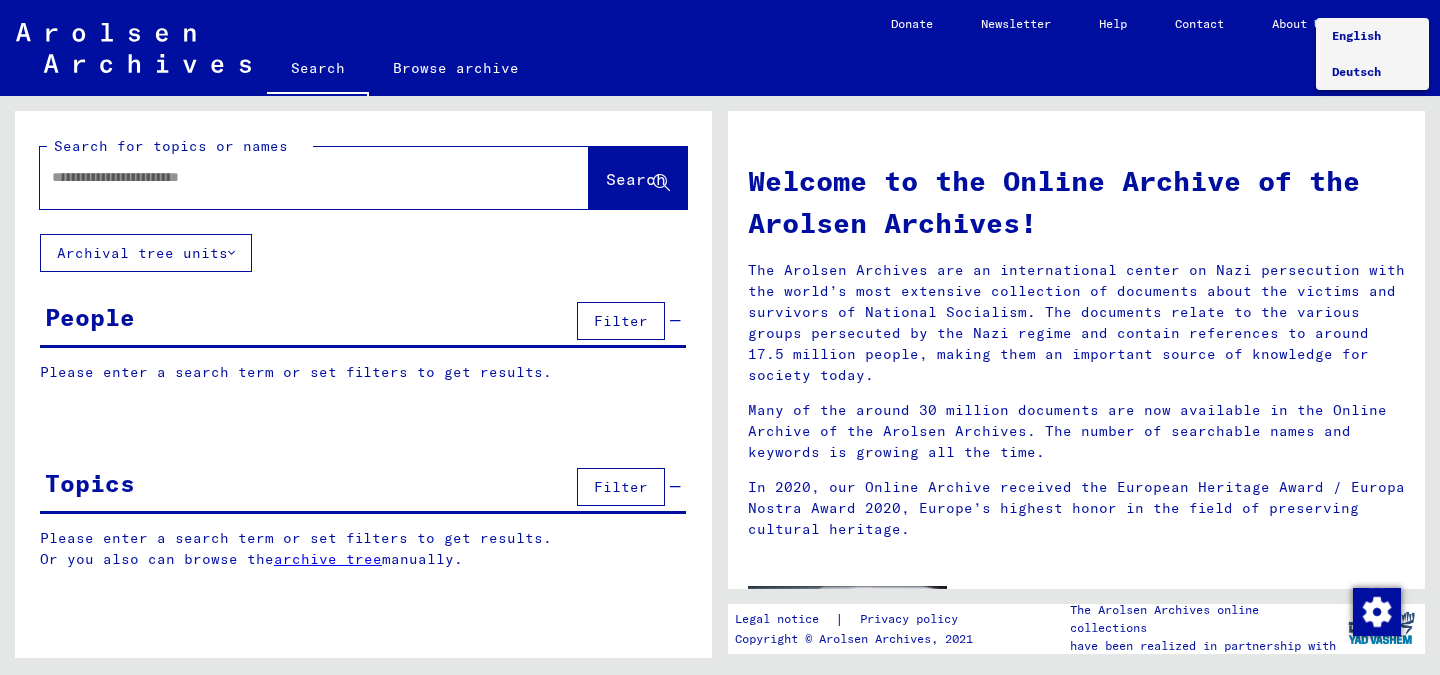 click on "Deutsch" at bounding box center (1356, 71) 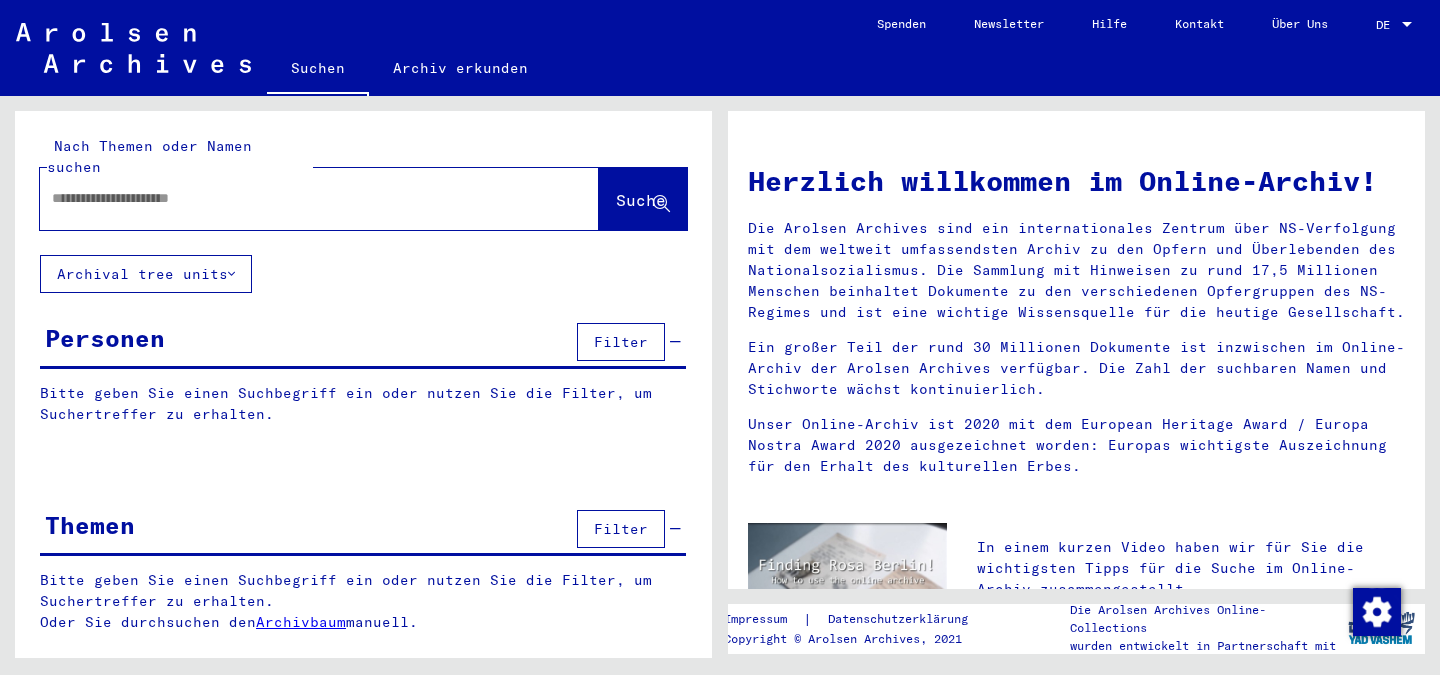 click at bounding box center [295, 198] 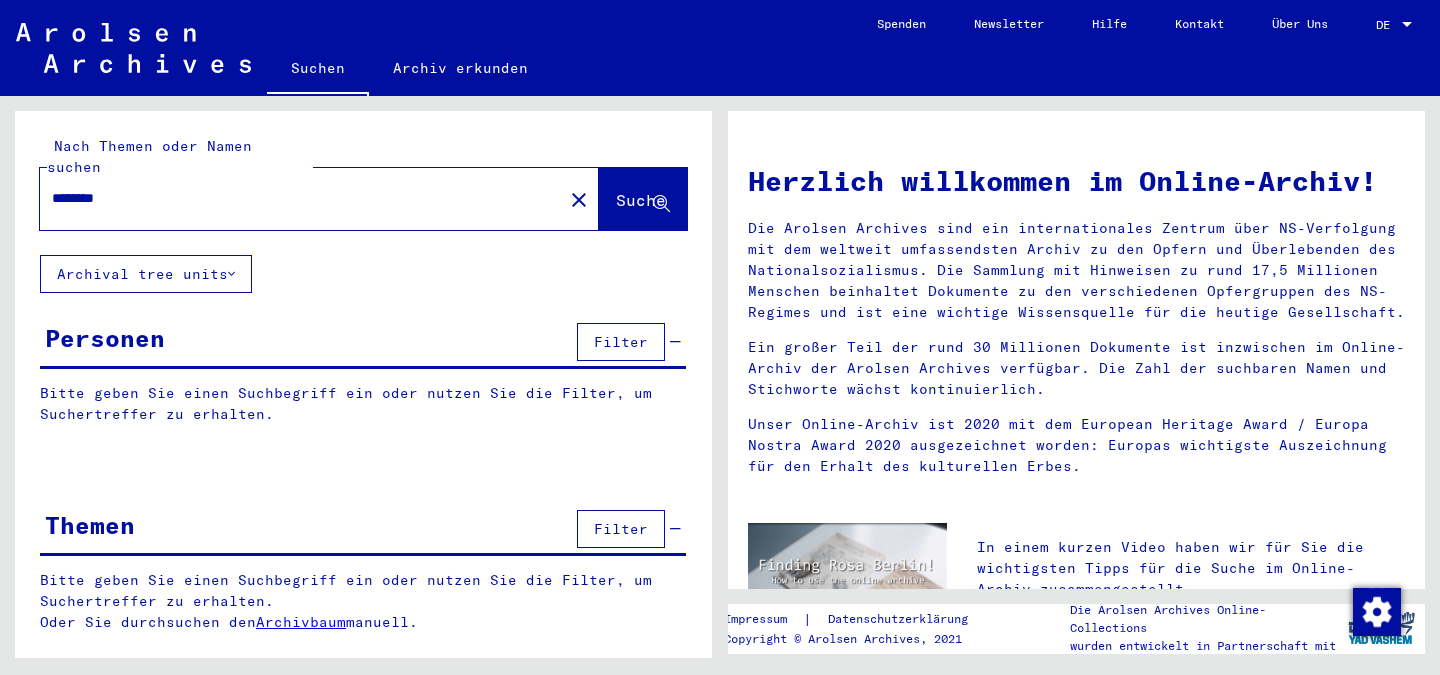 type on "********" 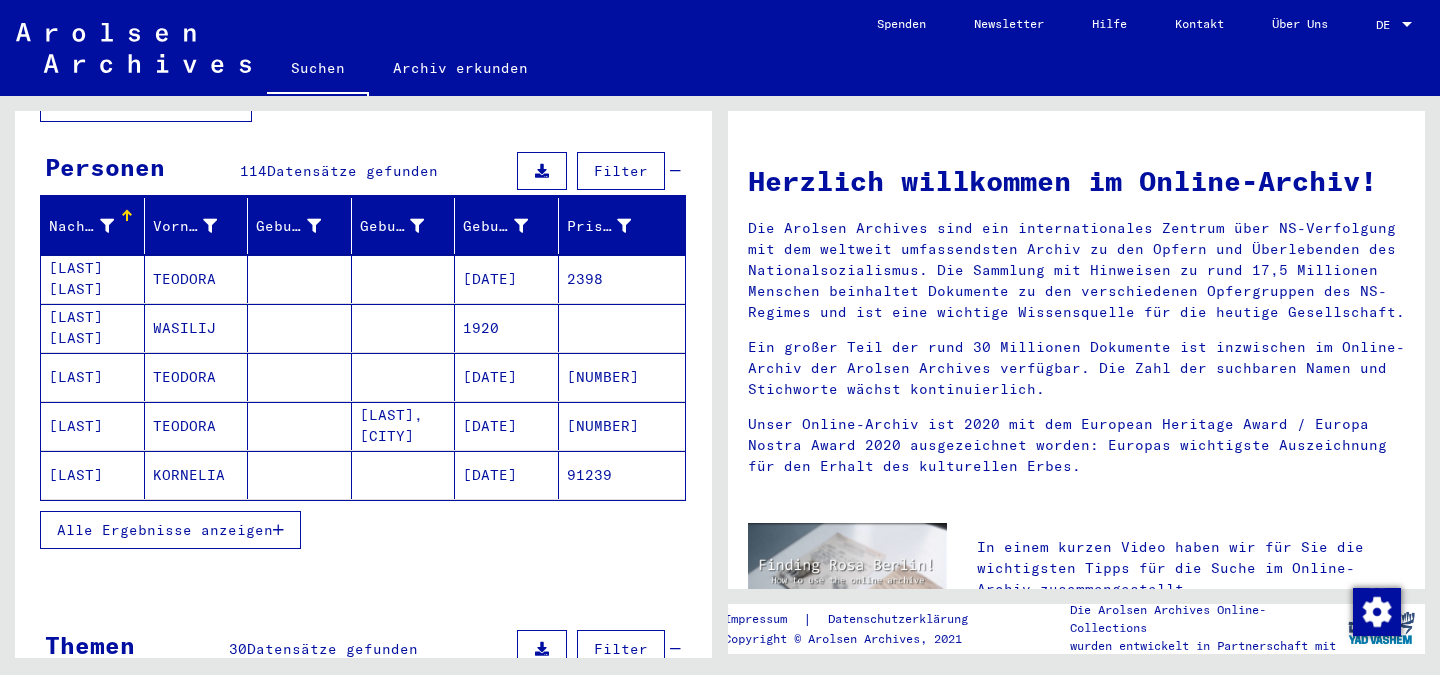 scroll, scrollTop: 172, scrollLeft: 0, axis: vertical 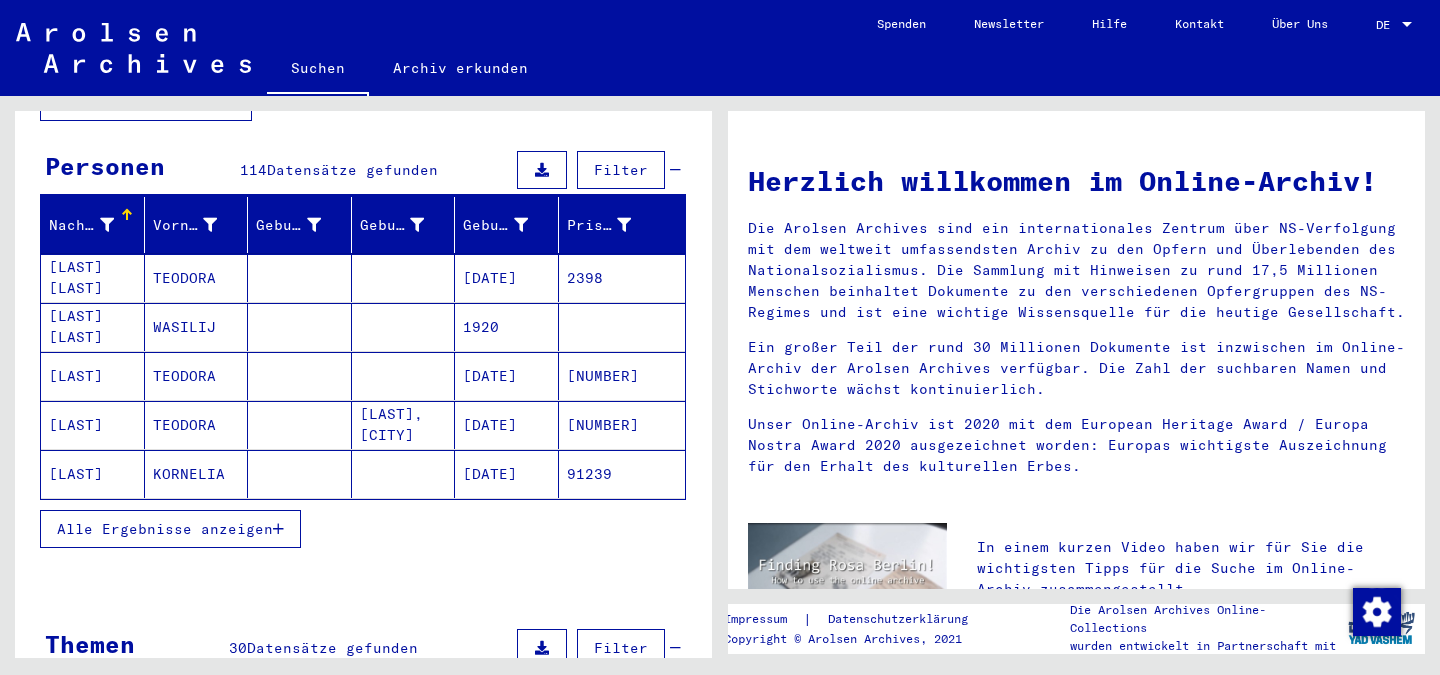 click on "Alle Ergebnisse anzeigen" at bounding box center [165, 529] 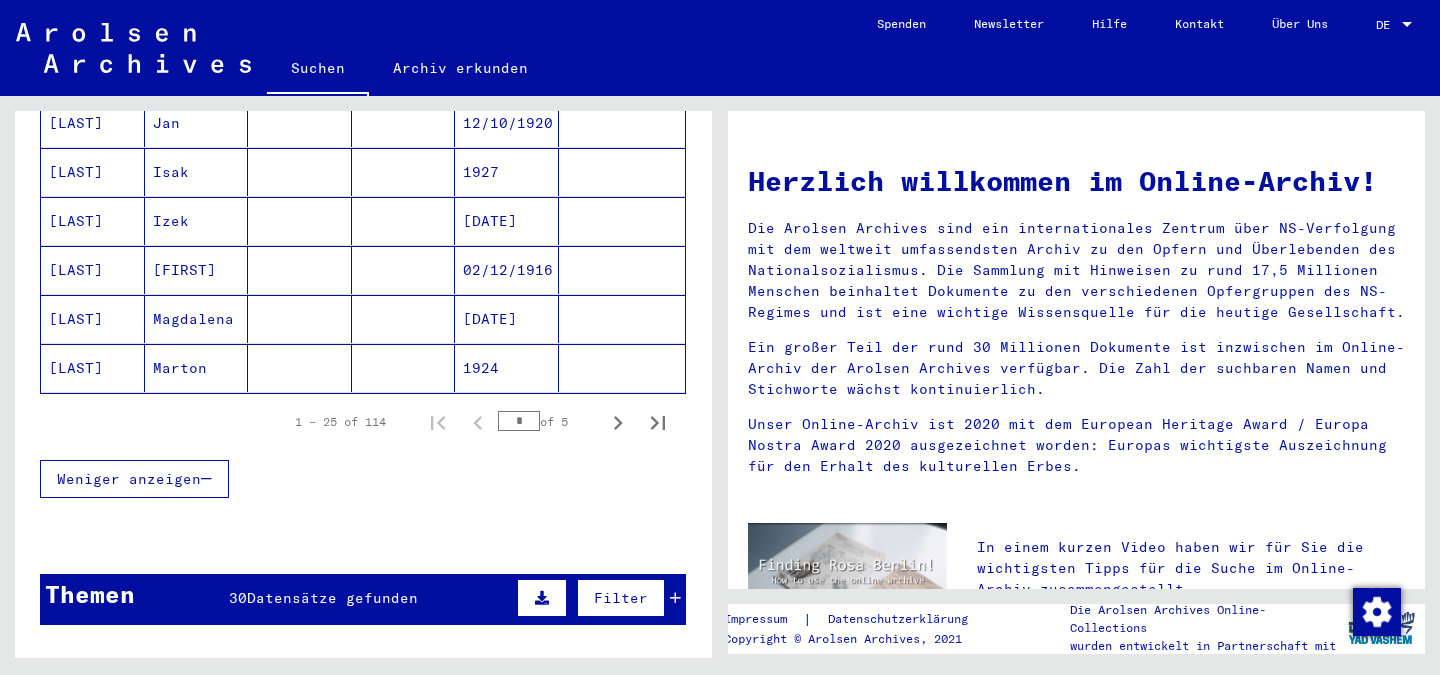 scroll, scrollTop: 1263, scrollLeft: 0, axis: vertical 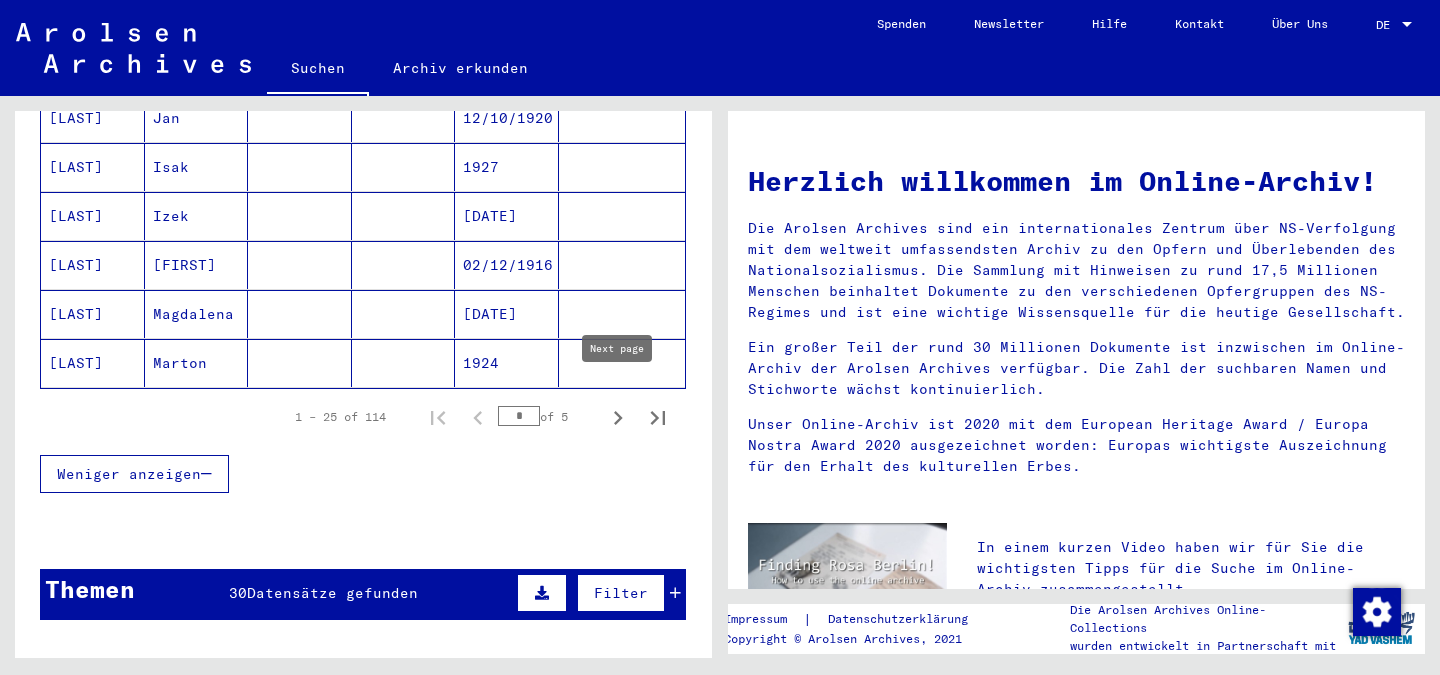 click 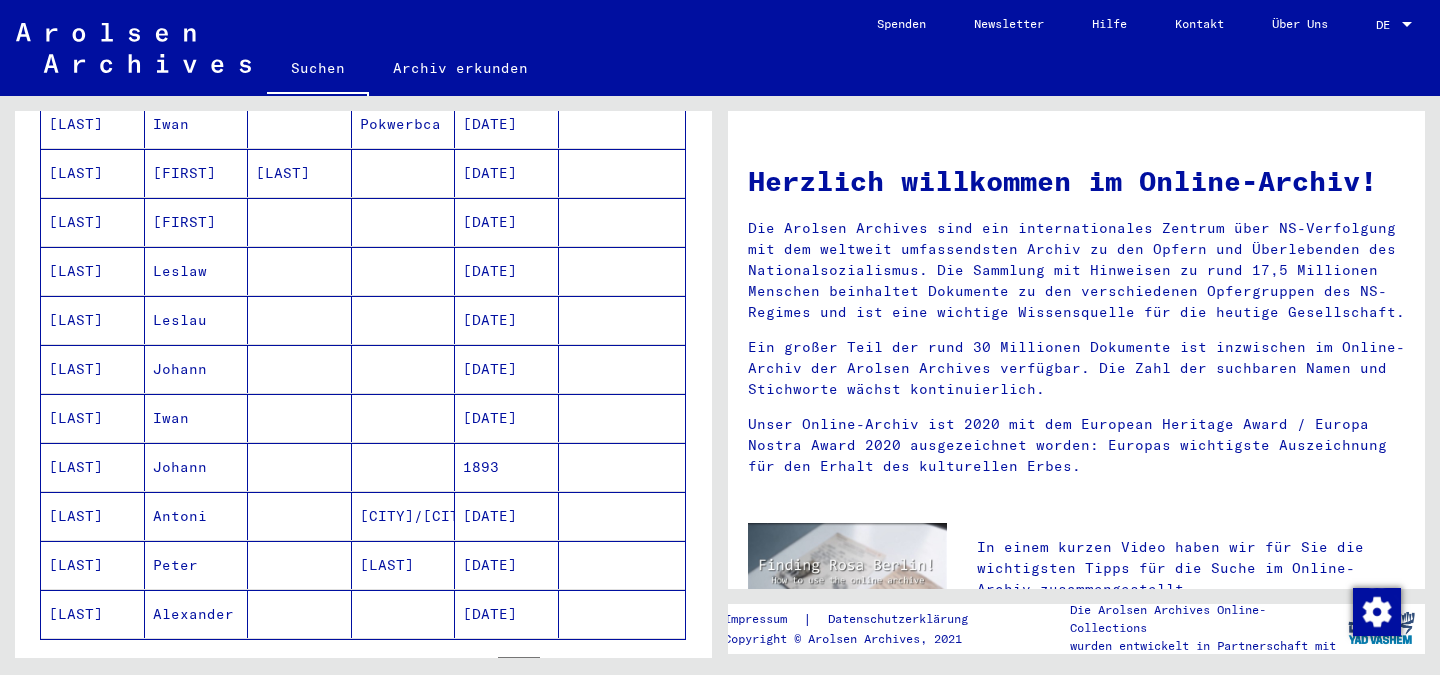 scroll, scrollTop: 1013, scrollLeft: 0, axis: vertical 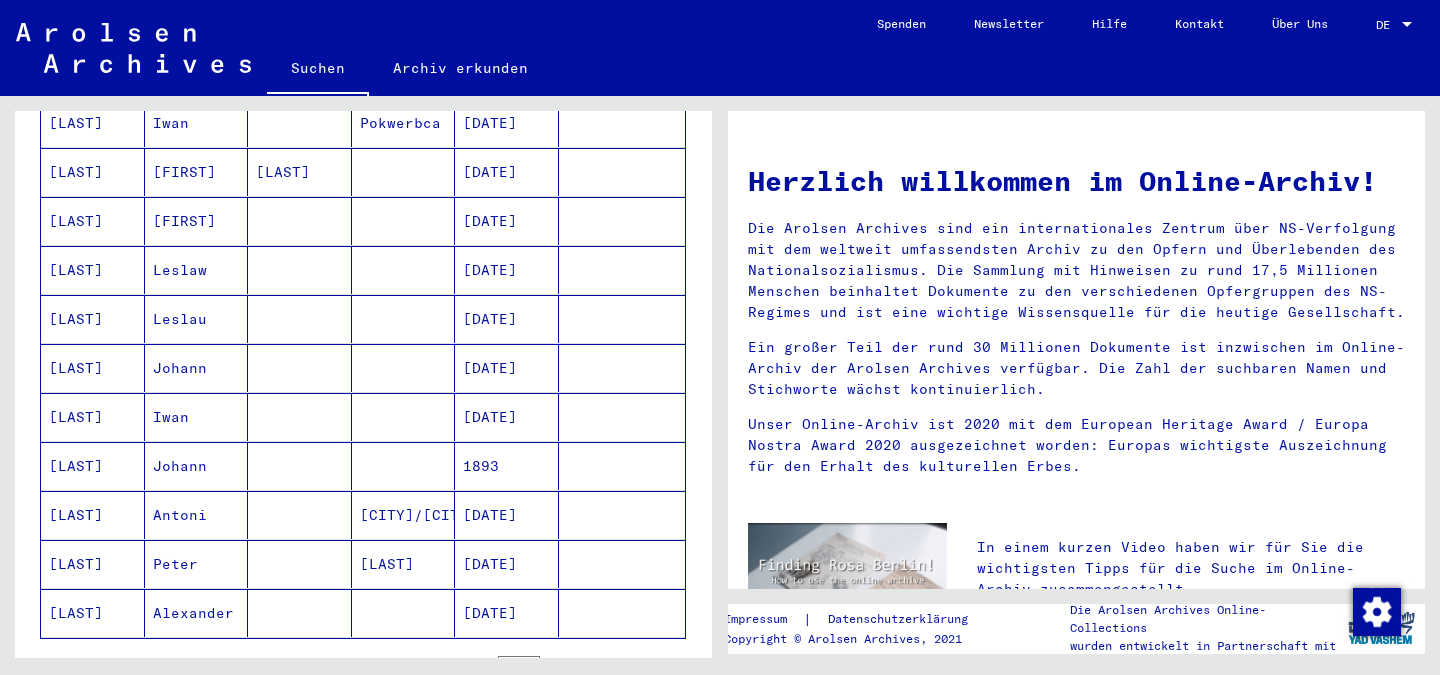 click on "[LAST]" at bounding box center [93, 613] 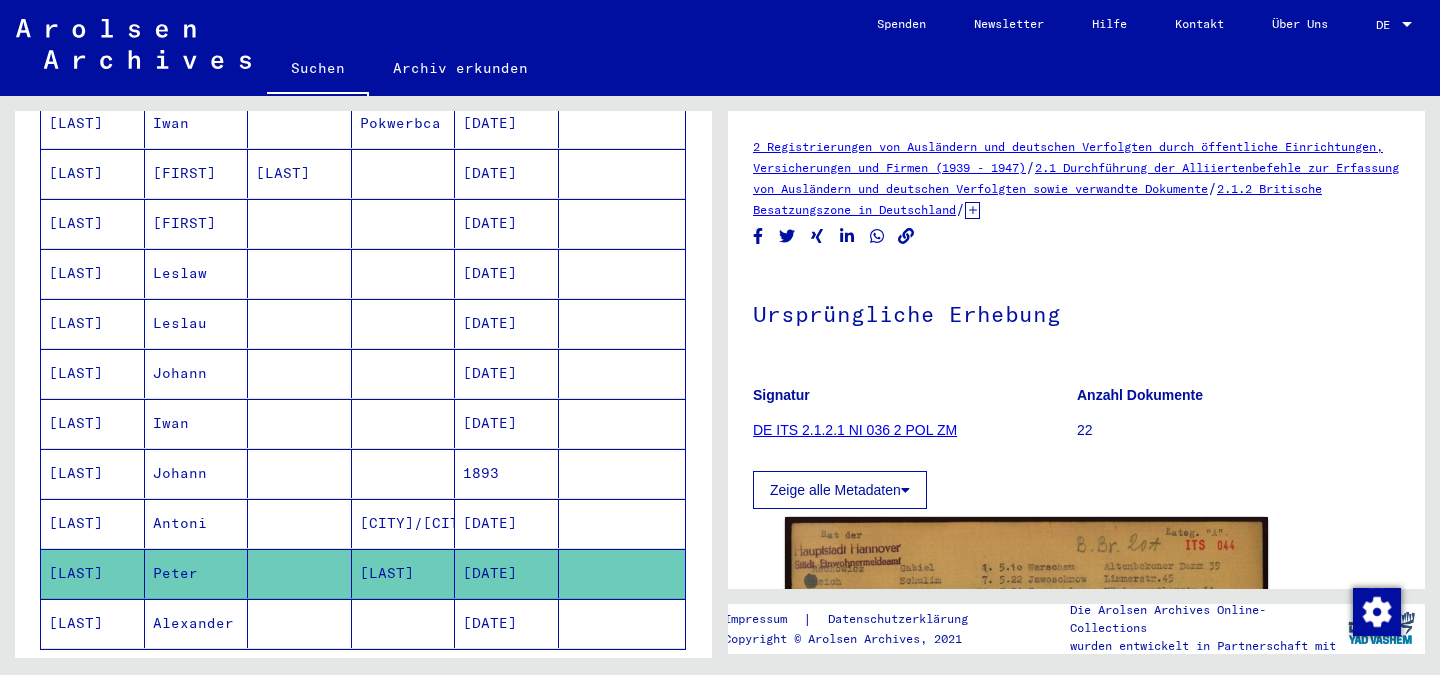 scroll, scrollTop: 0, scrollLeft: 0, axis: both 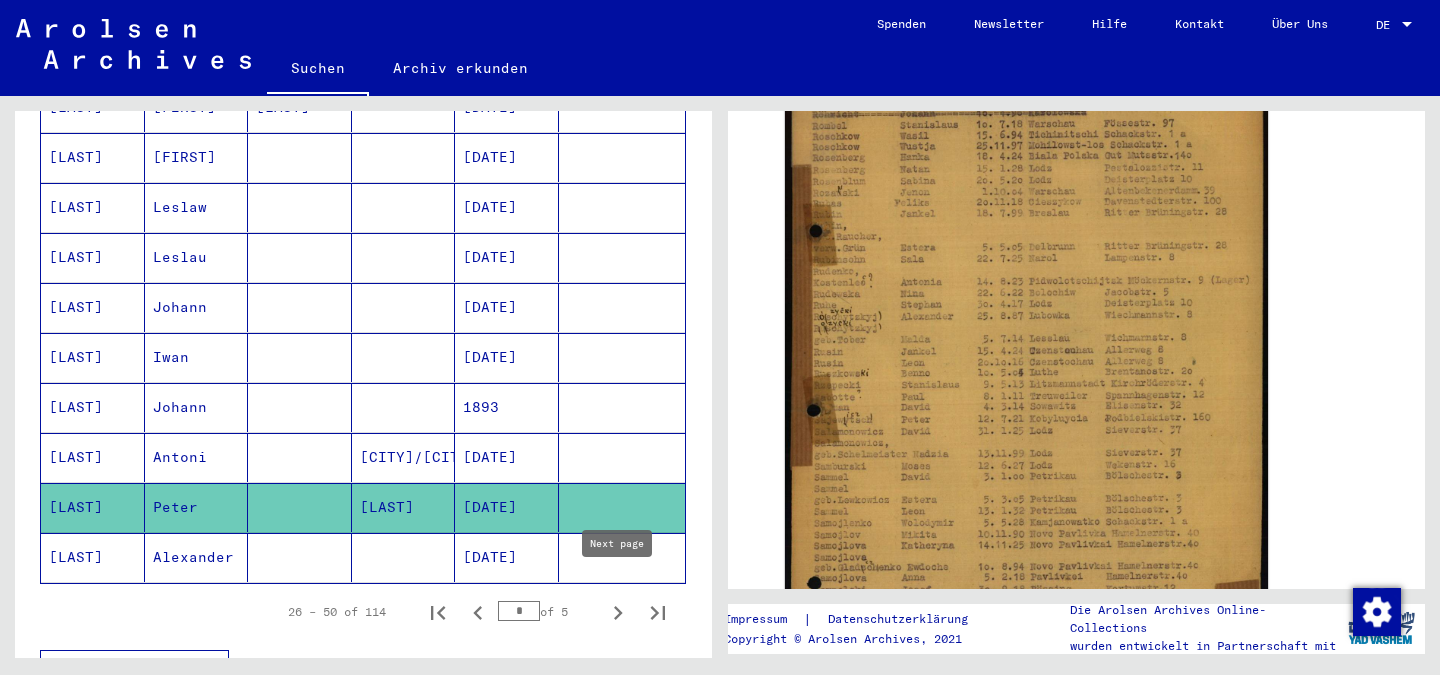 click 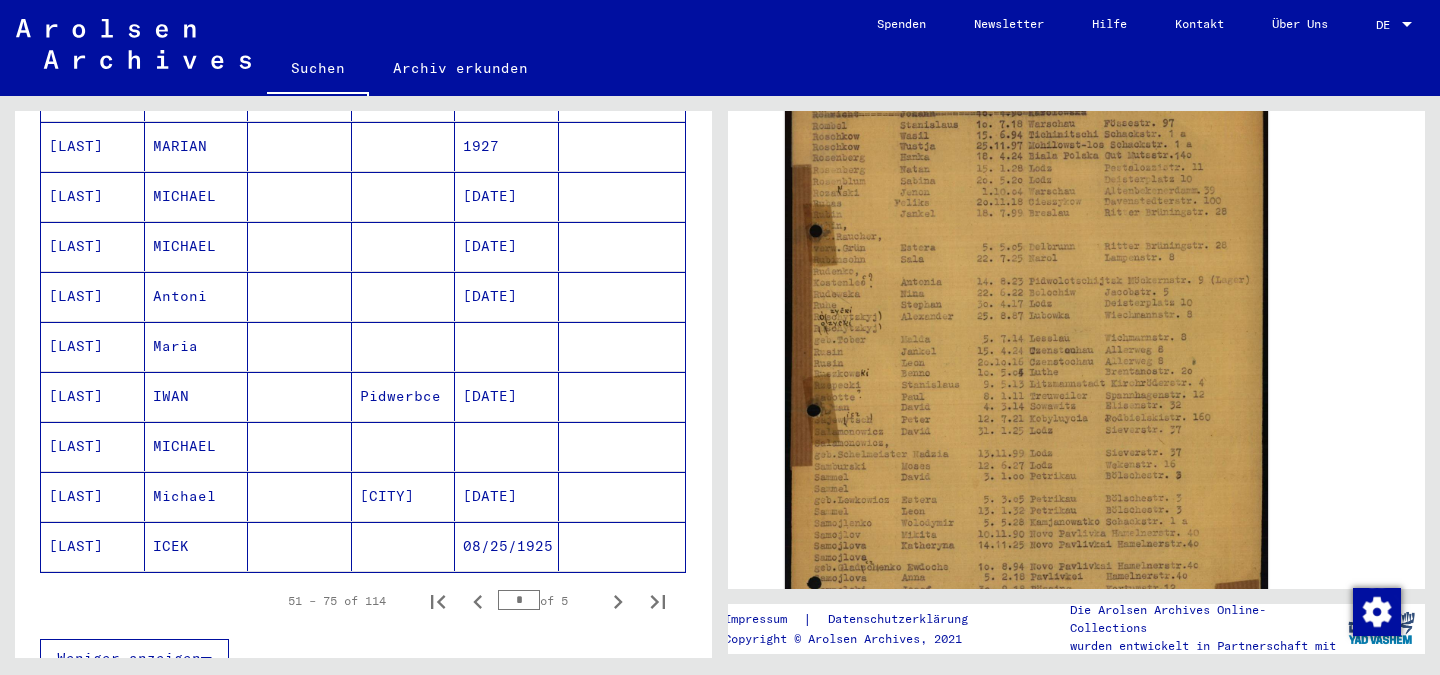 scroll, scrollTop: 1106, scrollLeft: 0, axis: vertical 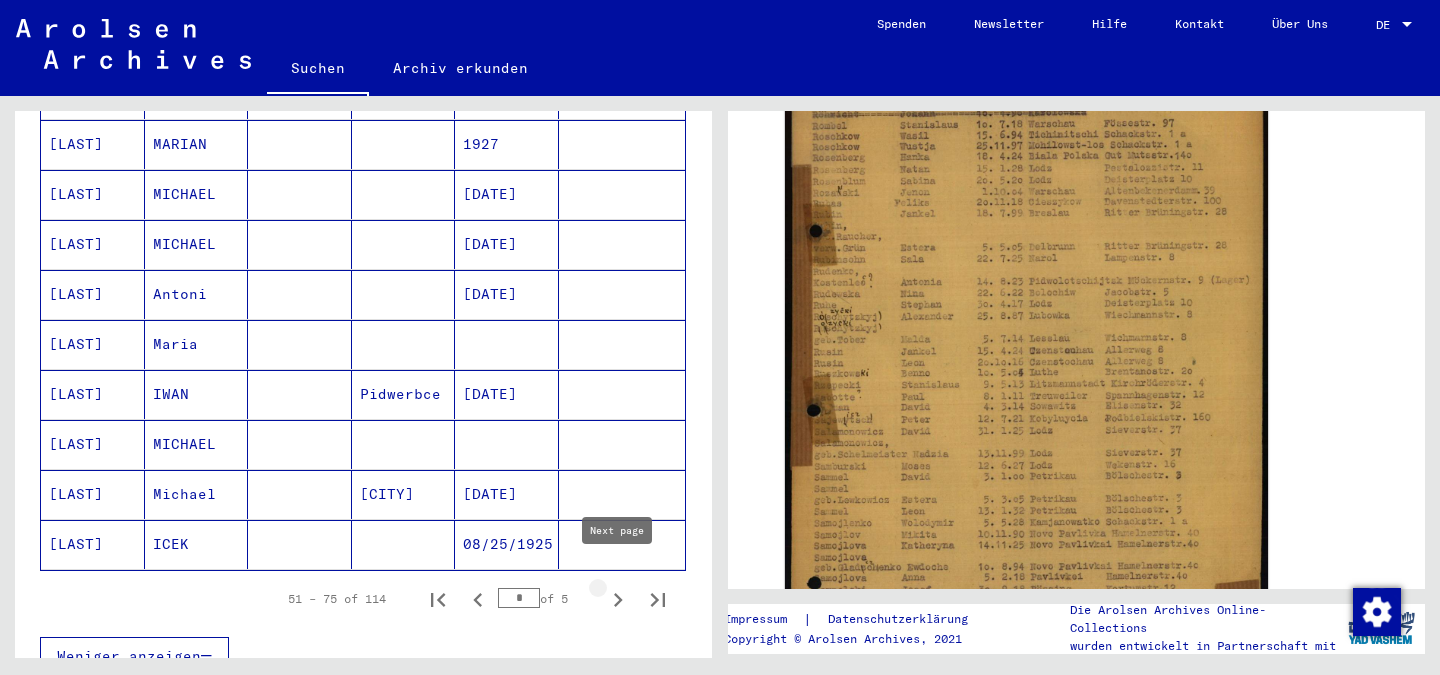 click 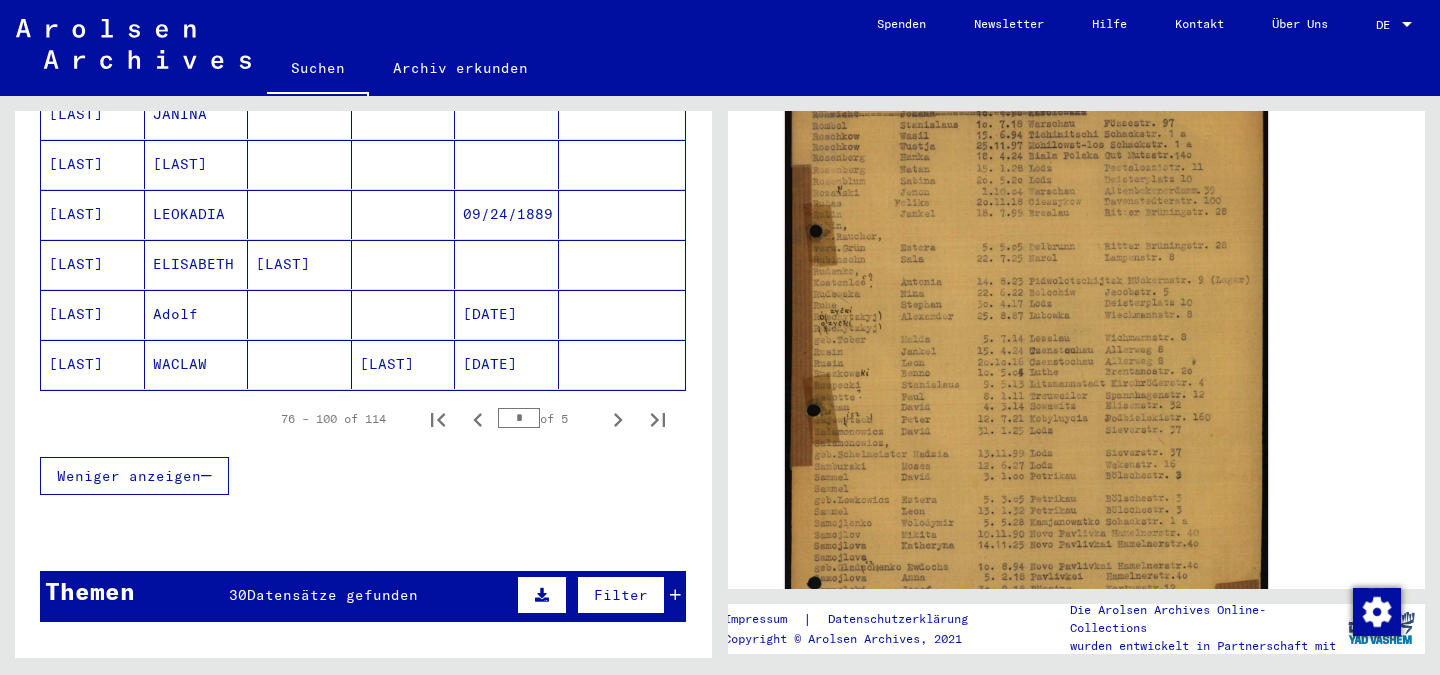 scroll, scrollTop: 1291, scrollLeft: 0, axis: vertical 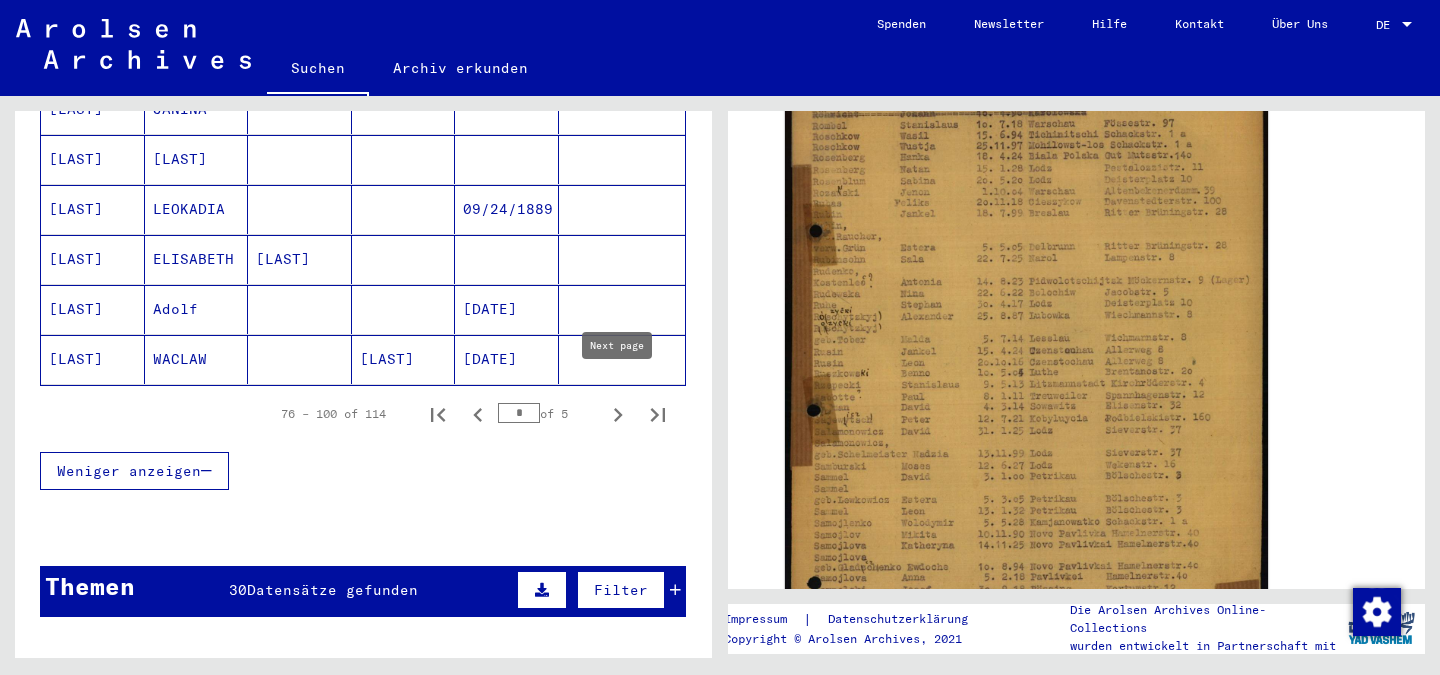 click 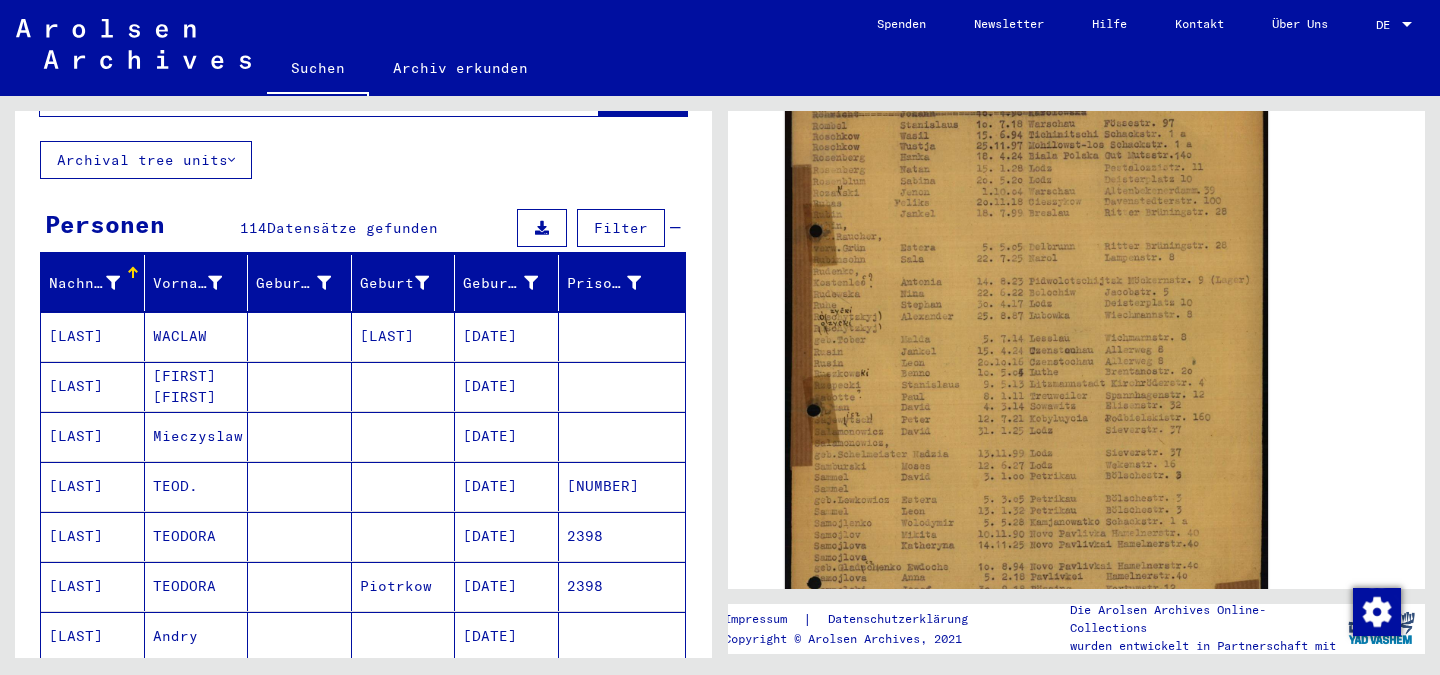 scroll, scrollTop: 0, scrollLeft: 0, axis: both 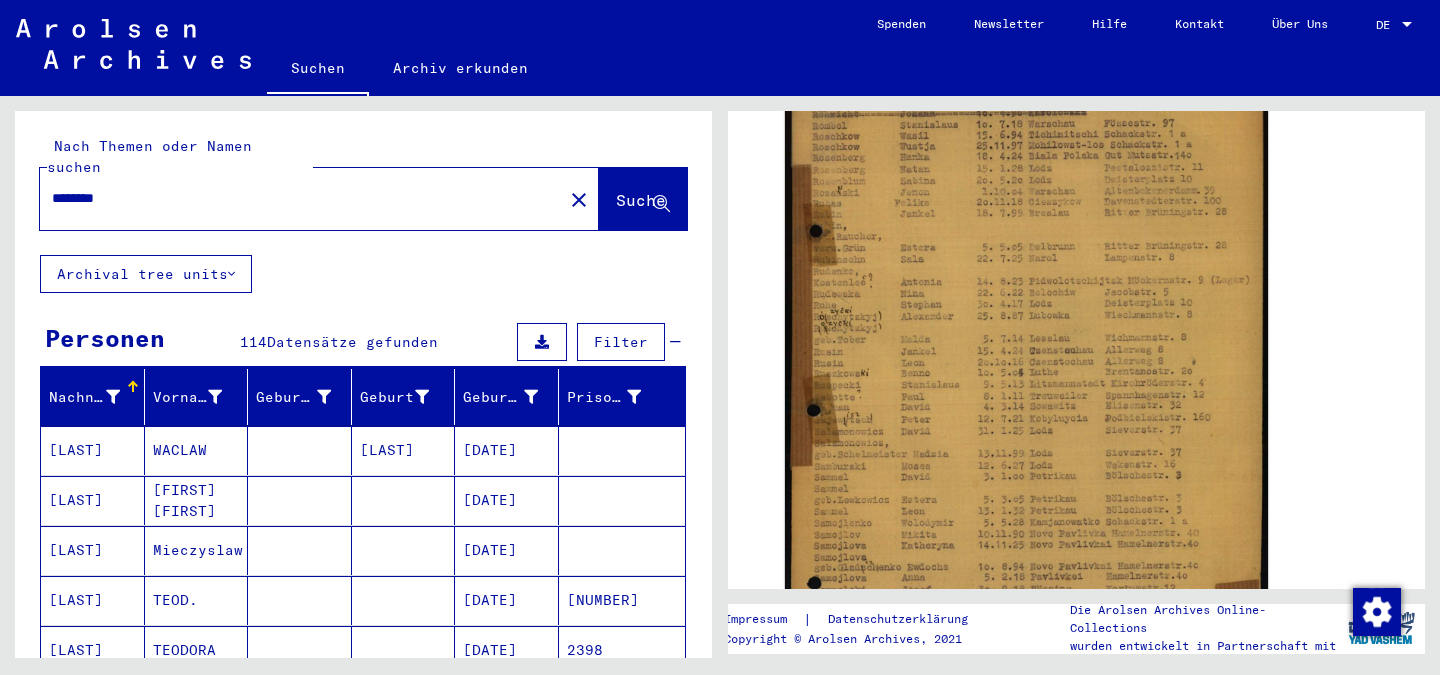 click on "********" at bounding box center [301, 198] 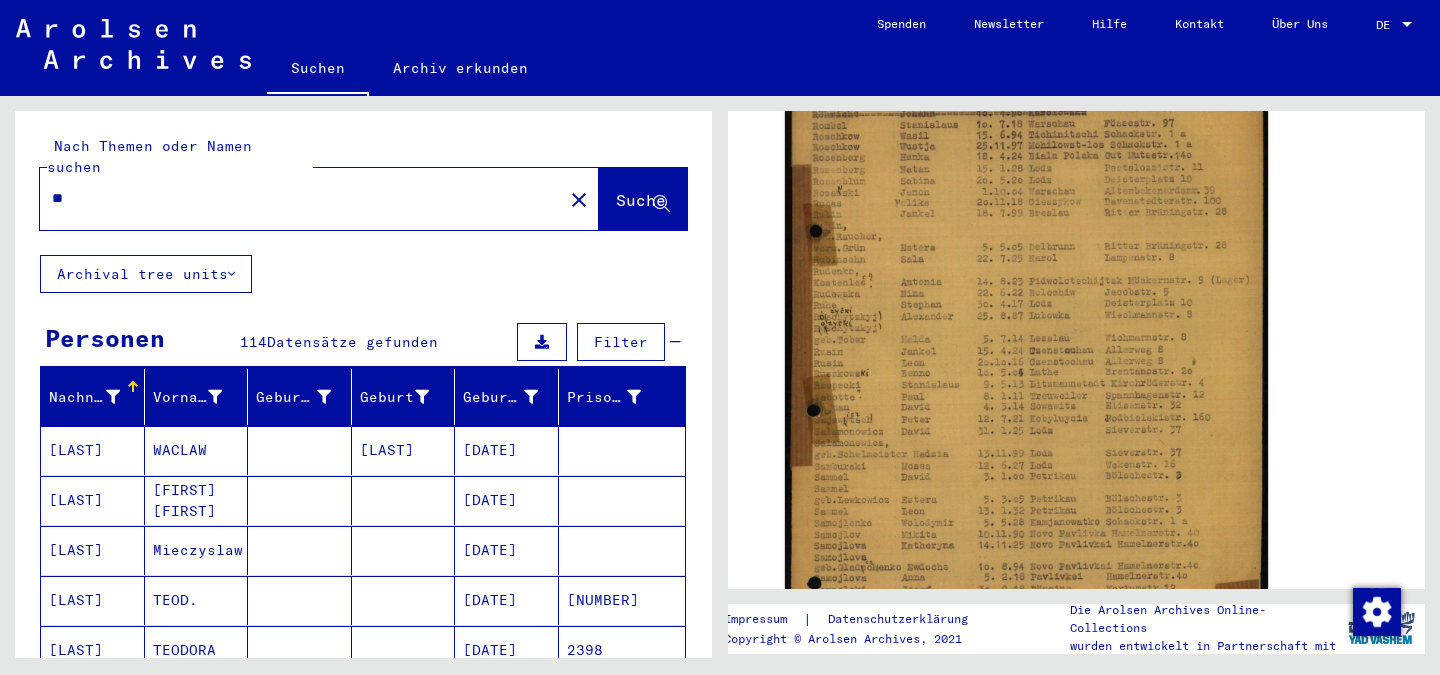 type on "*" 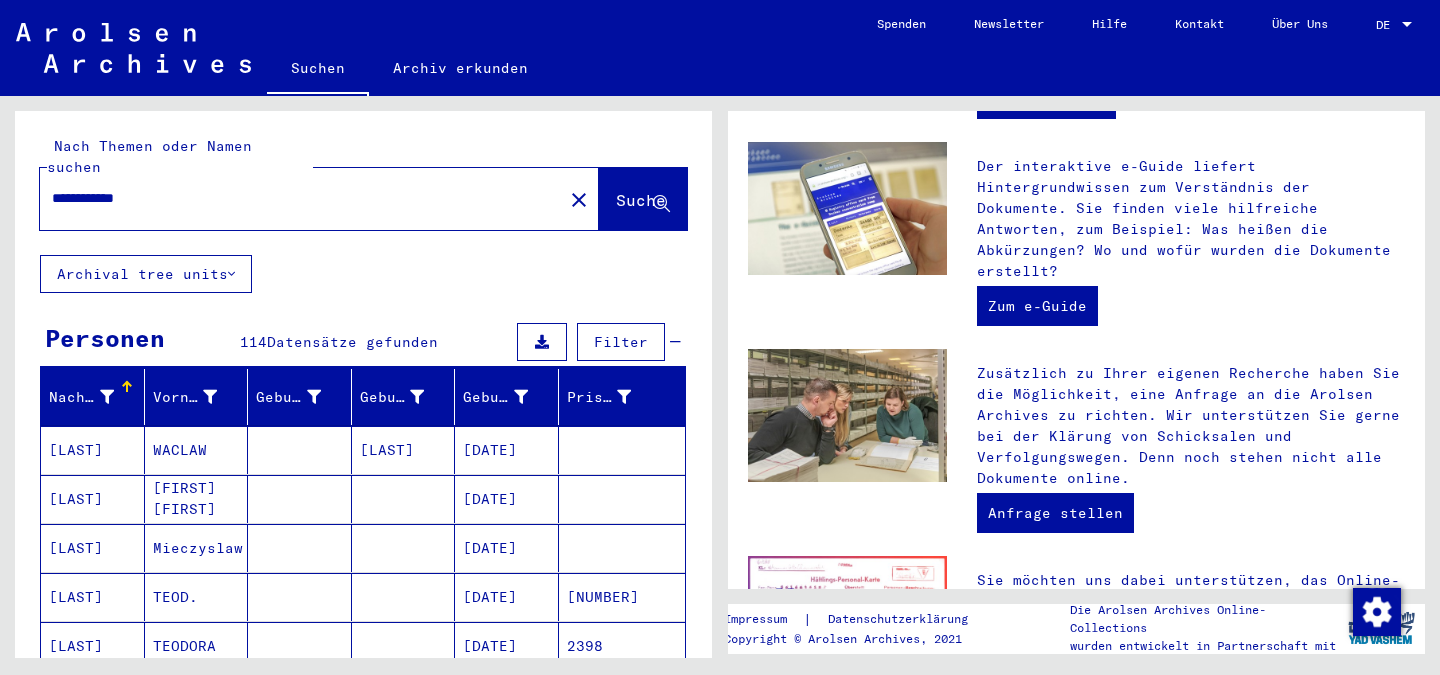 scroll, scrollTop: 0, scrollLeft: 0, axis: both 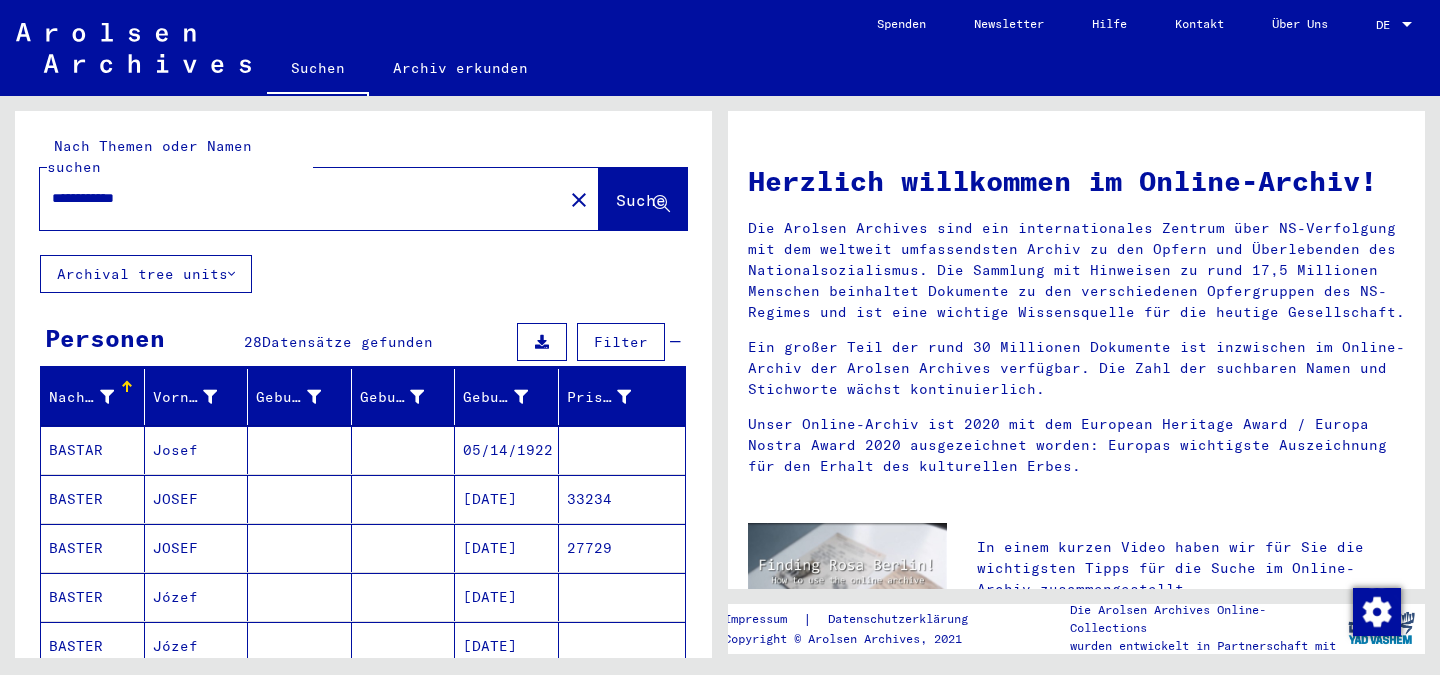 click on "**********" at bounding box center (295, 198) 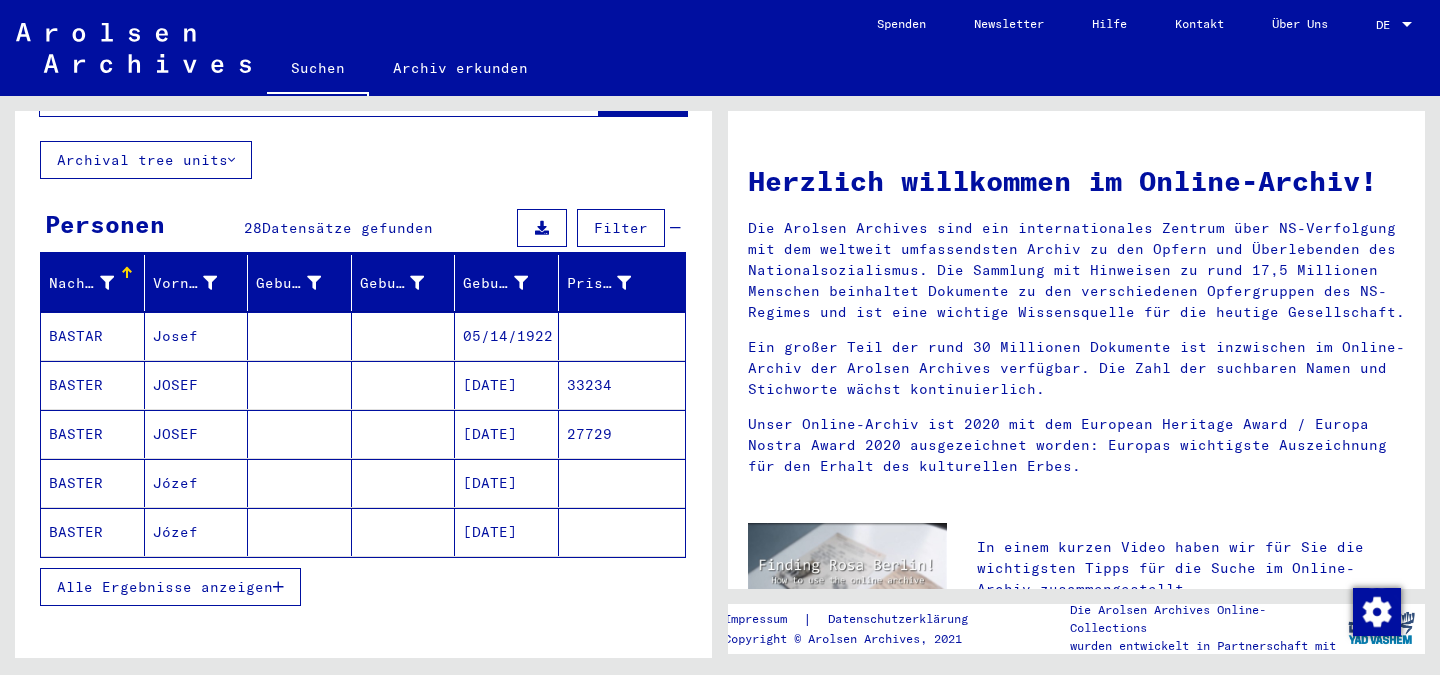 scroll, scrollTop: 119, scrollLeft: 0, axis: vertical 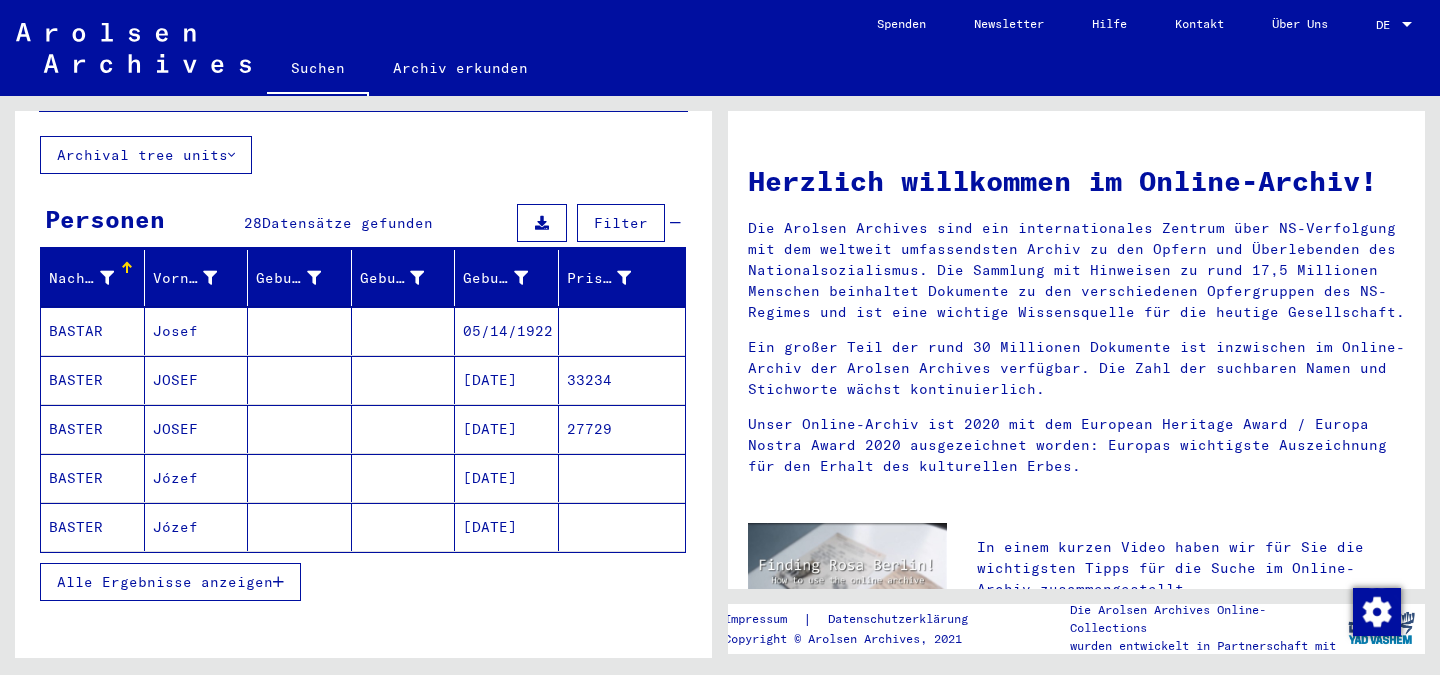 click on "Alle Ergebnisse anzeigen" at bounding box center (165, 582) 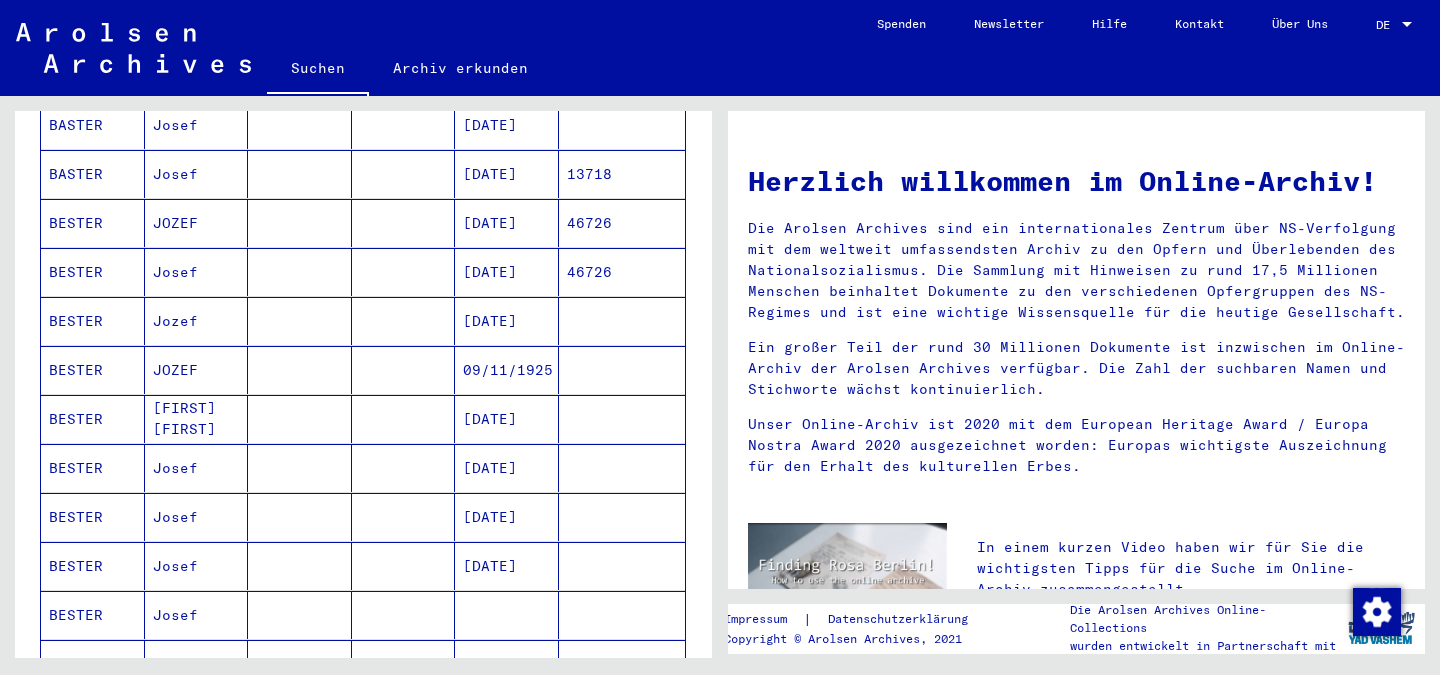 scroll, scrollTop: 571, scrollLeft: 0, axis: vertical 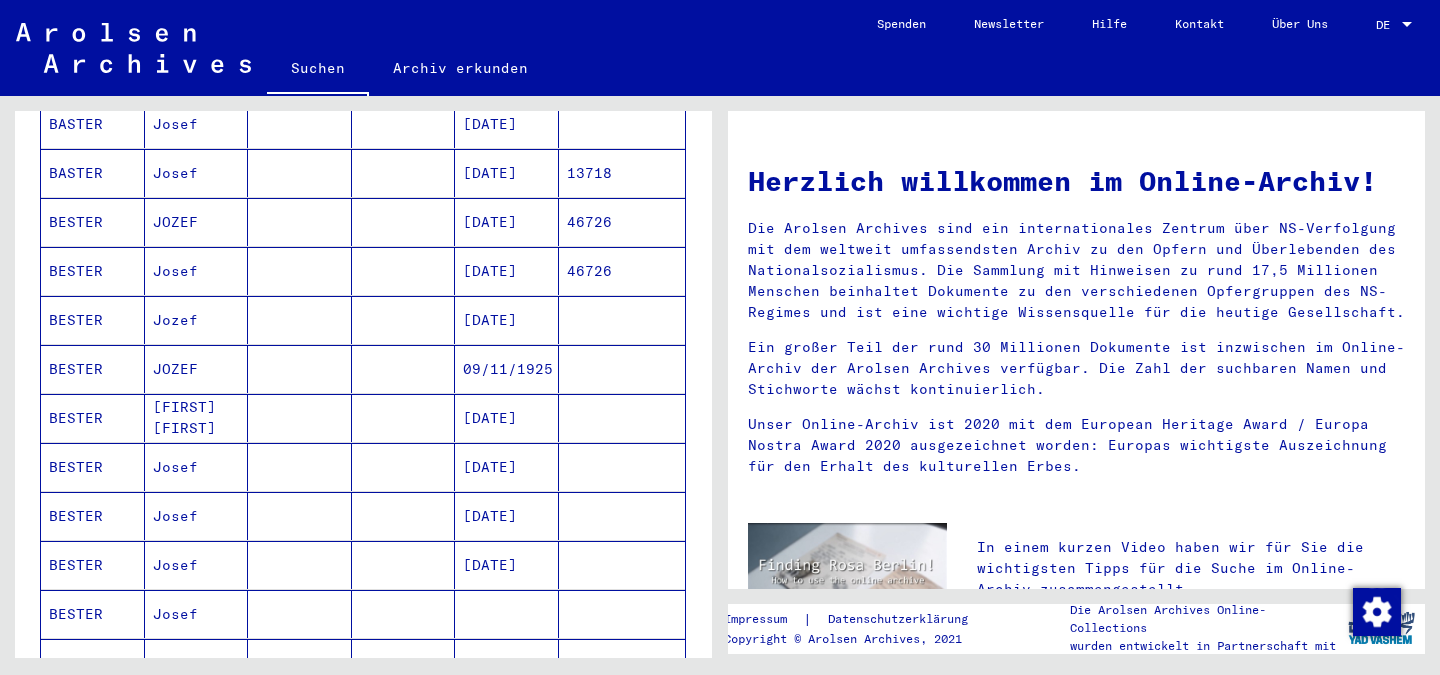 click on "BESTER" at bounding box center (93, 516) 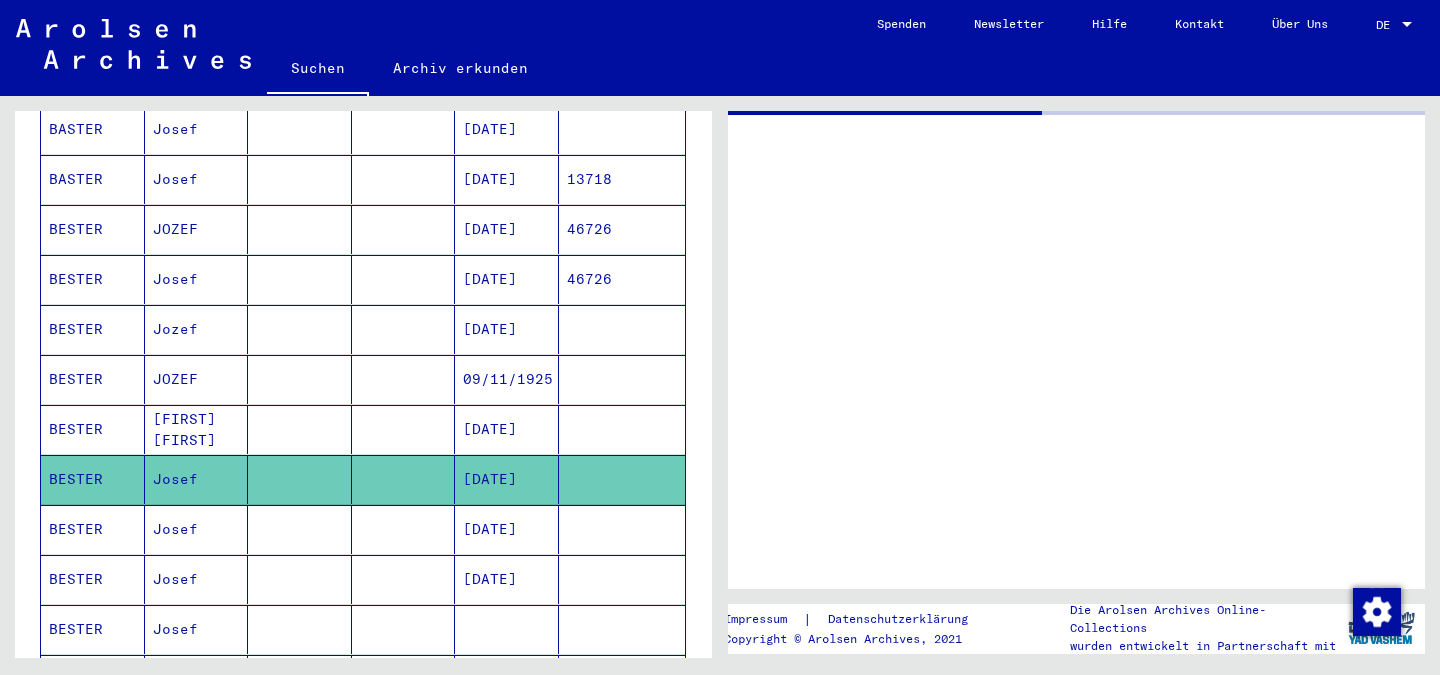 scroll, scrollTop: 576, scrollLeft: 0, axis: vertical 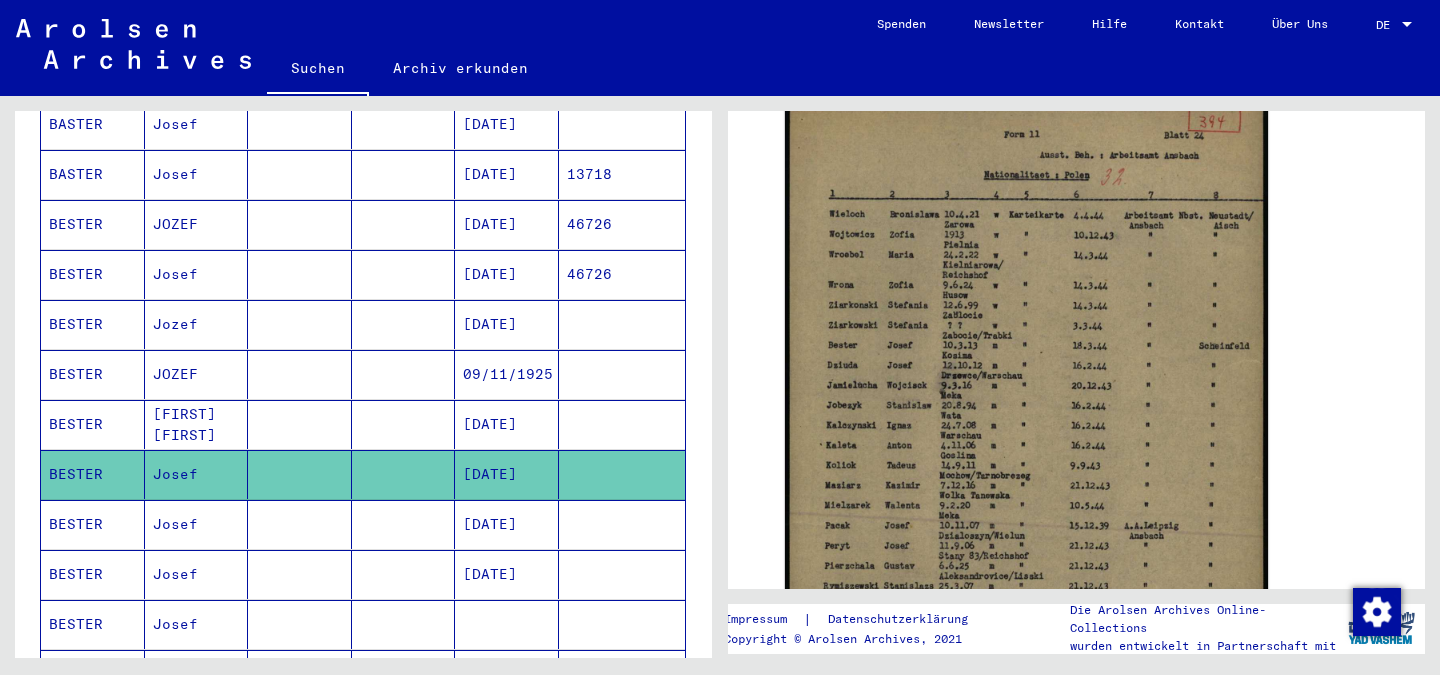 click on "Josef" at bounding box center [197, 574] 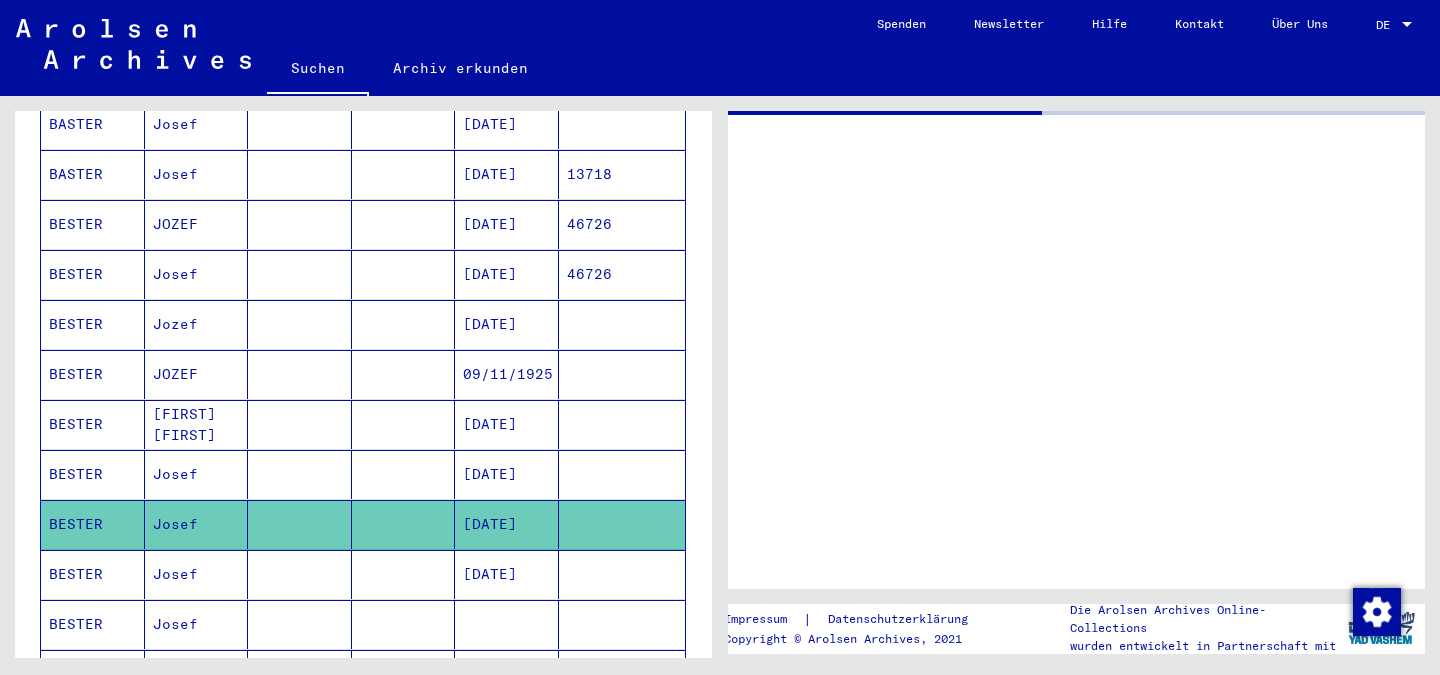 scroll, scrollTop: 0, scrollLeft: 0, axis: both 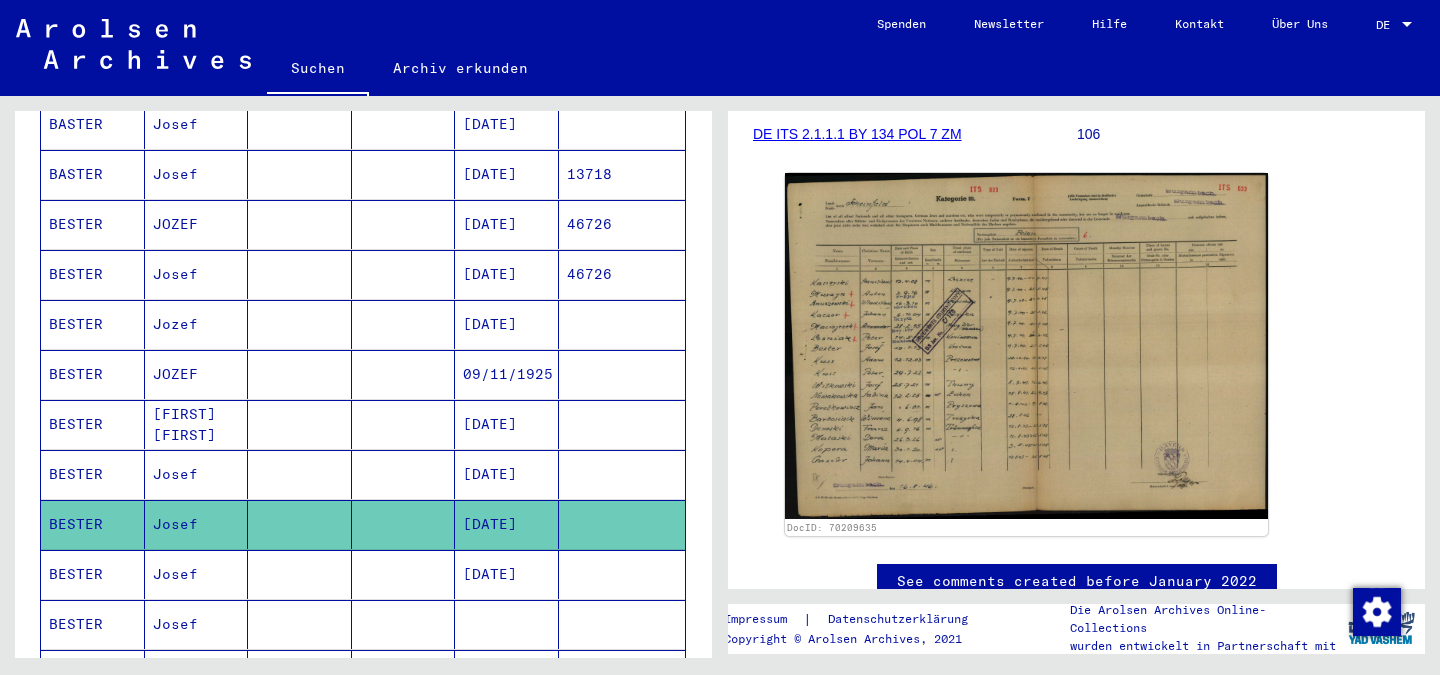 click at bounding box center (300, 524) 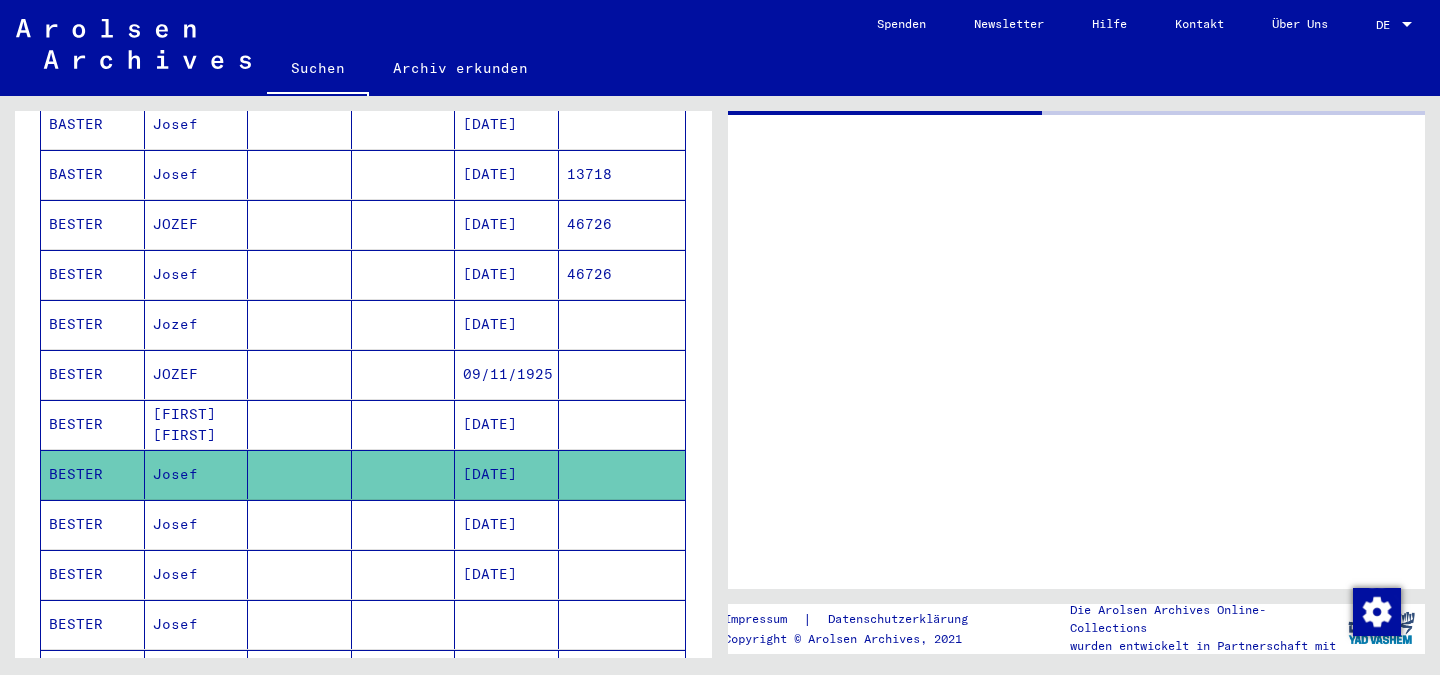scroll, scrollTop: 0, scrollLeft: 0, axis: both 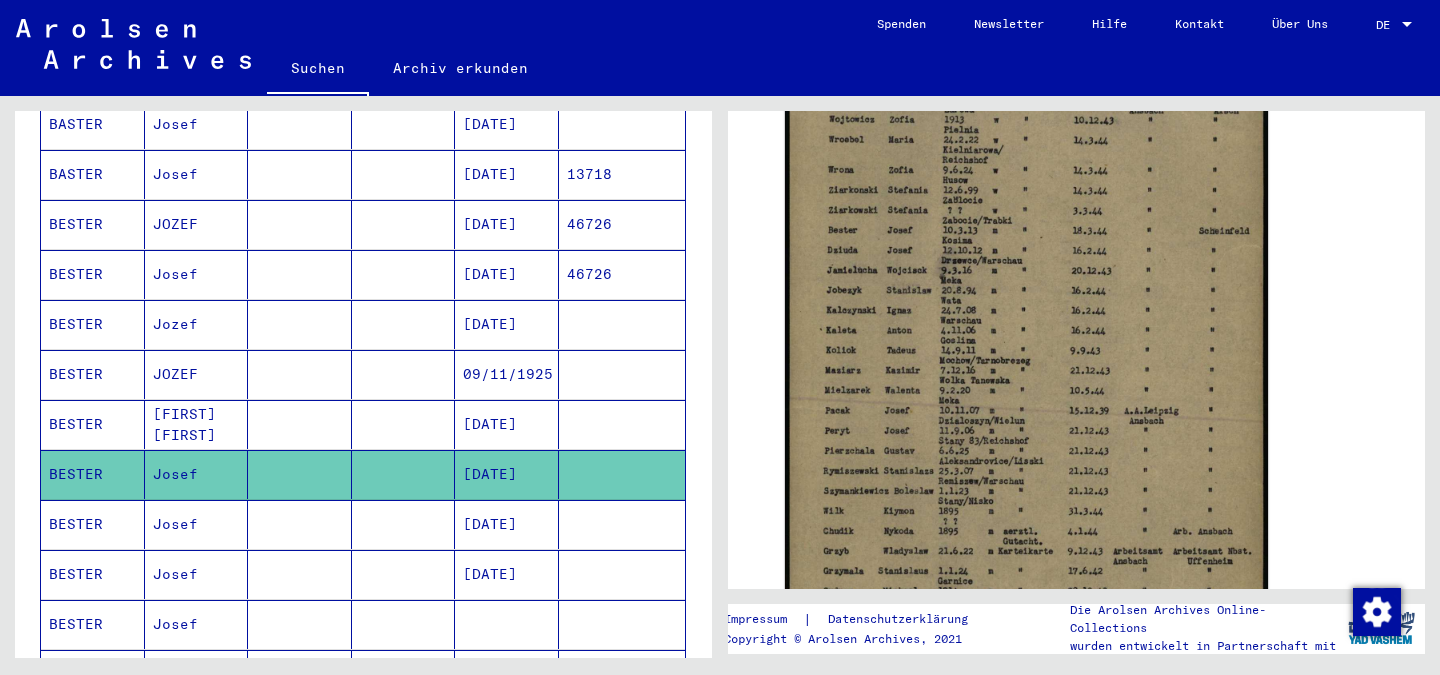 click on "Josef" at bounding box center (197, 624) 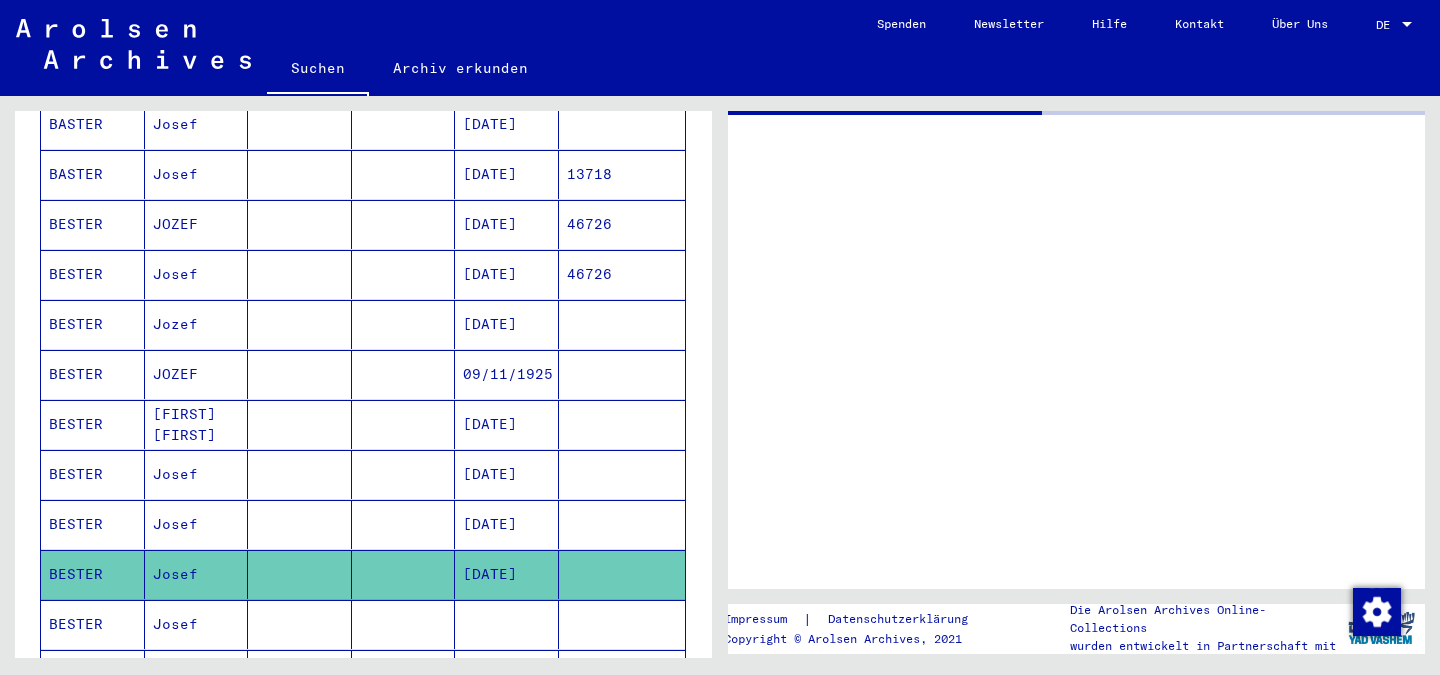 scroll, scrollTop: 0, scrollLeft: 0, axis: both 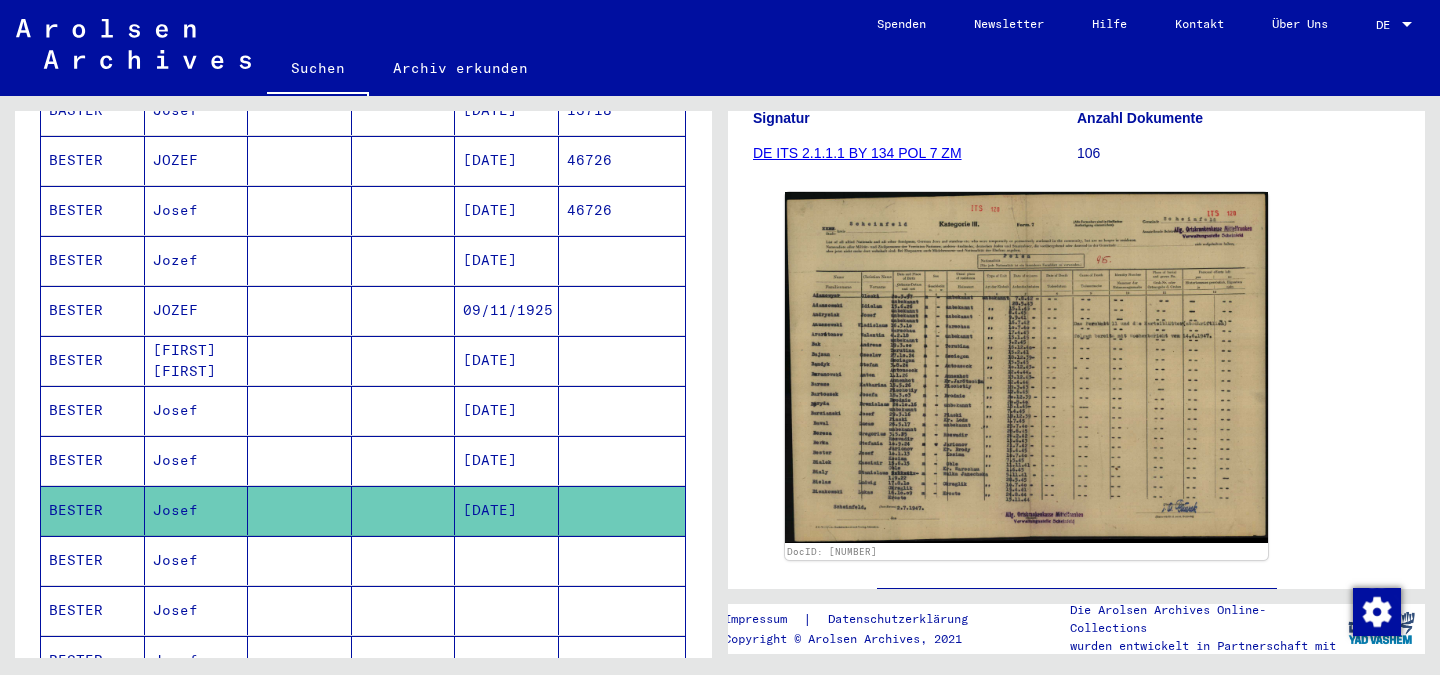 click on "Josef" at bounding box center (197, 610) 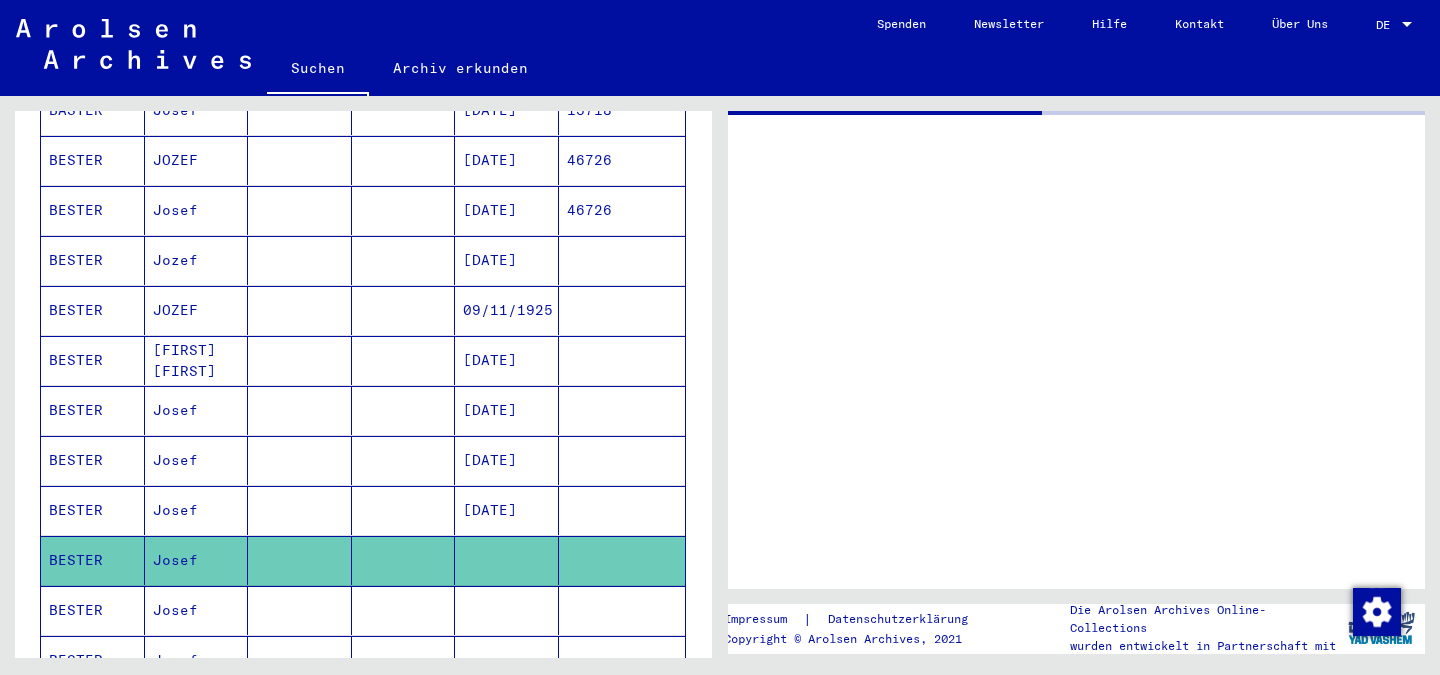 scroll, scrollTop: 0, scrollLeft: 0, axis: both 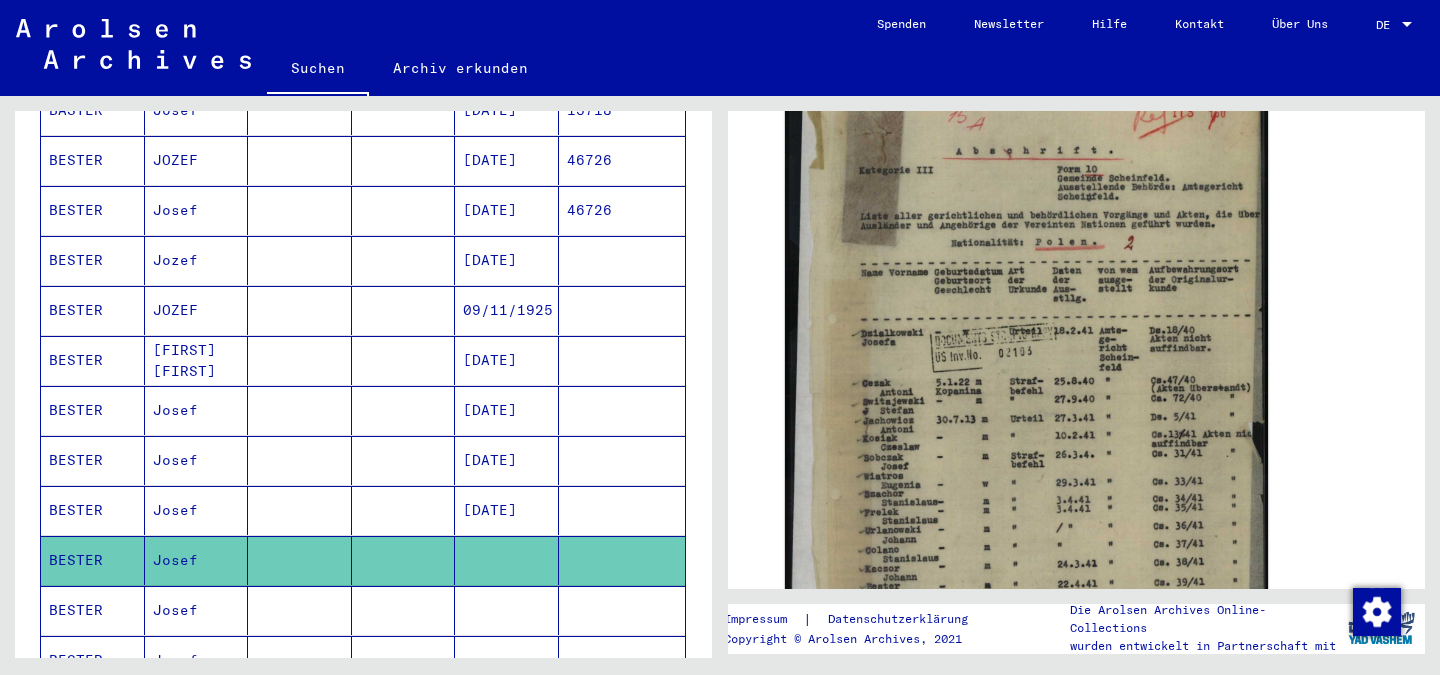click on "Josef" at bounding box center [197, 660] 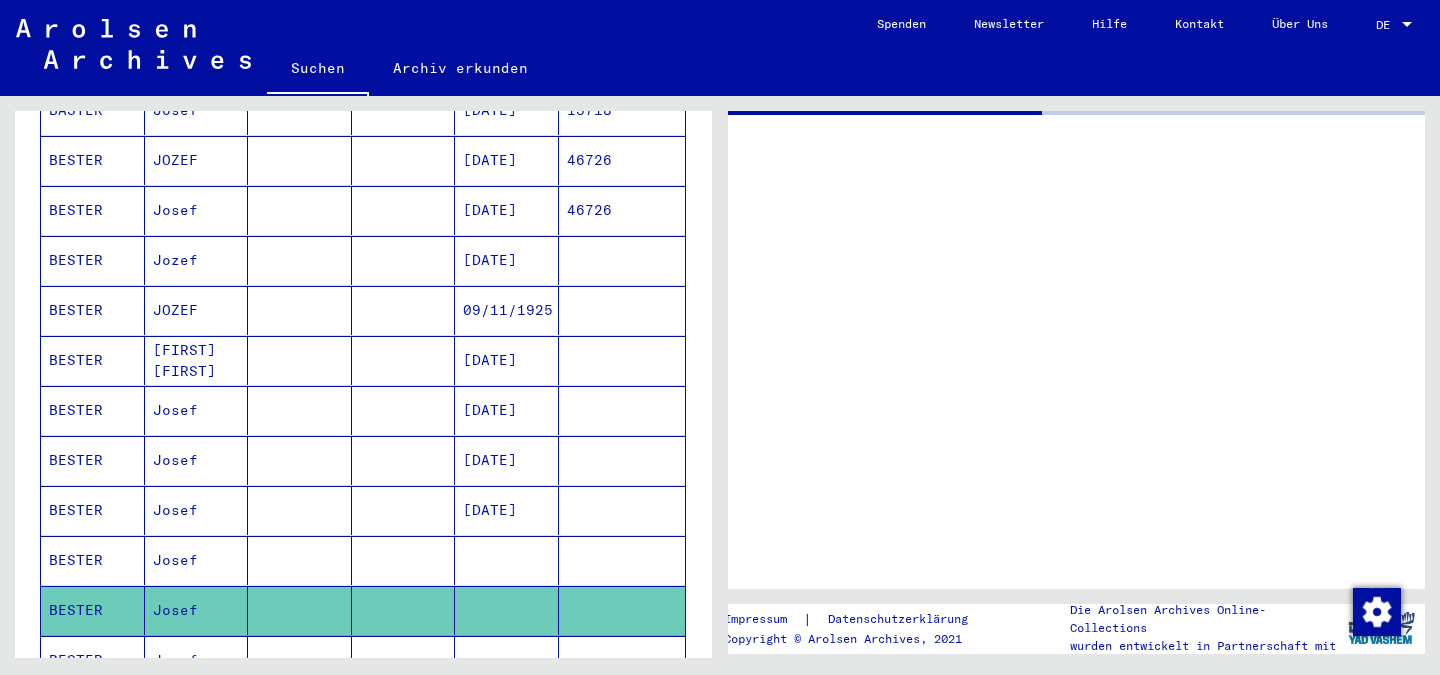 scroll, scrollTop: 0, scrollLeft: 0, axis: both 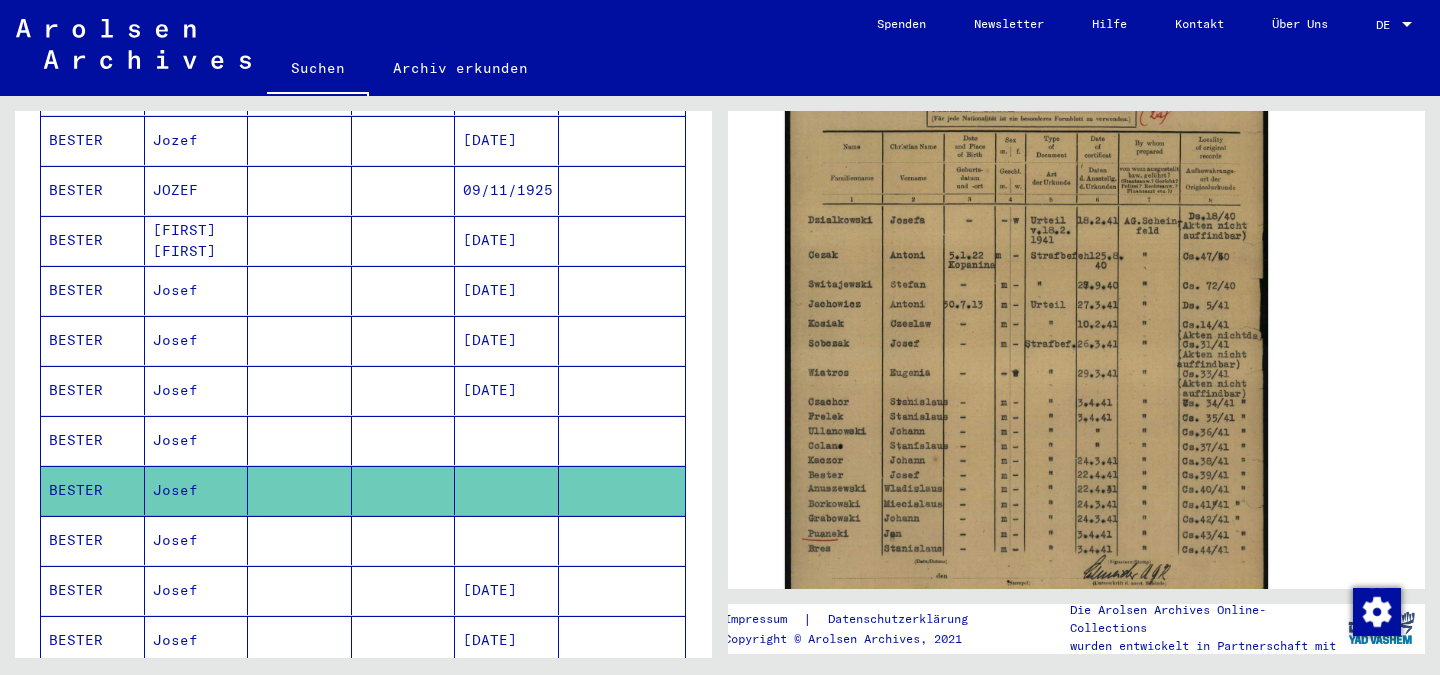click on "Josef" at bounding box center (197, 640) 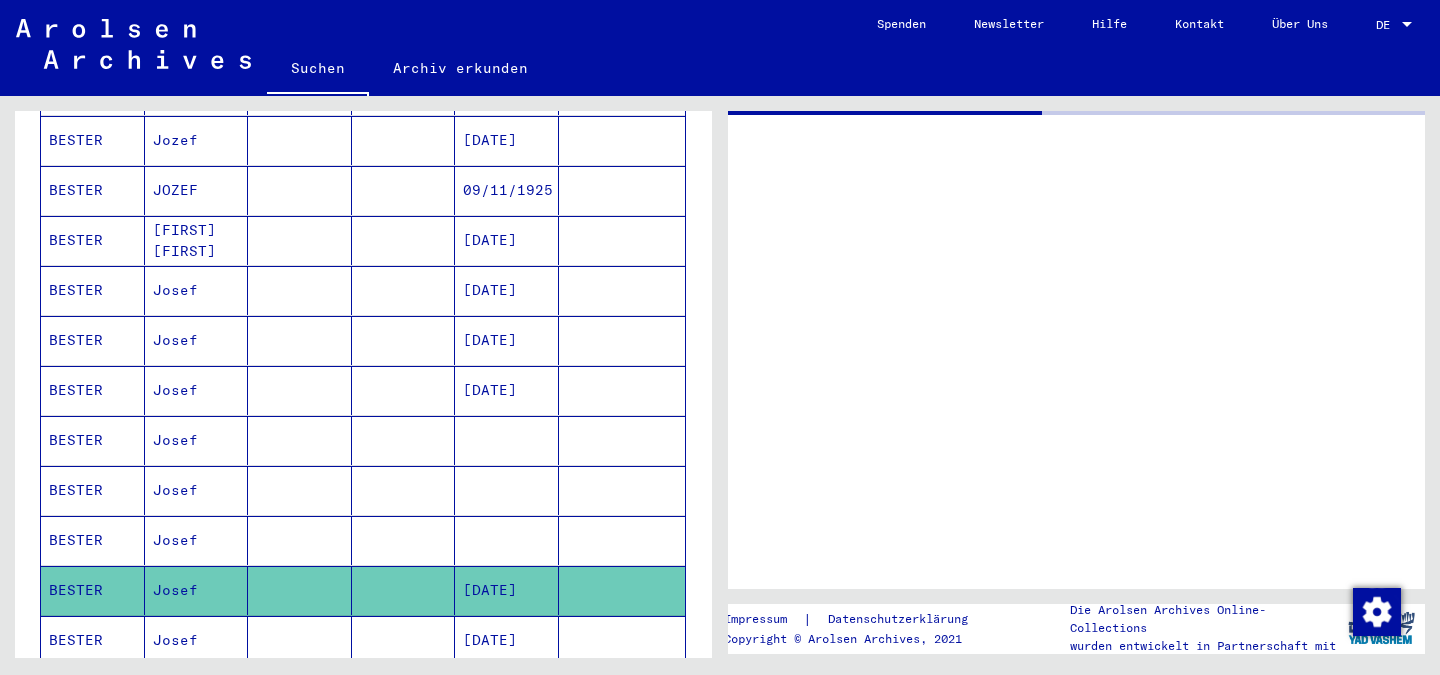 scroll, scrollTop: 0, scrollLeft: 0, axis: both 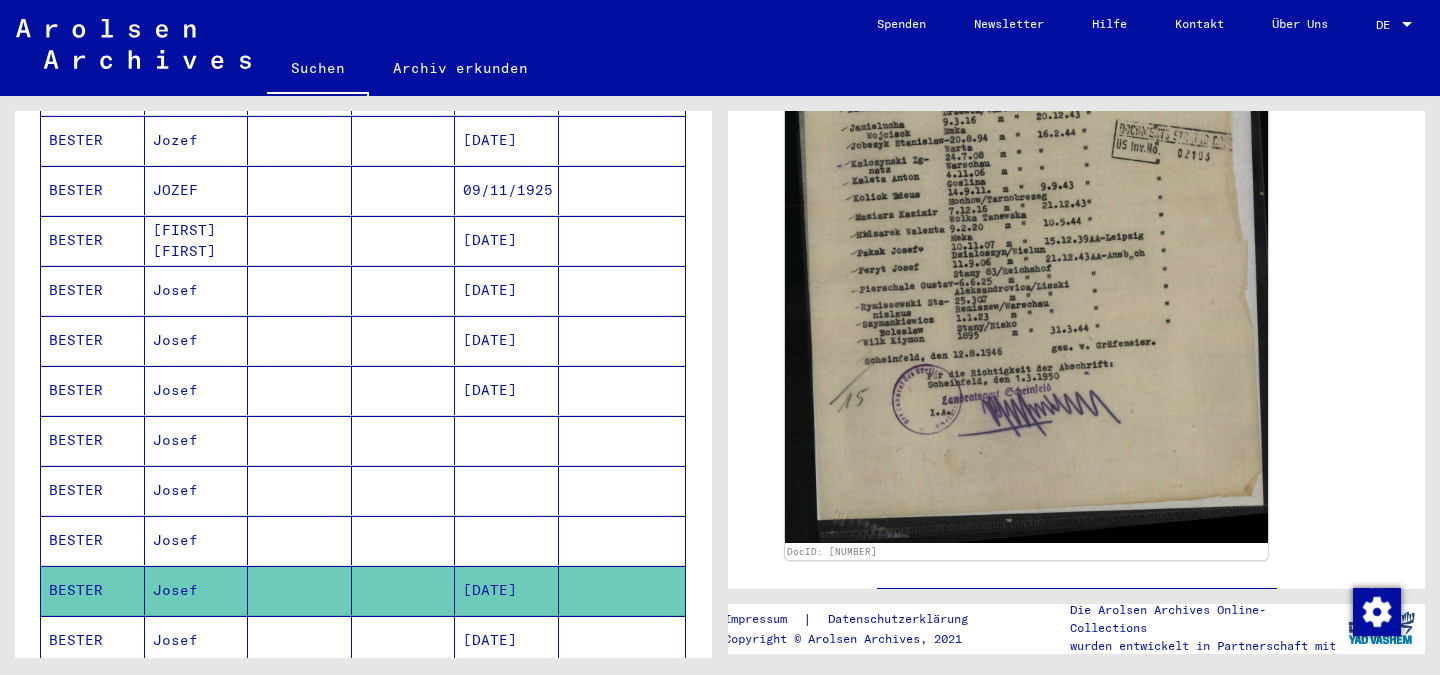 click on "Josef" at bounding box center (197, 690) 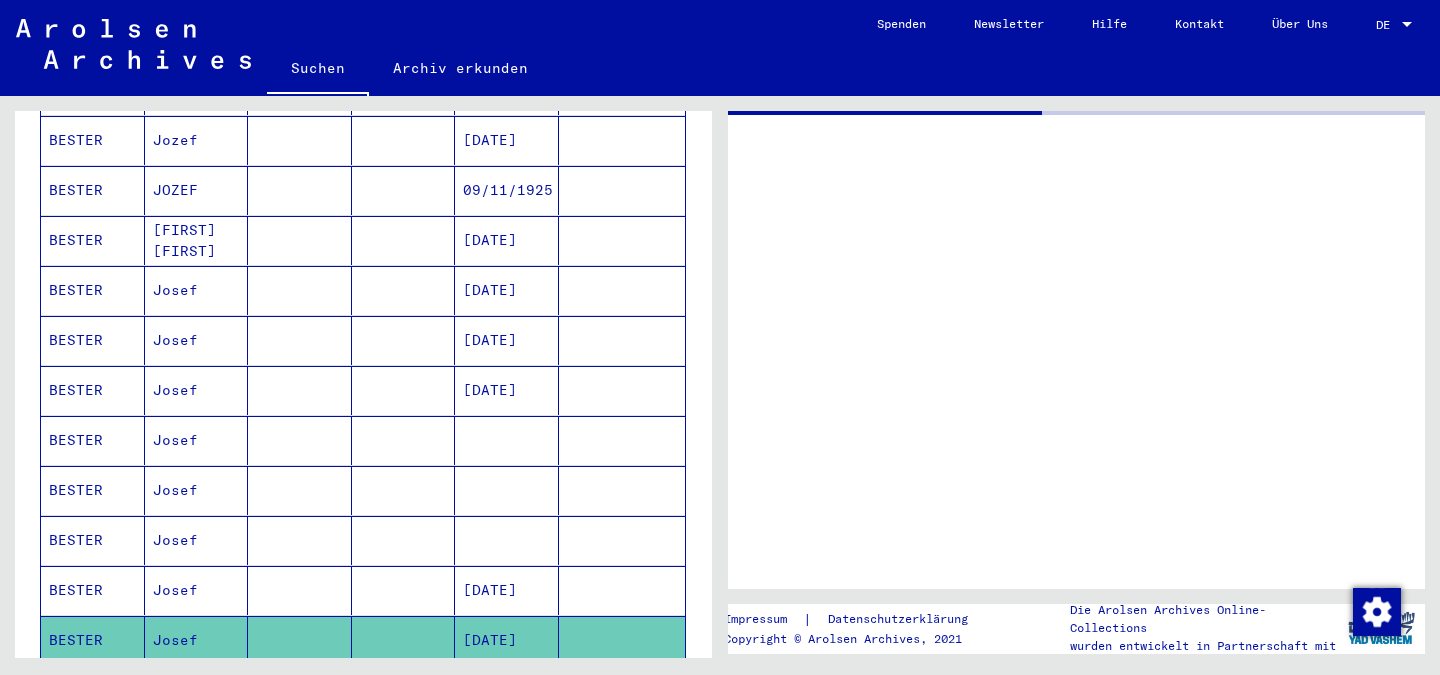 scroll, scrollTop: 0, scrollLeft: 0, axis: both 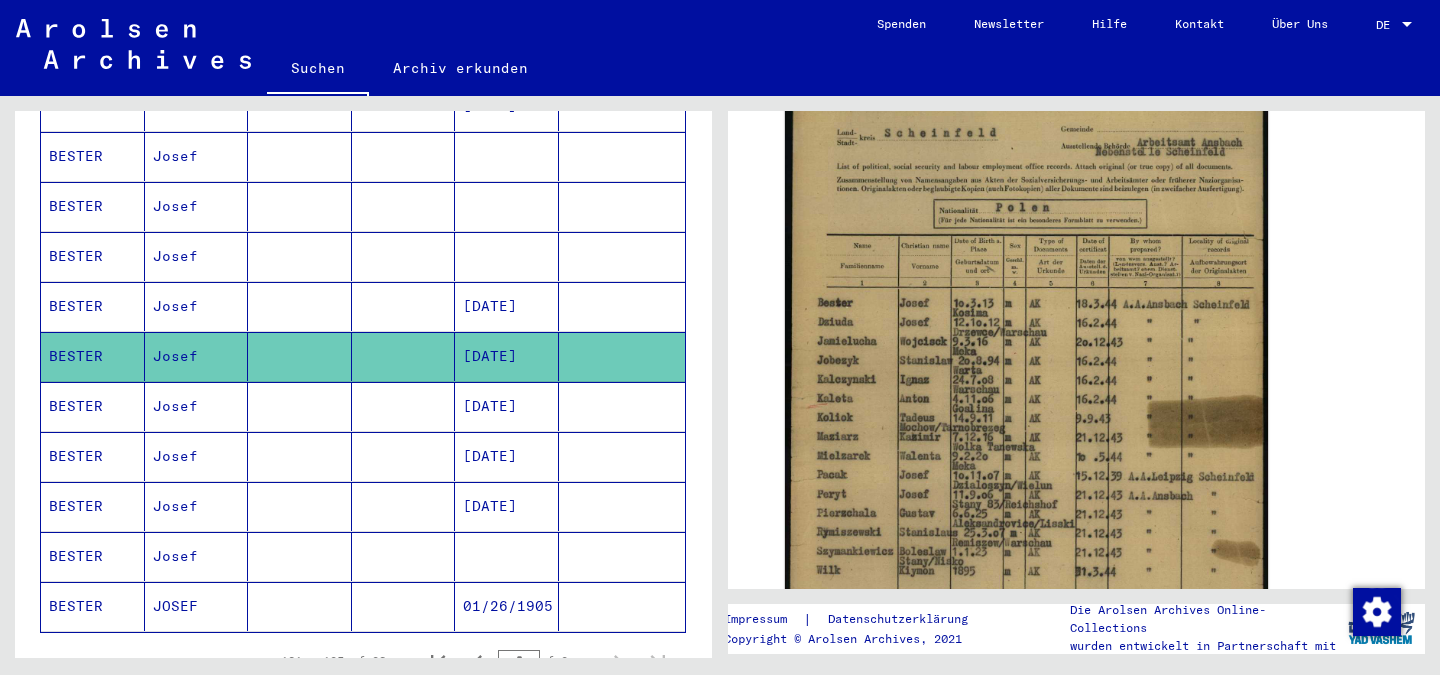 click on "Josef" at bounding box center [197, 456] 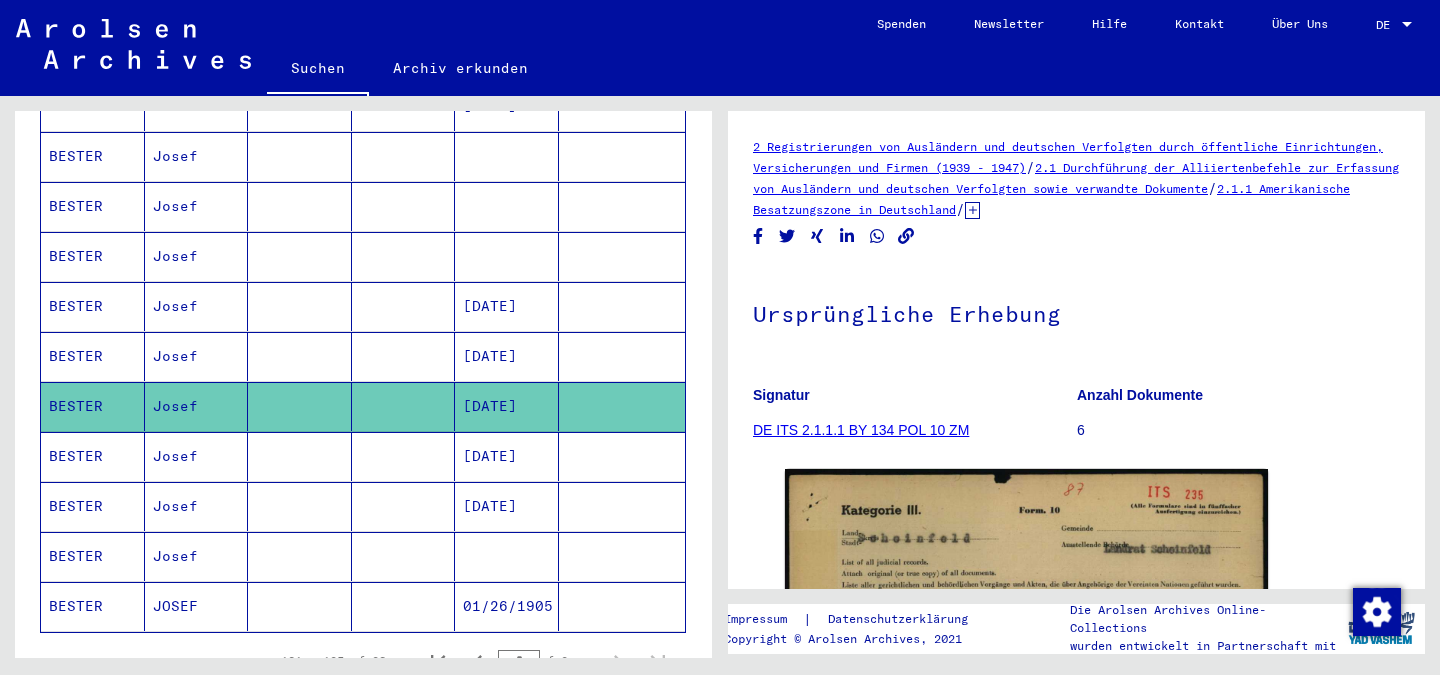 scroll, scrollTop: 0, scrollLeft: 0, axis: both 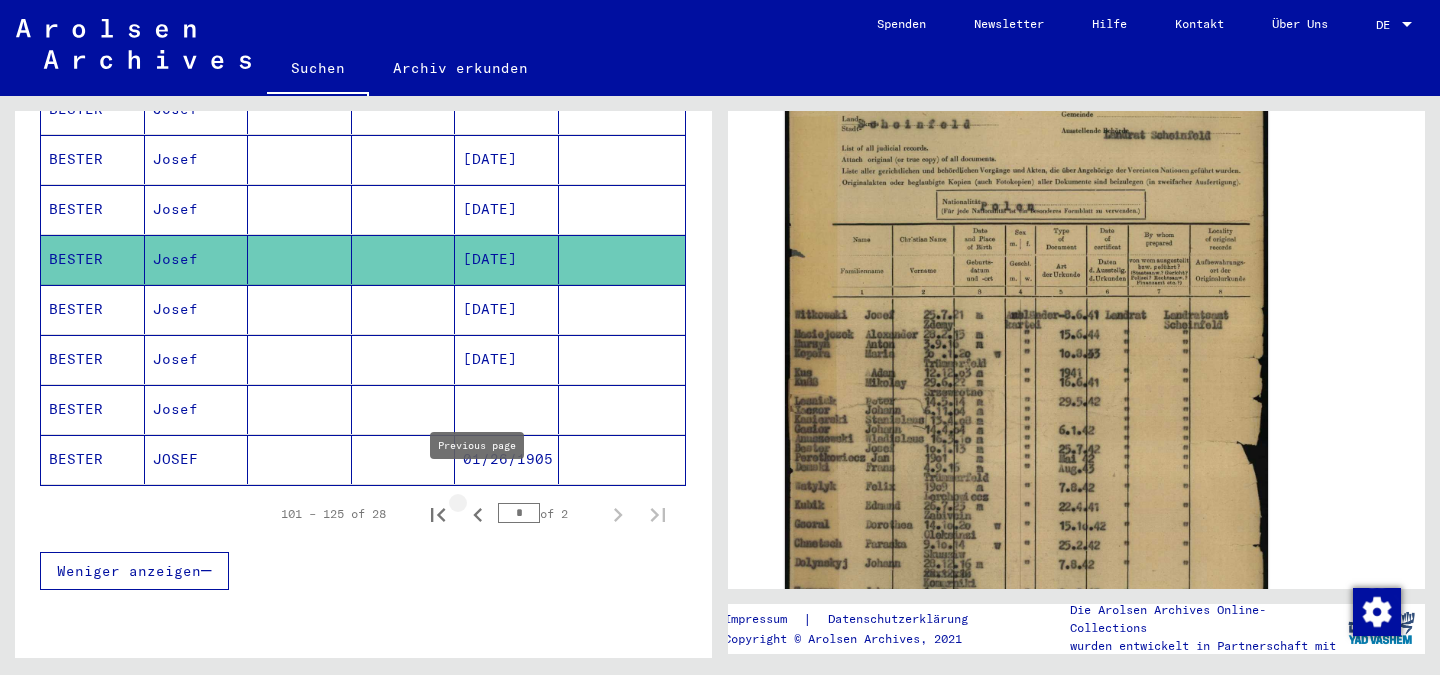 click 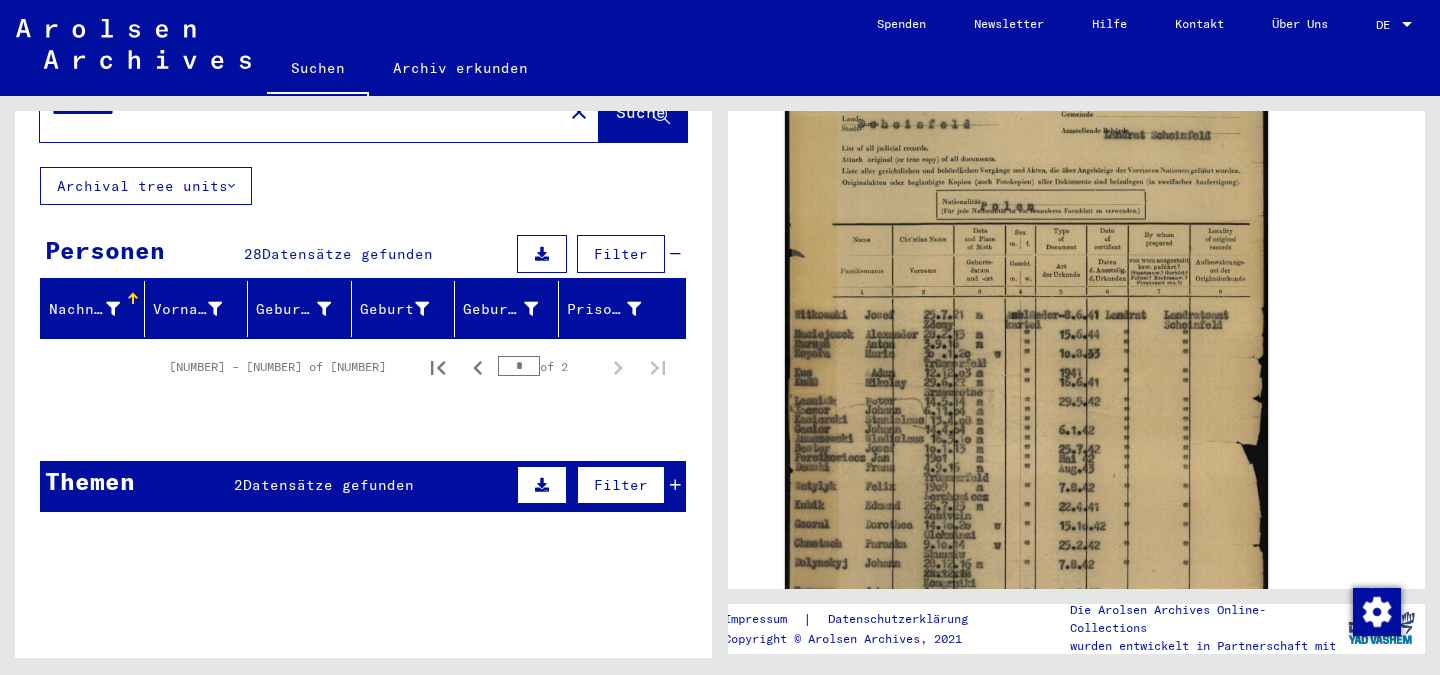 scroll, scrollTop: 0, scrollLeft: 0, axis: both 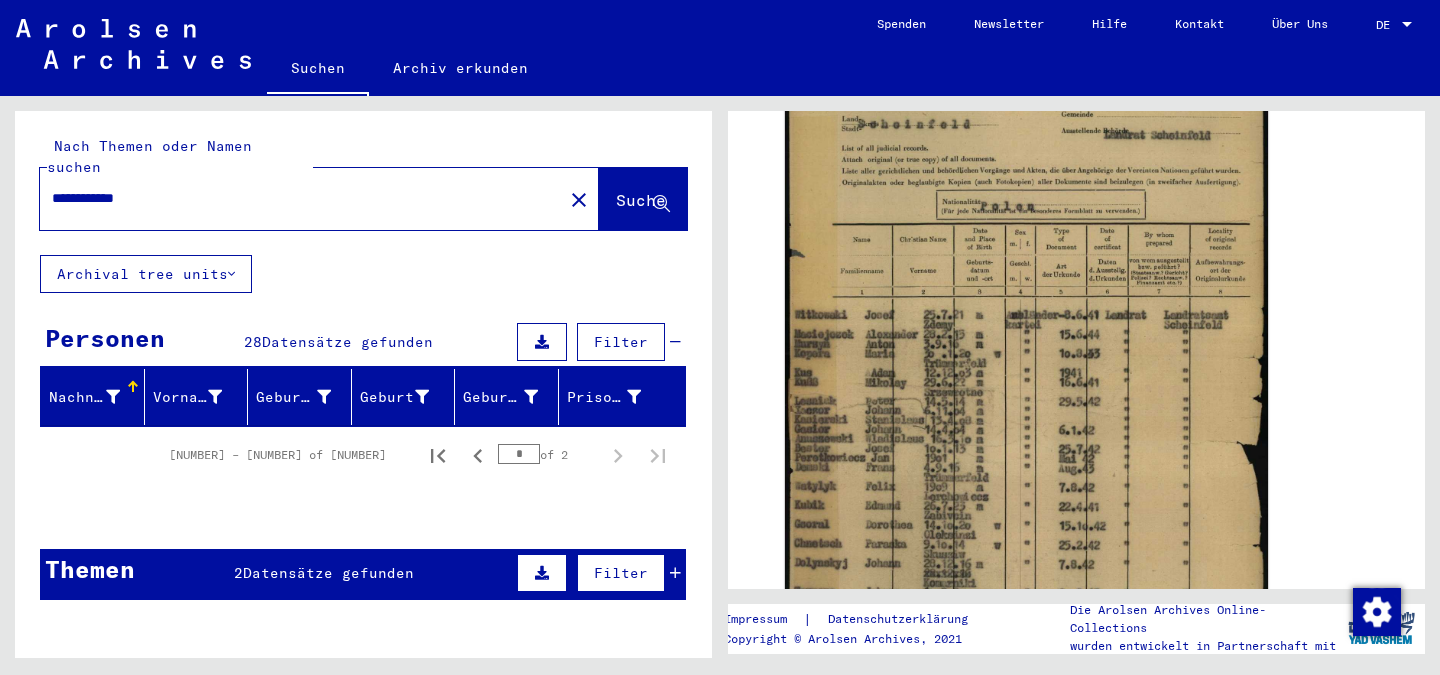 click on "**********" at bounding box center [301, 198] 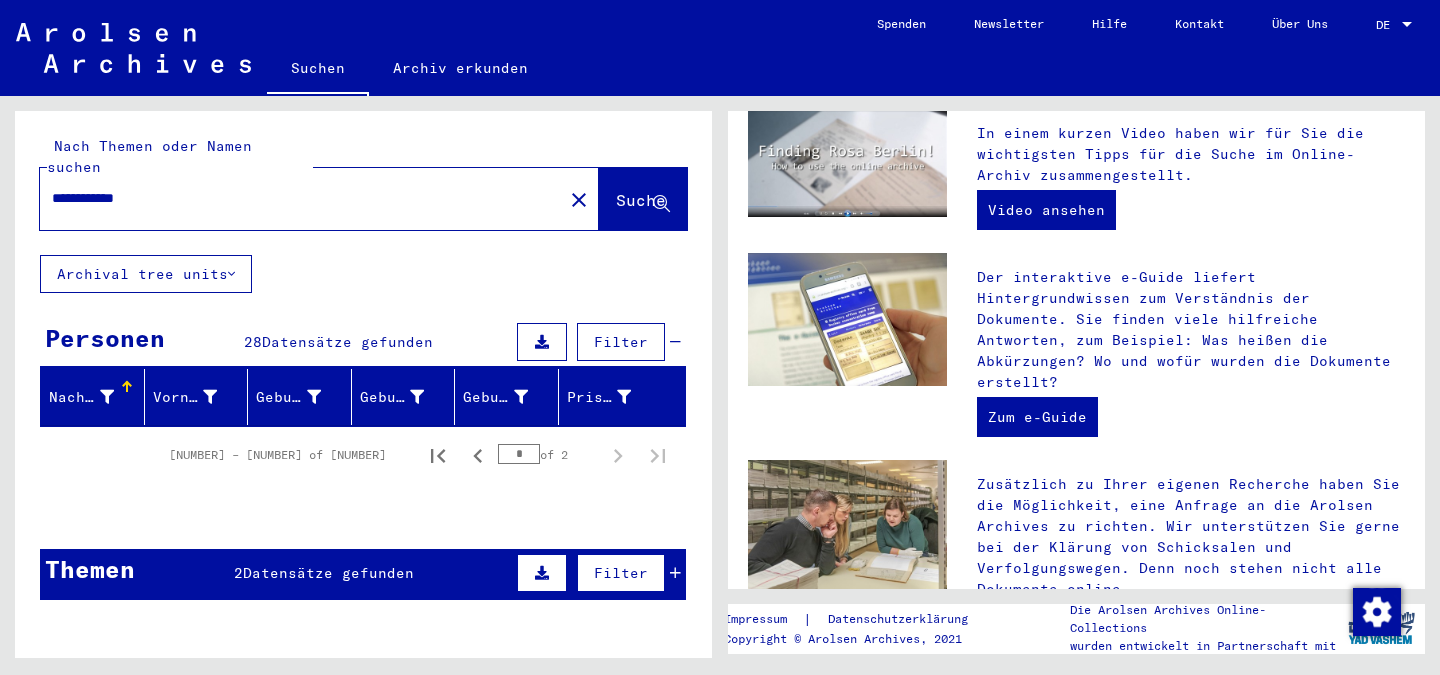 scroll, scrollTop: 0, scrollLeft: 0, axis: both 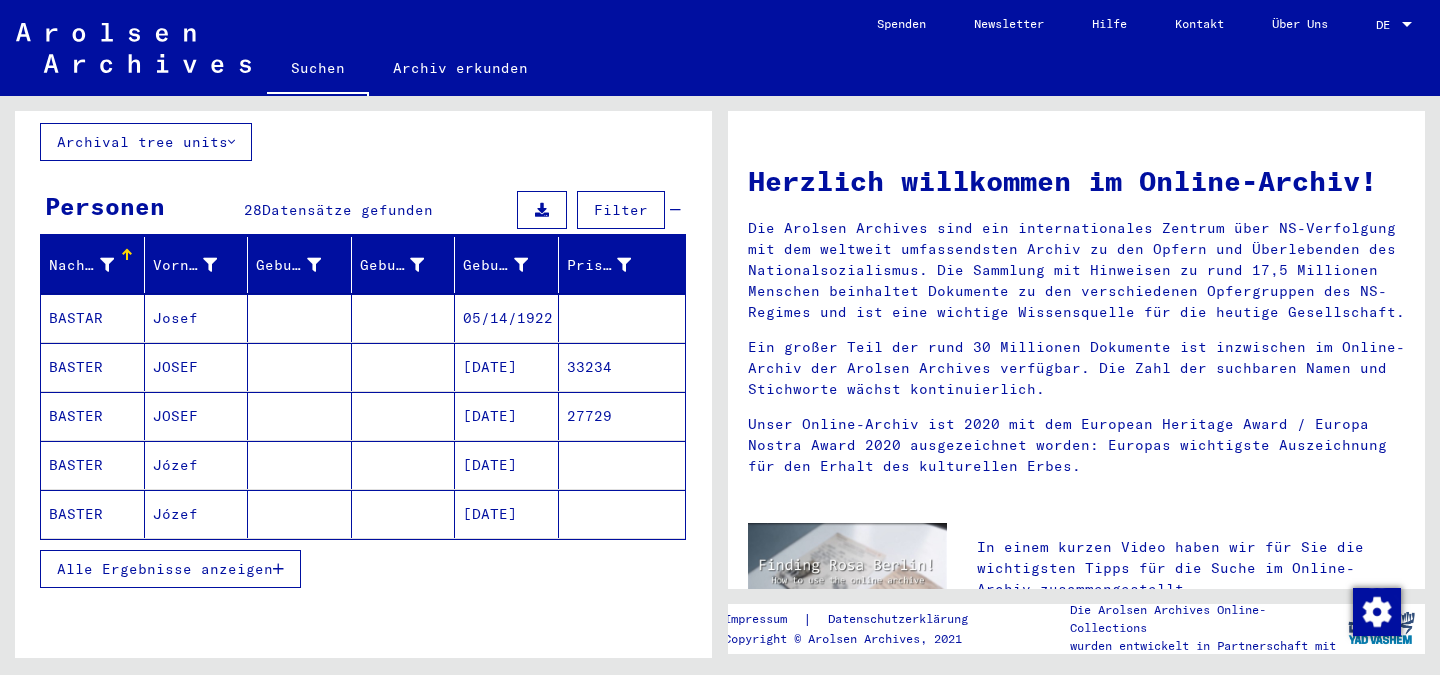 click on "Alle Ergebnisse anzeigen" at bounding box center (165, 569) 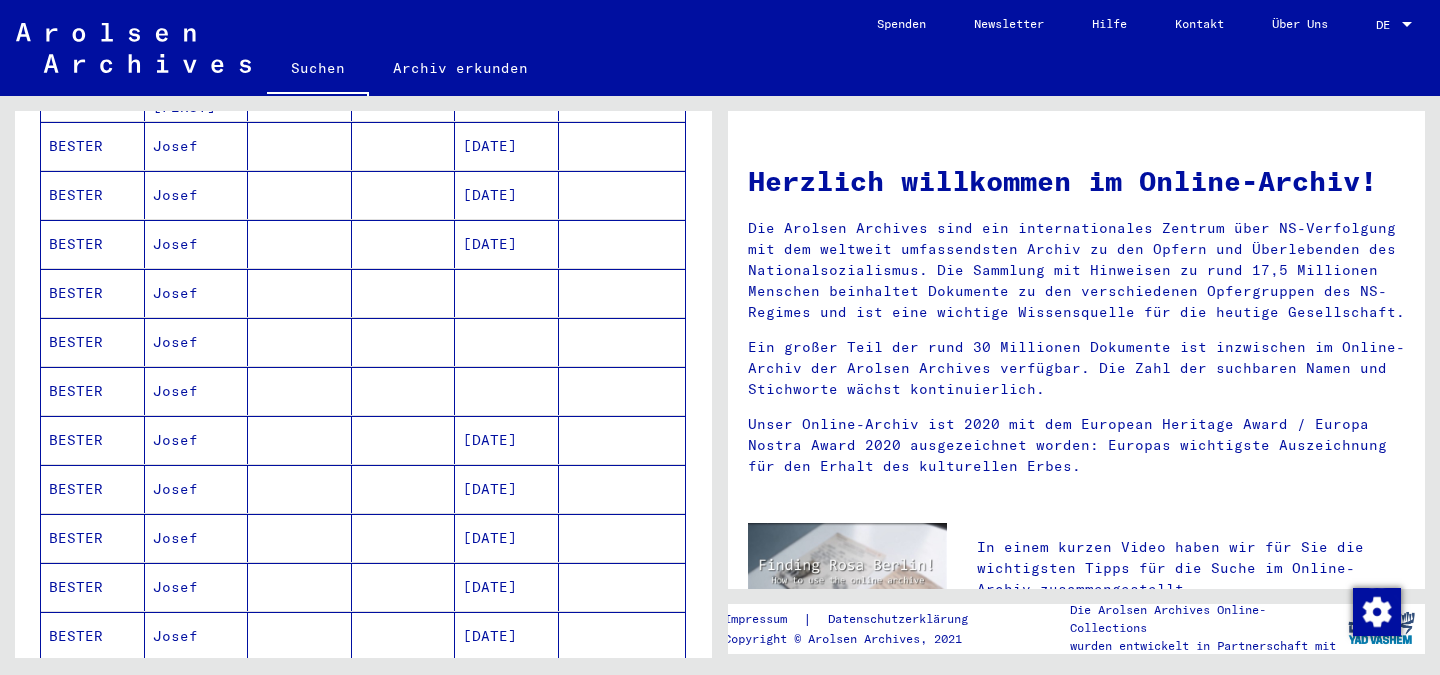 scroll, scrollTop: 890, scrollLeft: 0, axis: vertical 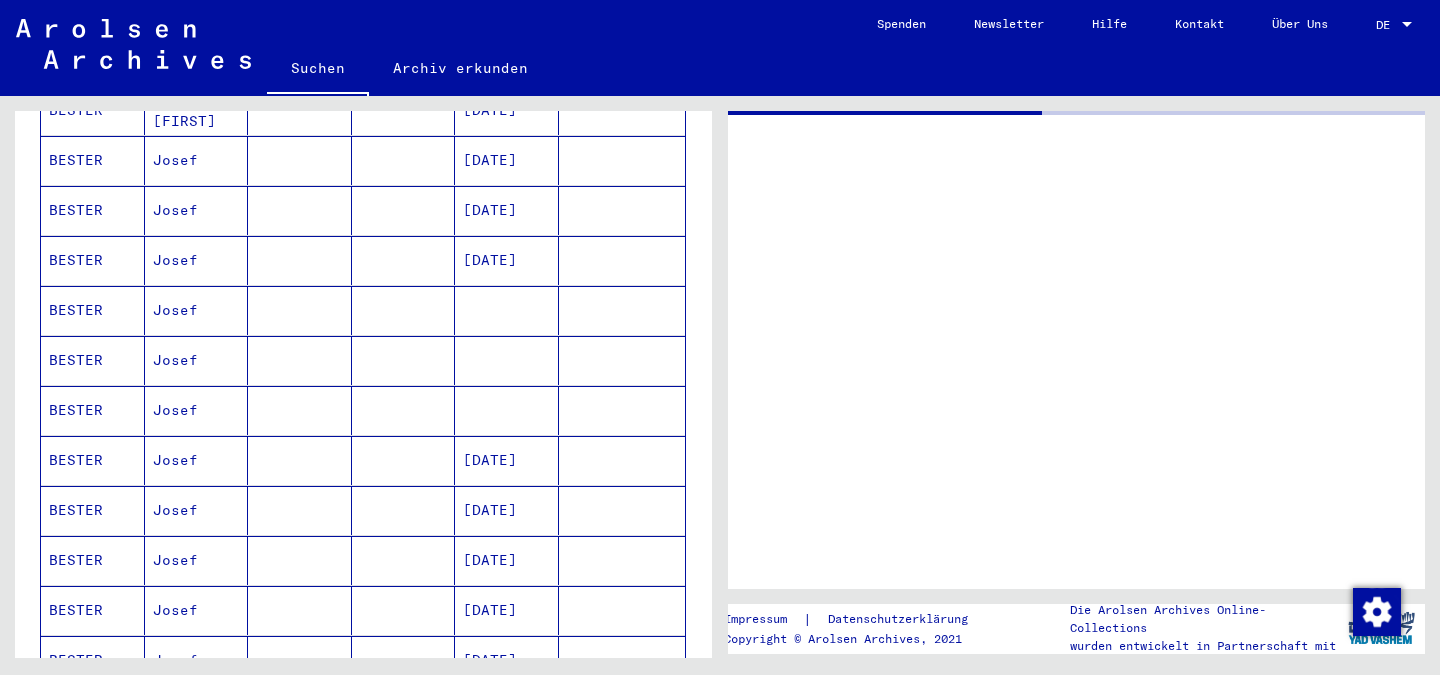 type on "**********" 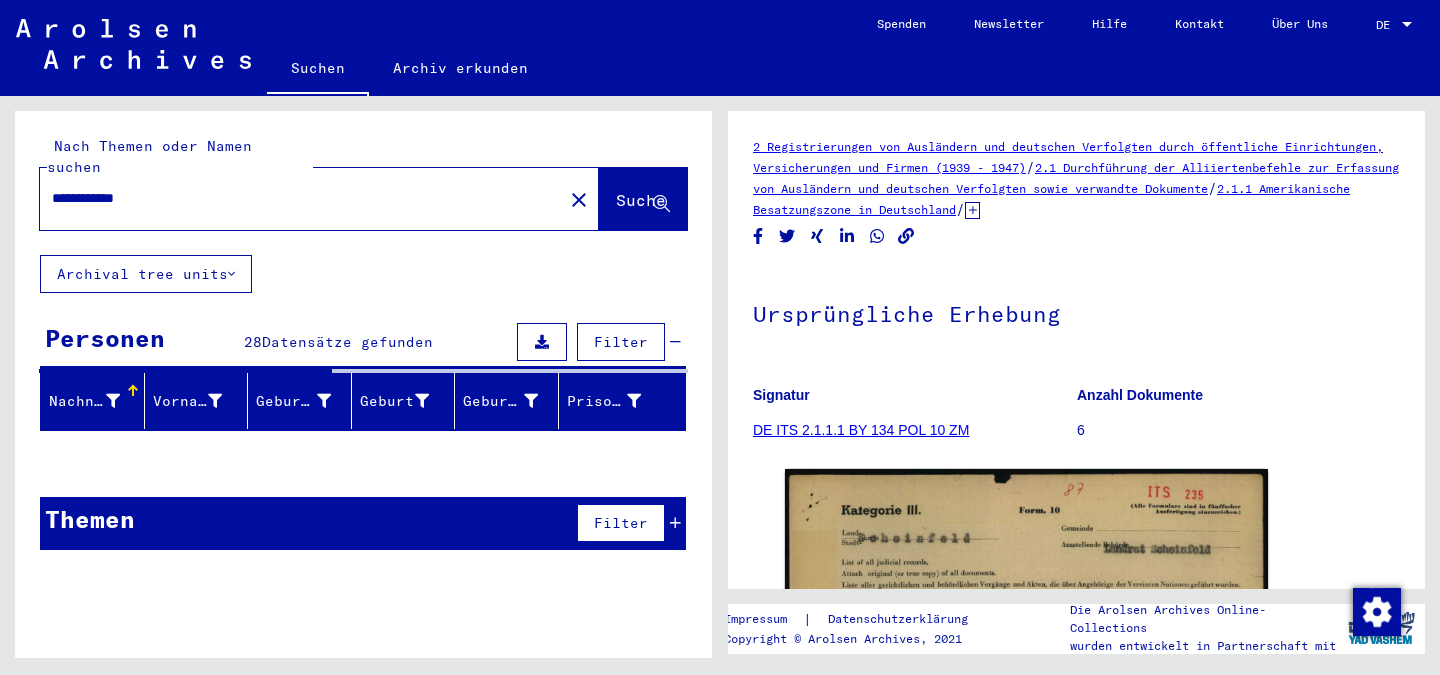 scroll, scrollTop: 0, scrollLeft: 0, axis: both 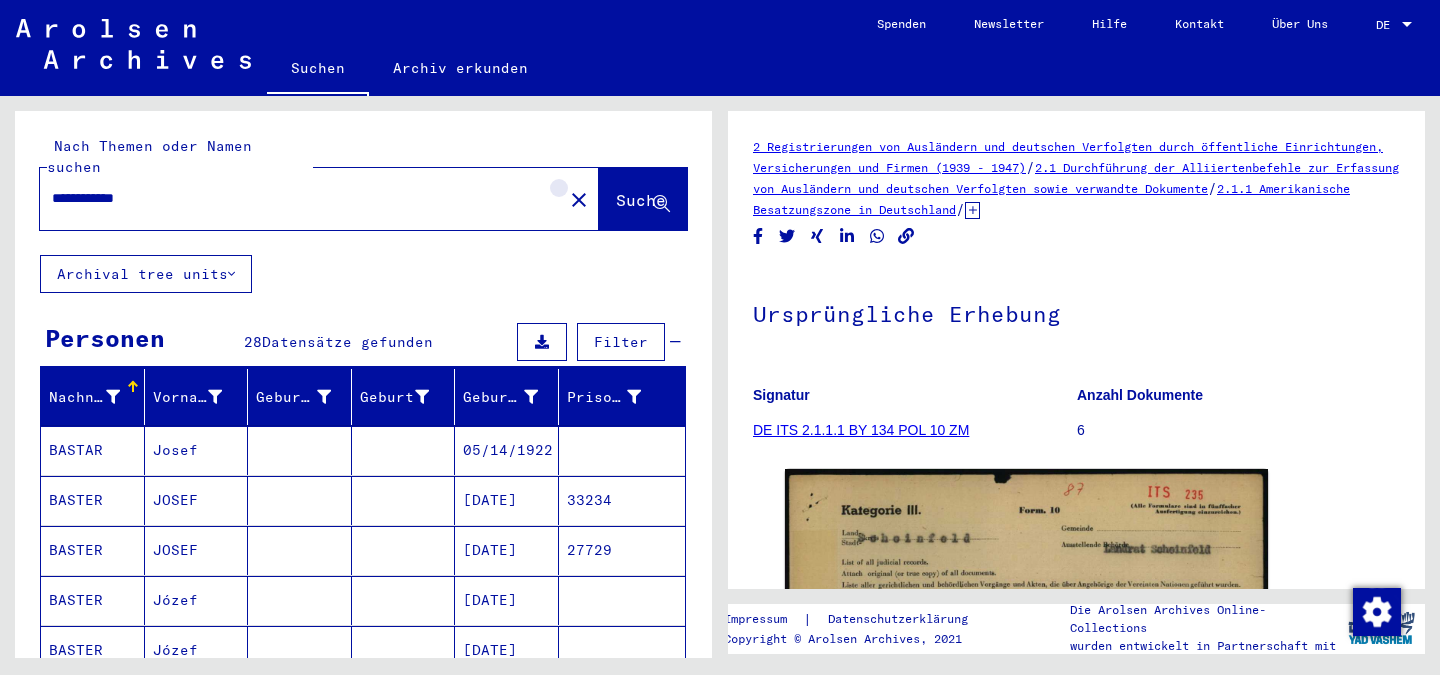 click on "close" 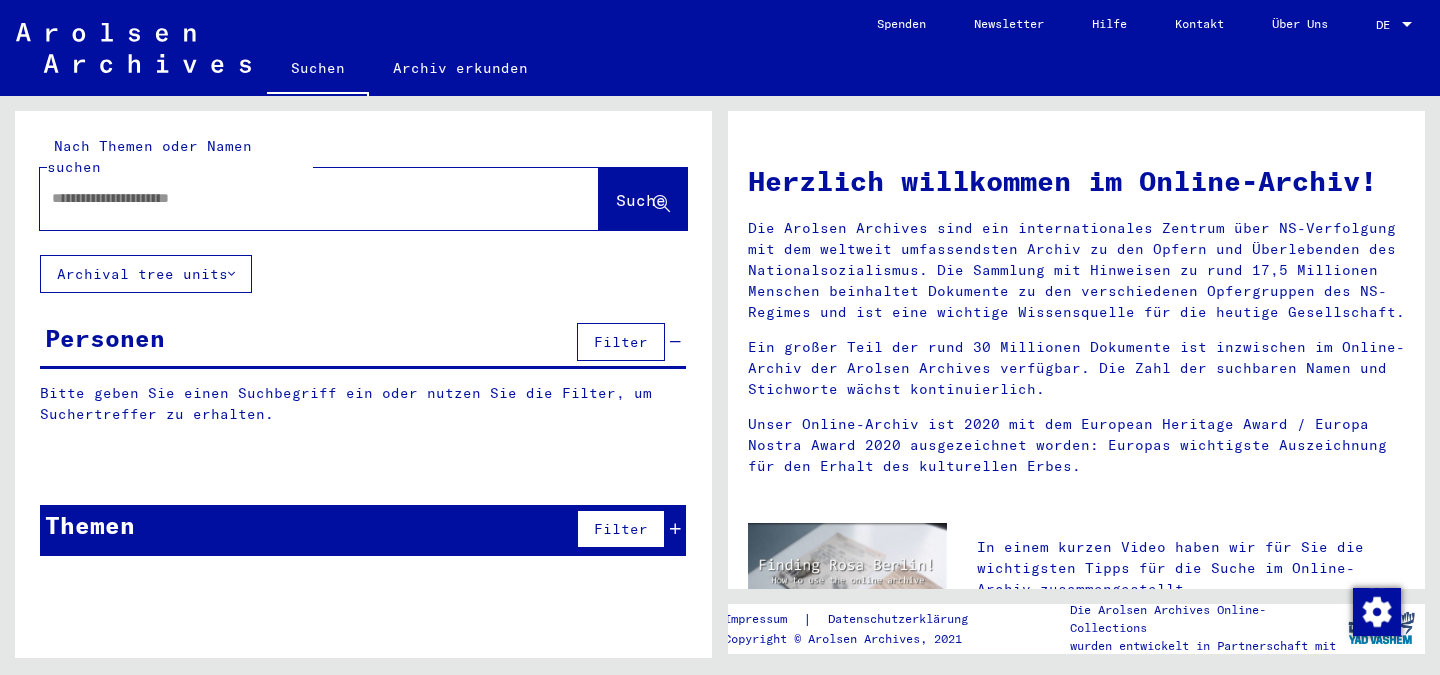 click at bounding box center (295, 198) 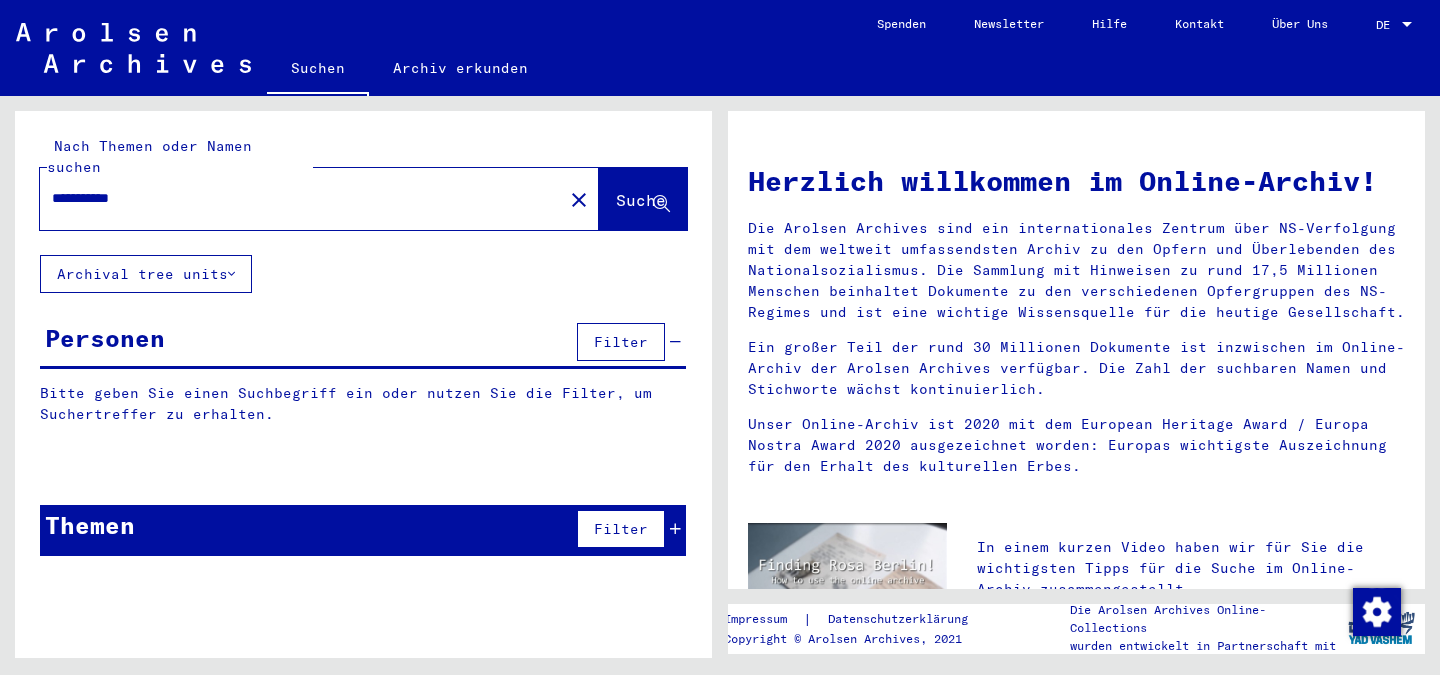 type on "**********" 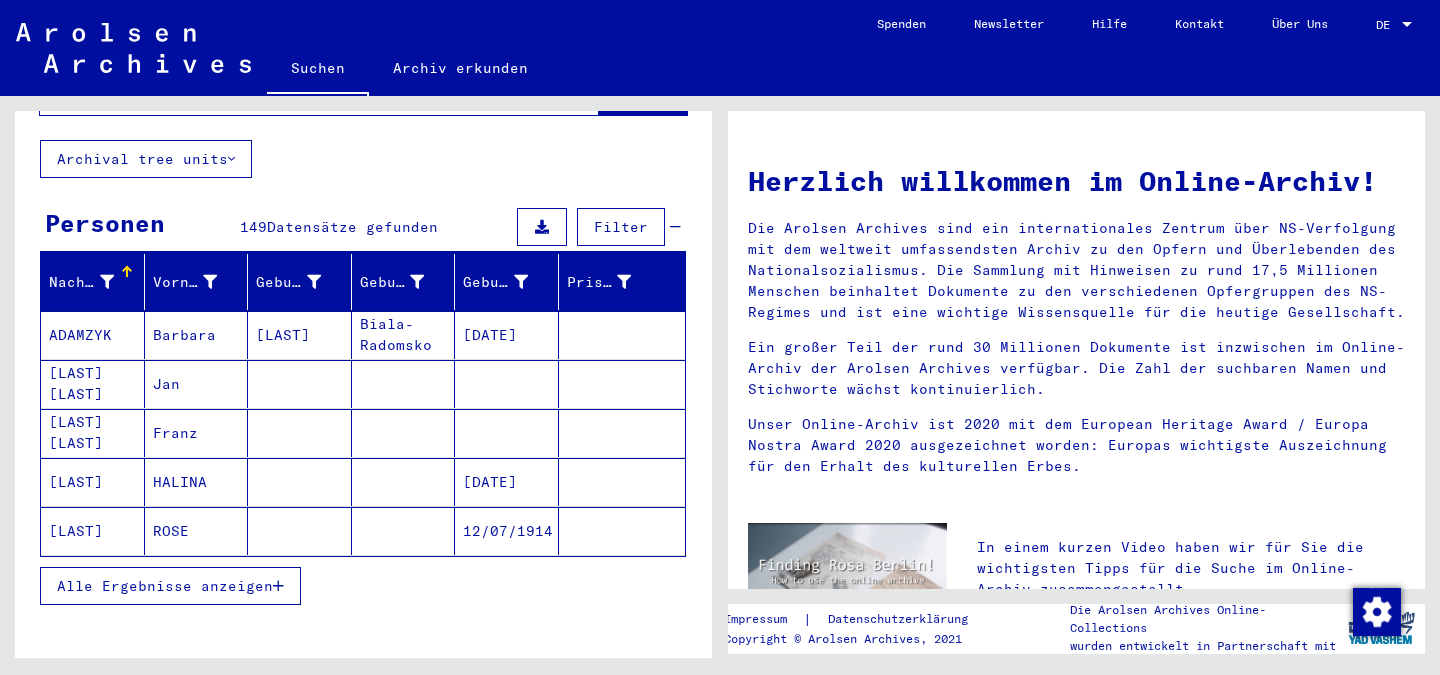 scroll, scrollTop: 121, scrollLeft: 0, axis: vertical 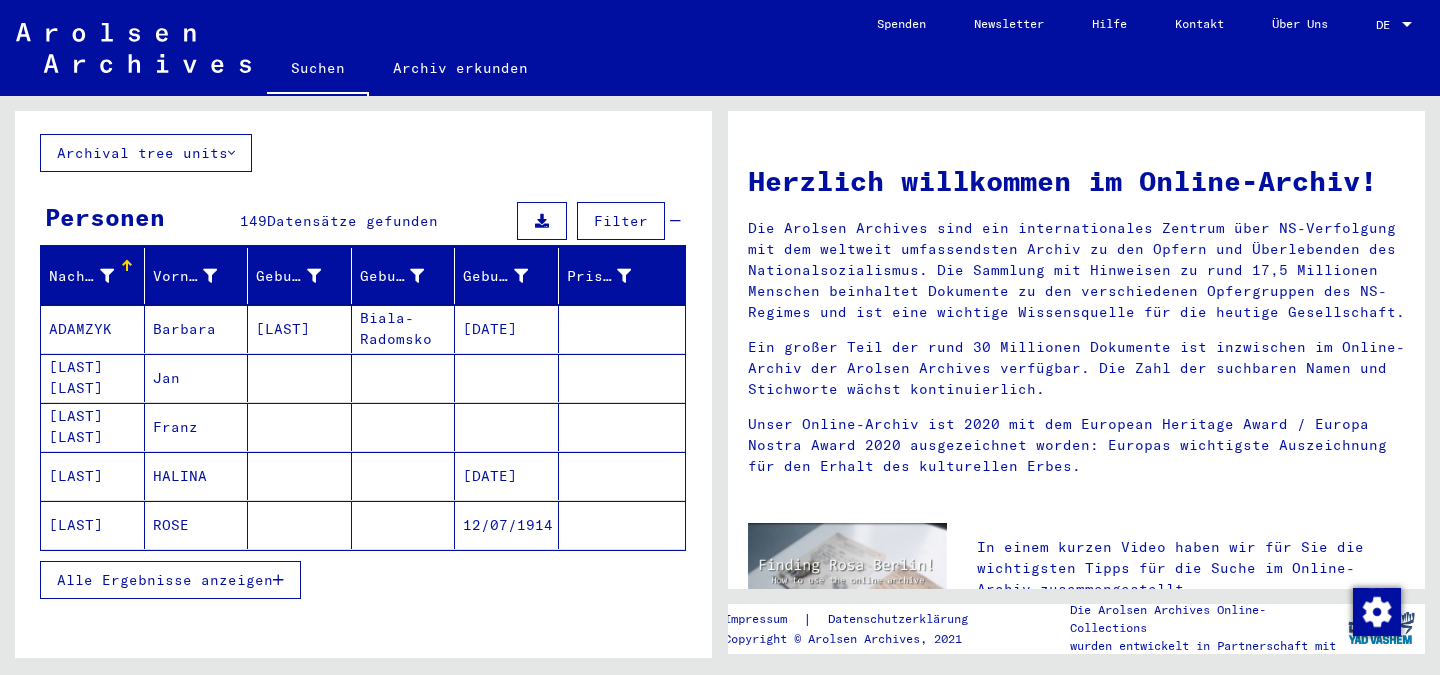click on "Alle Ergebnisse anzeigen" at bounding box center (165, 580) 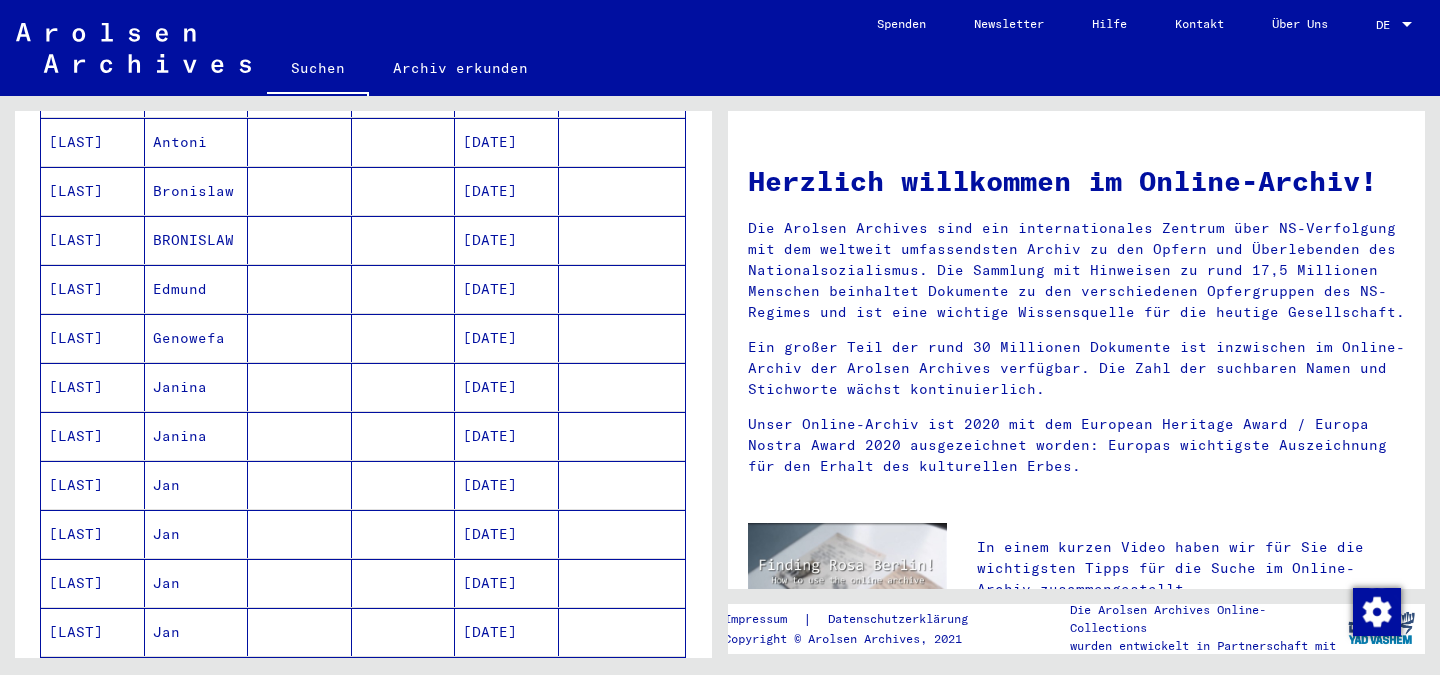 scroll, scrollTop: 996, scrollLeft: 0, axis: vertical 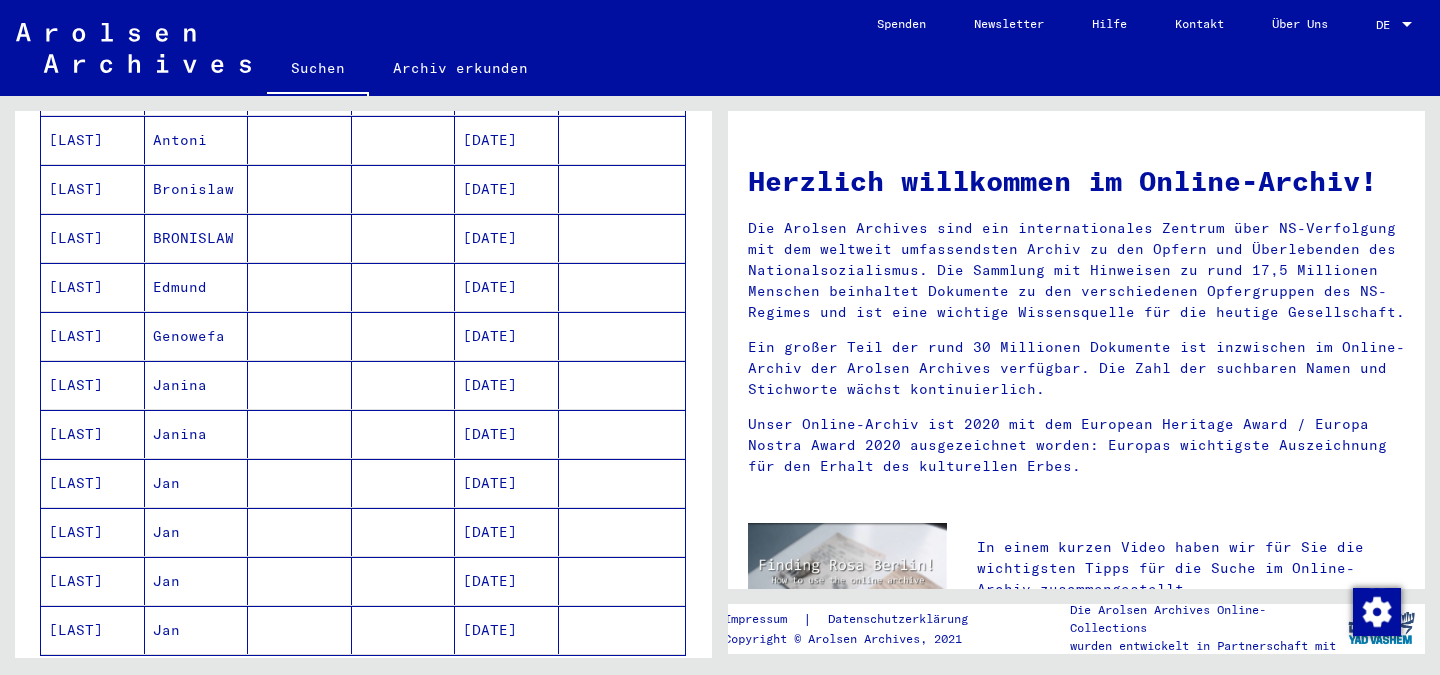 click on "[DATE]" at bounding box center (507, 532) 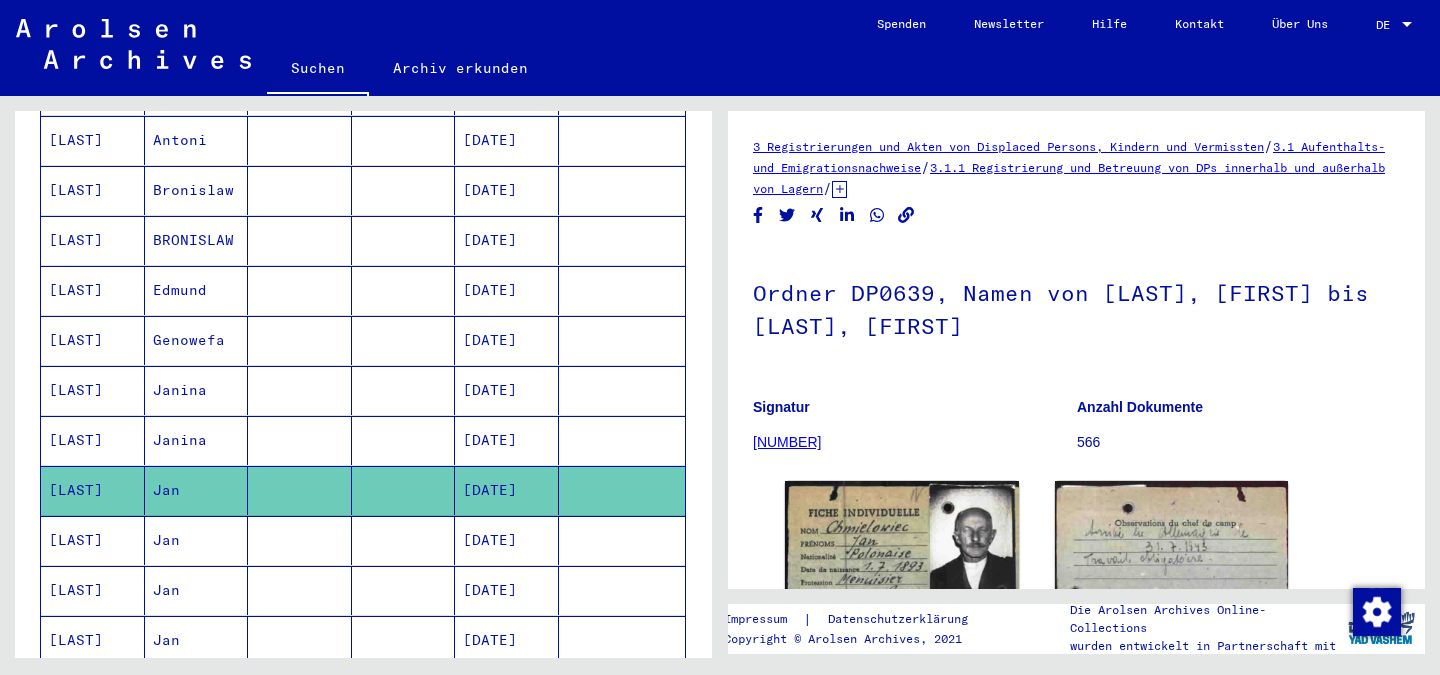 scroll, scrollTop: 0, scrollLeft: 0, axis: both 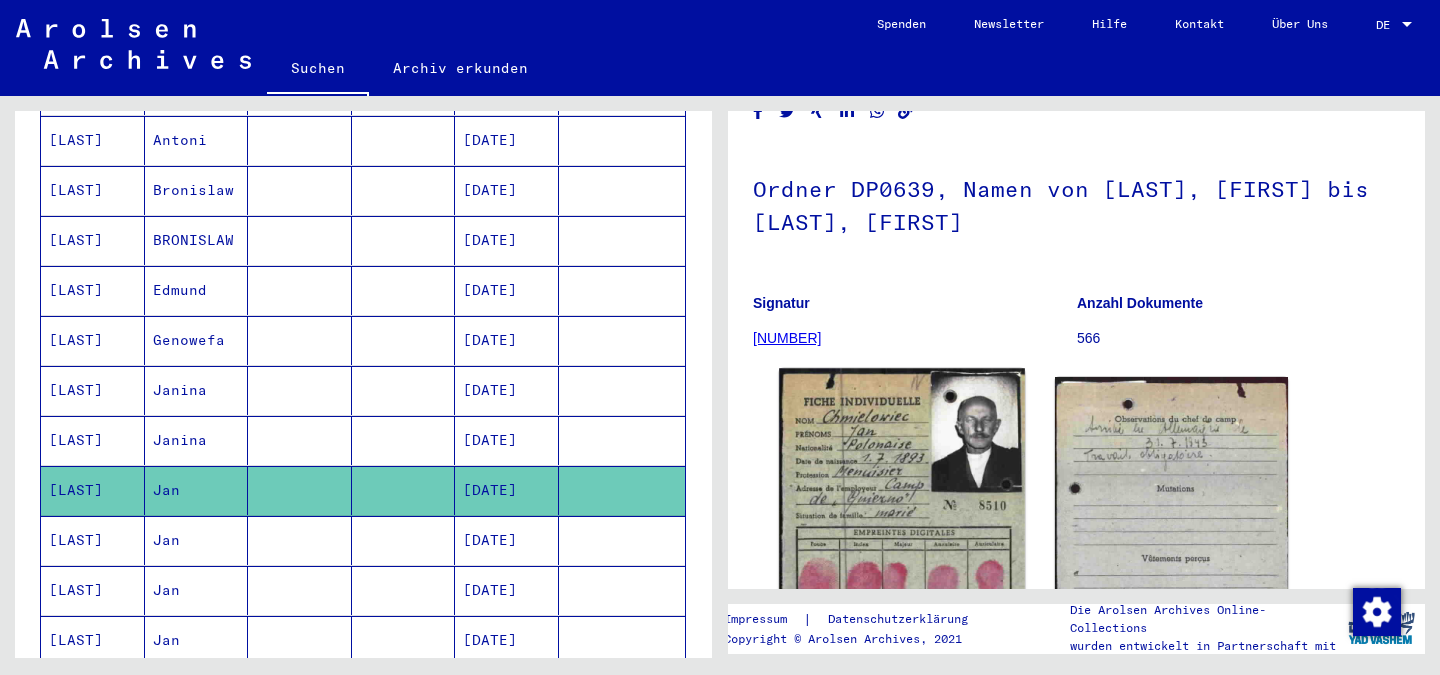 click 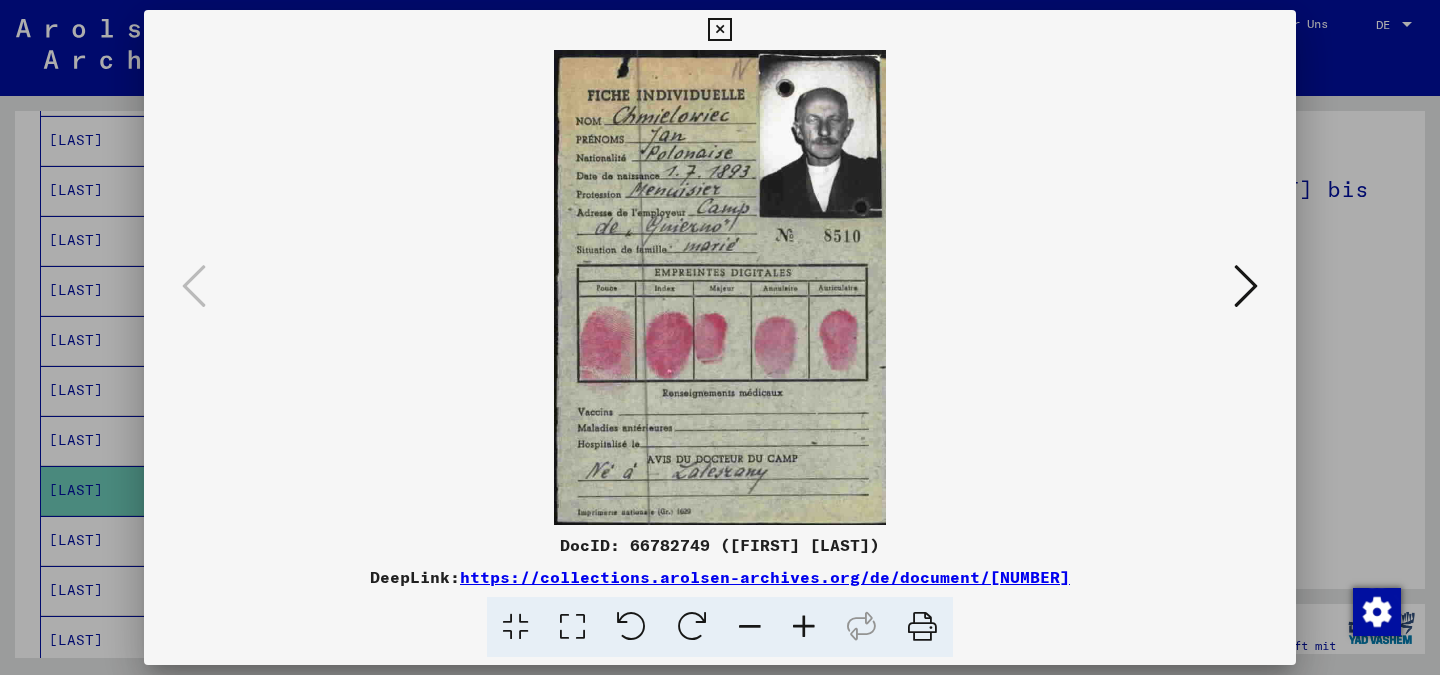 click at bounding box center (1246, 286) 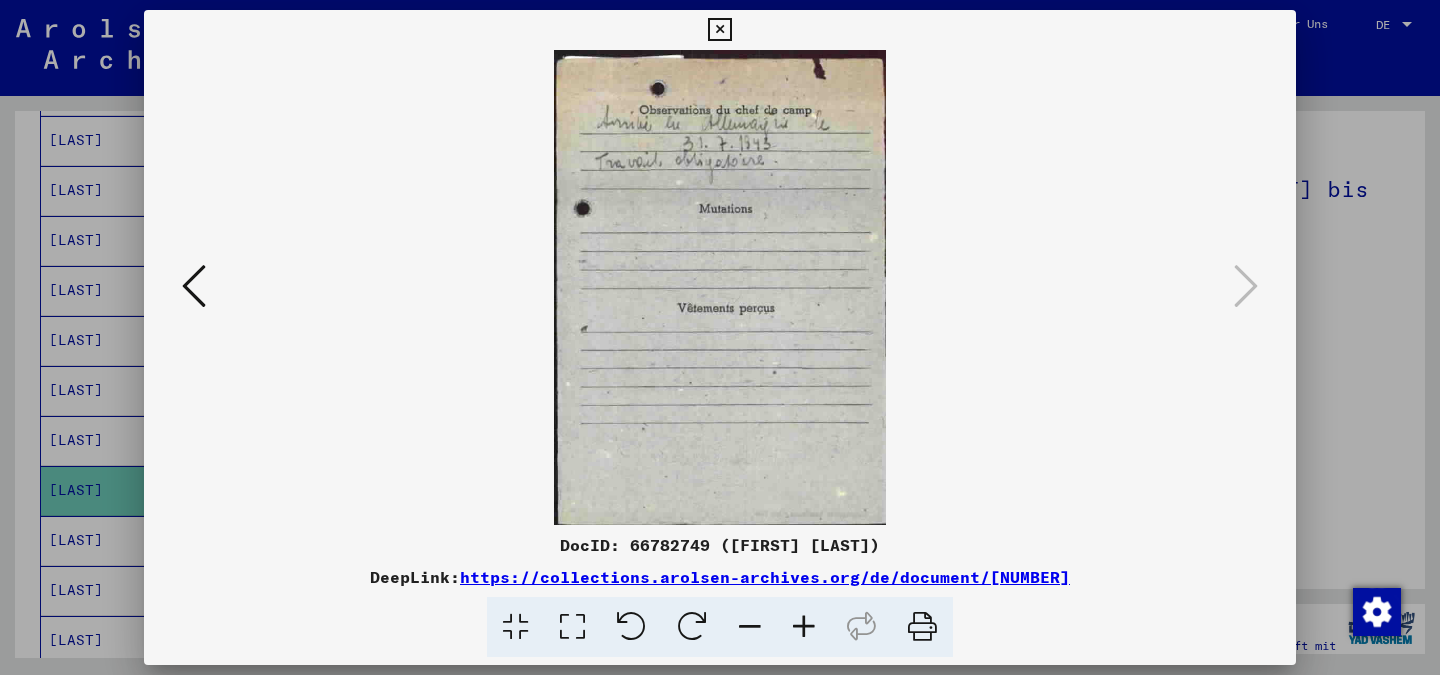 click at bounding box center (719, 30) 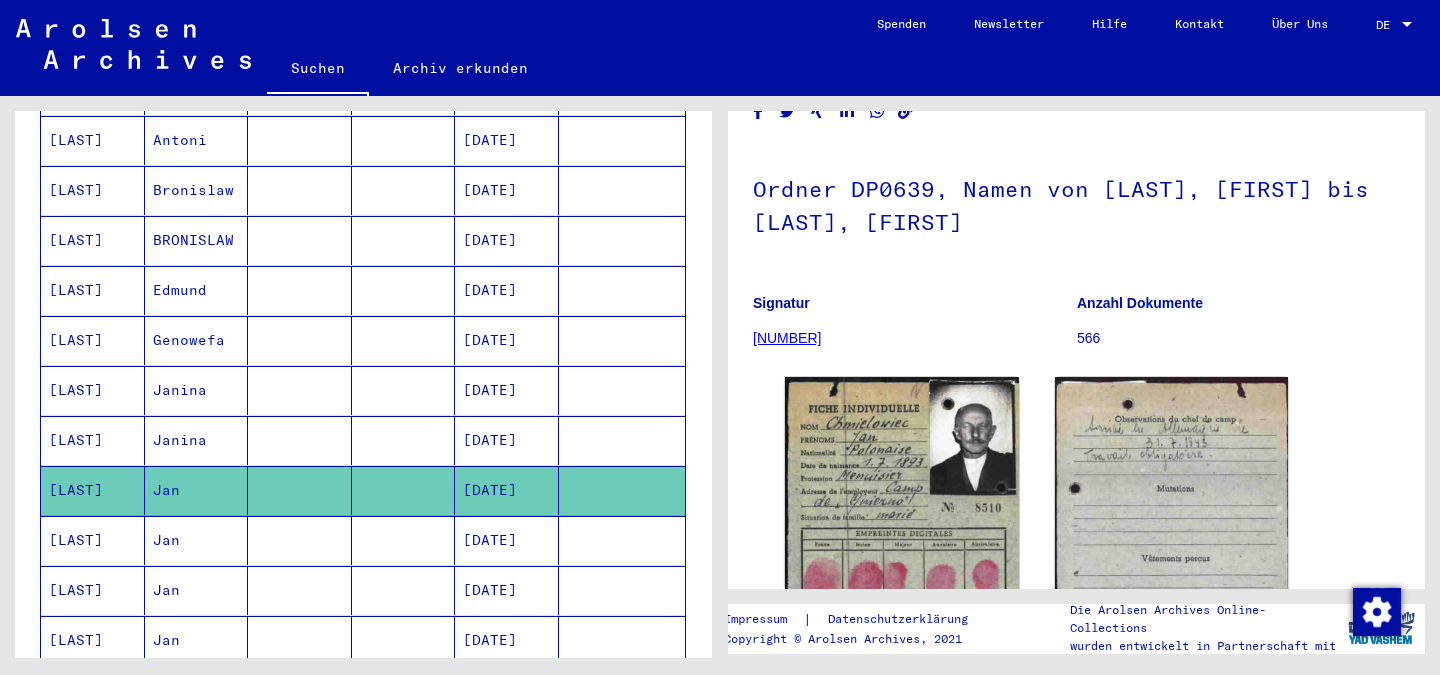click on "[DATE]" at bounding box center [507, 590] 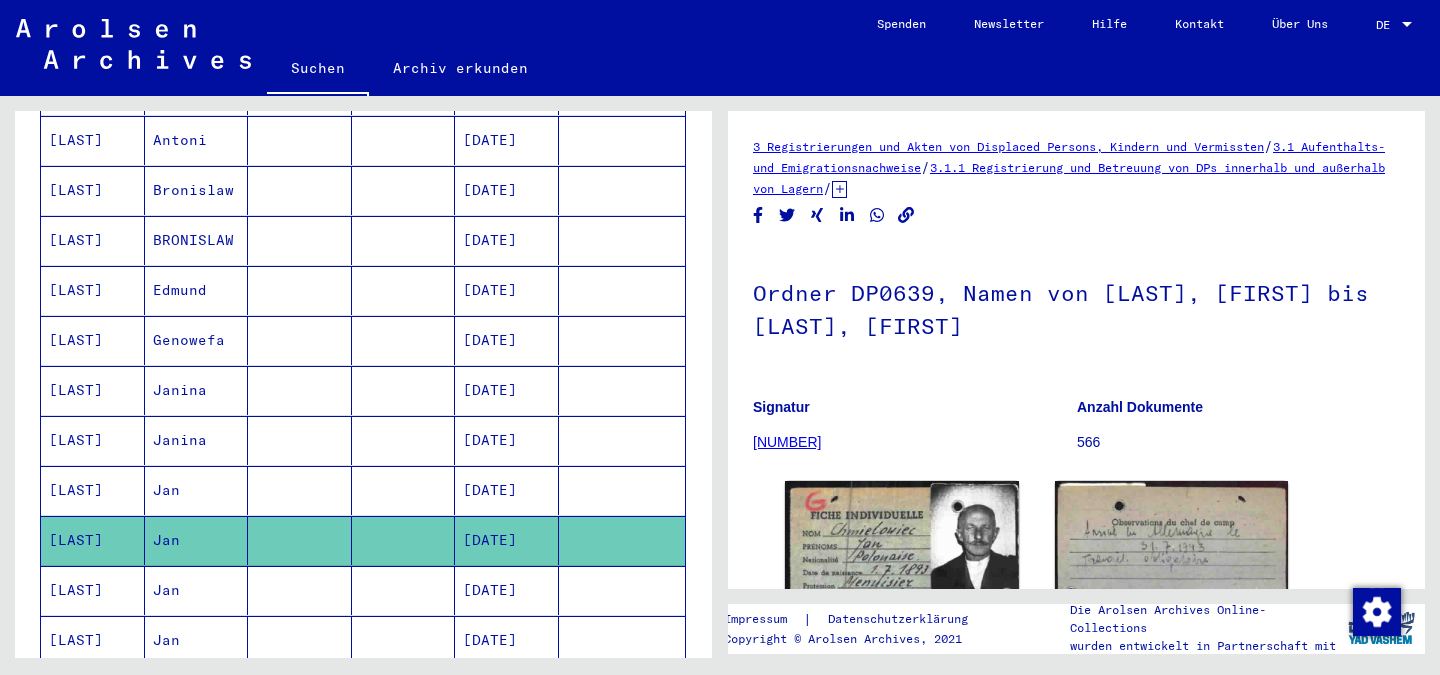 scroll, scrollTop: 0, scrollLeft: 0, axis: both 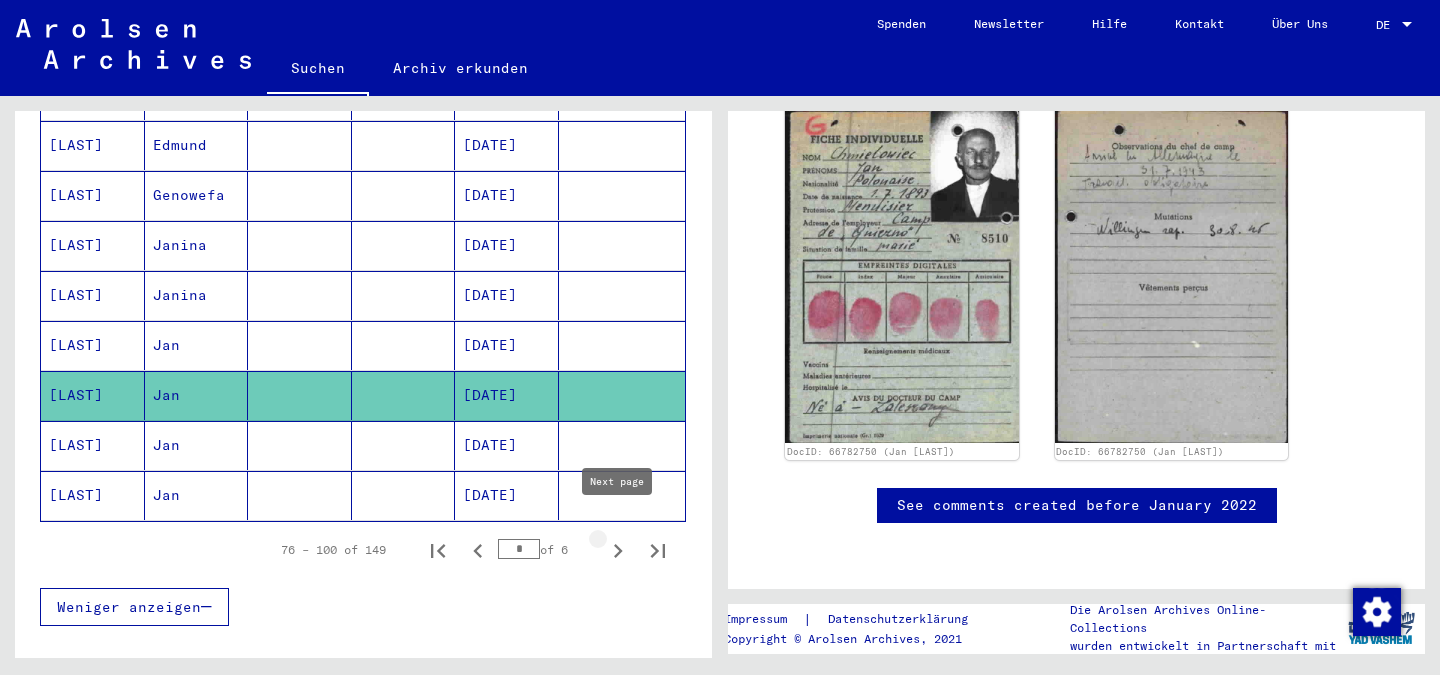 click 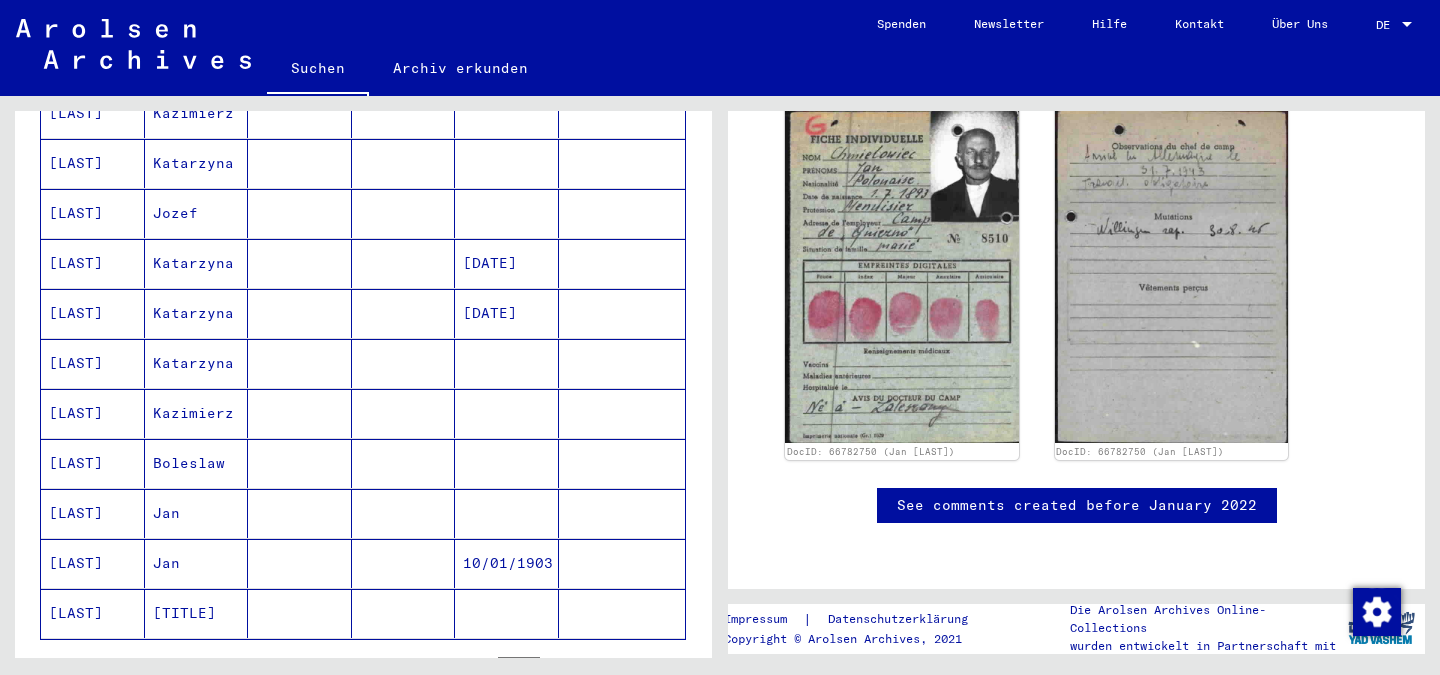 scroll, scrollTop: 1041, scrollLeft: 0, axis: vertical 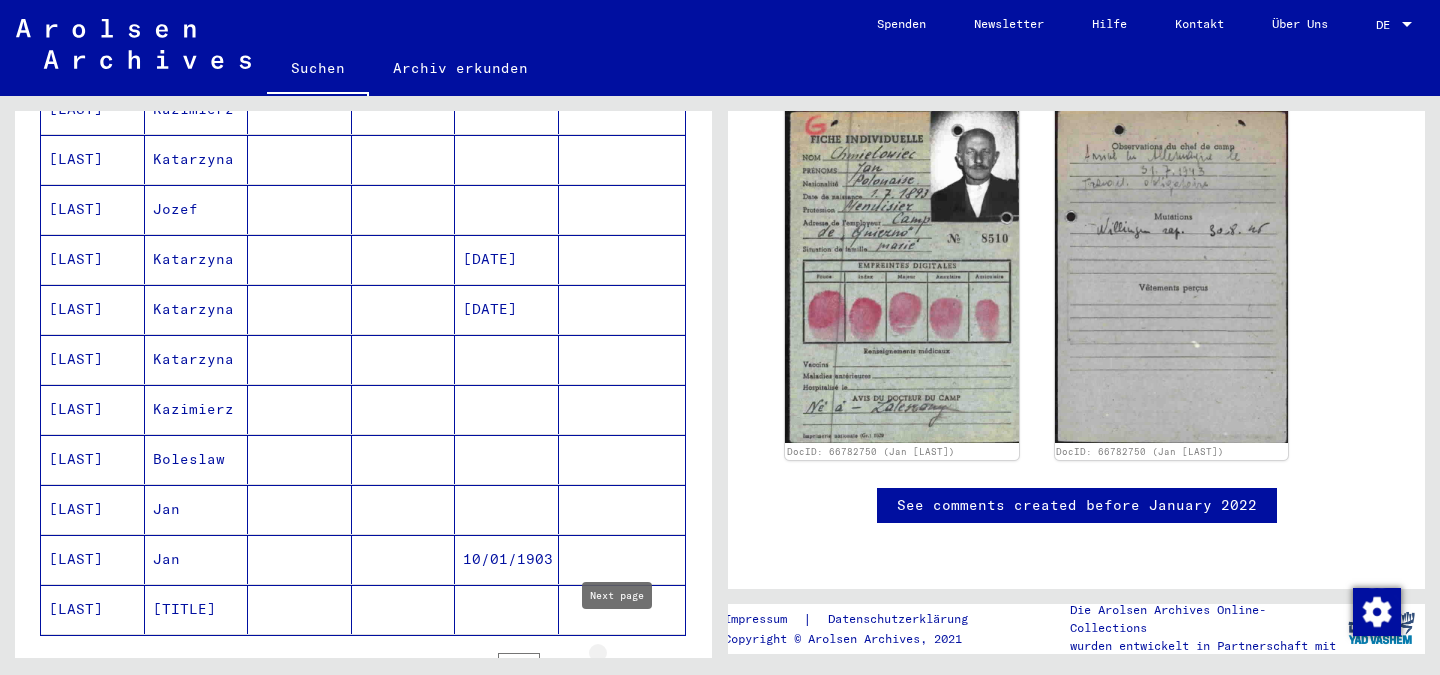 click 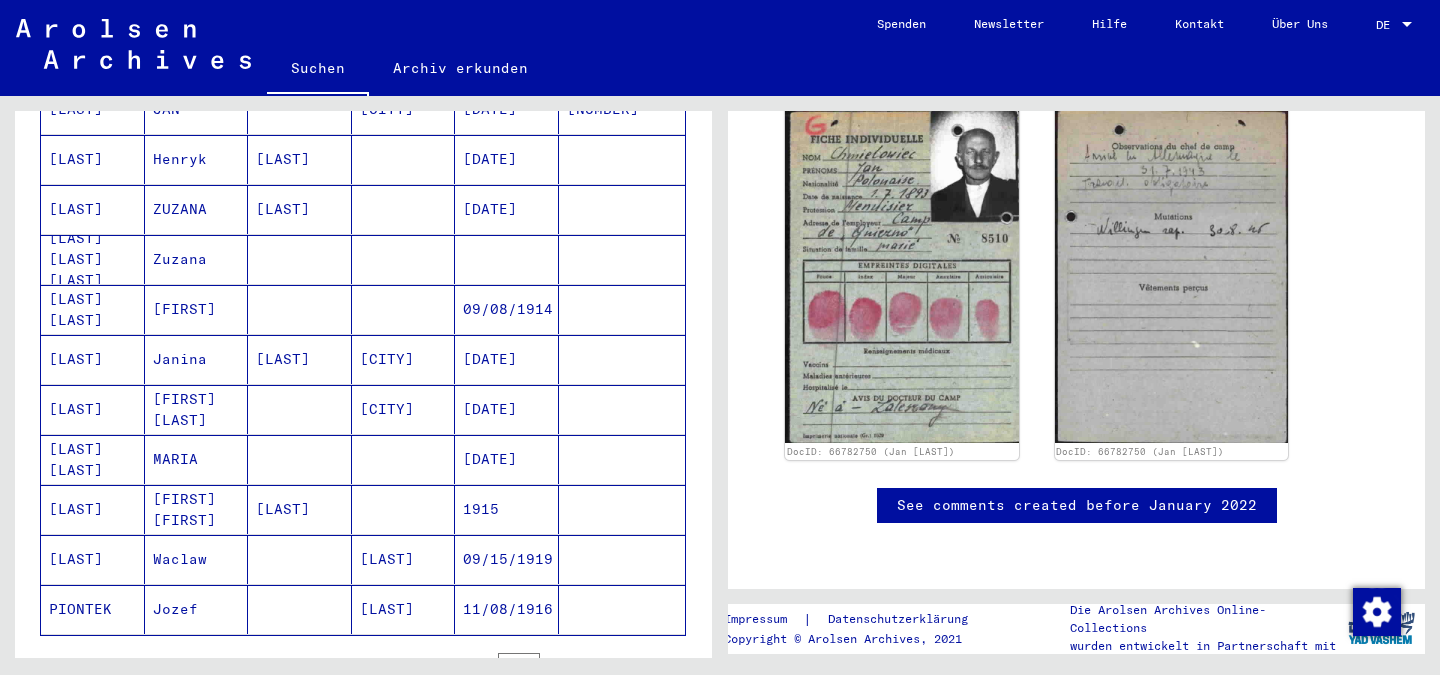 scroll, scrollTop: 994, scrollLeft: 0, axis: vertical 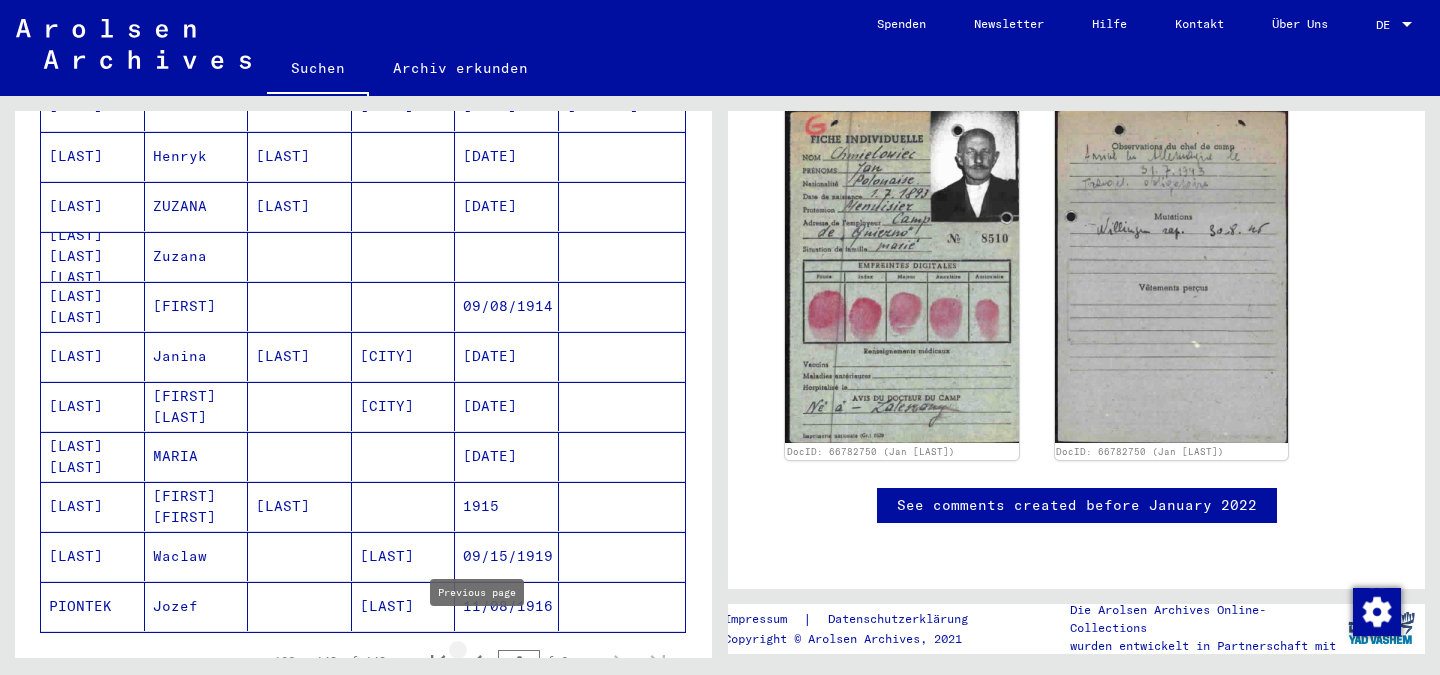 click 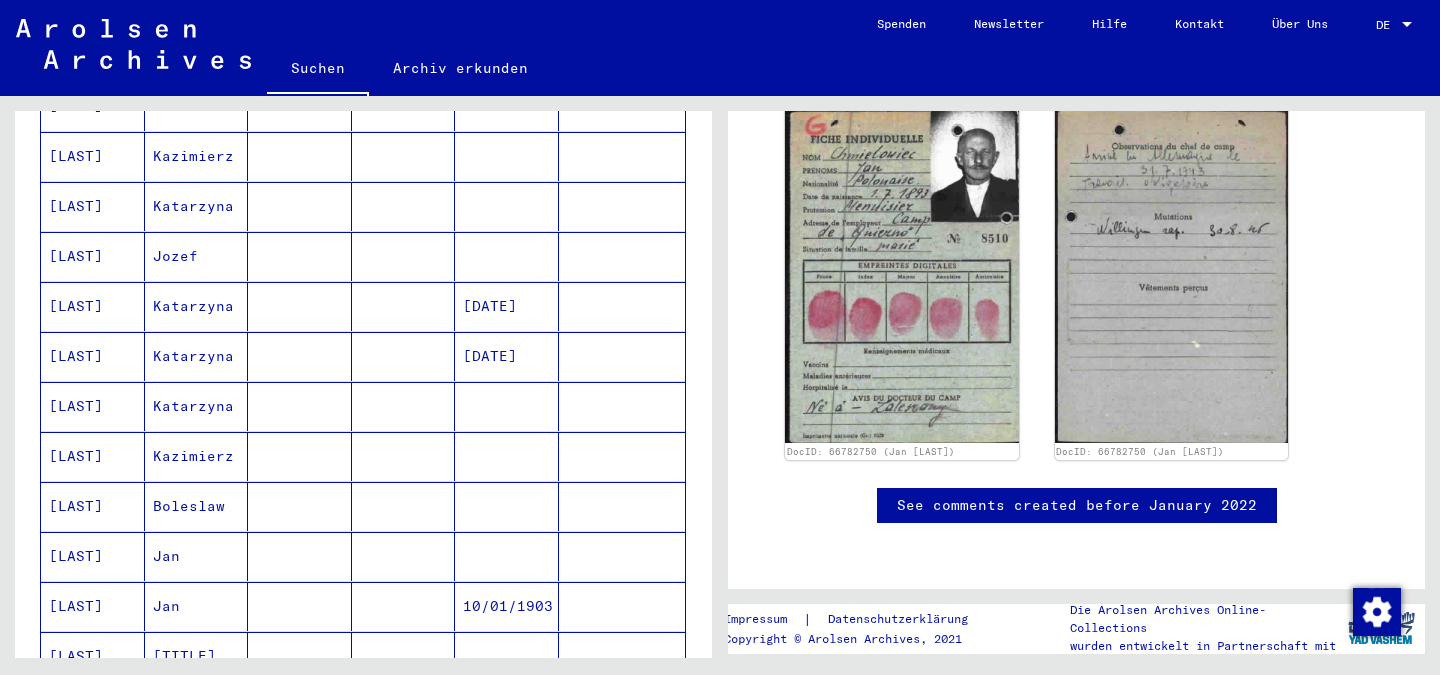 click 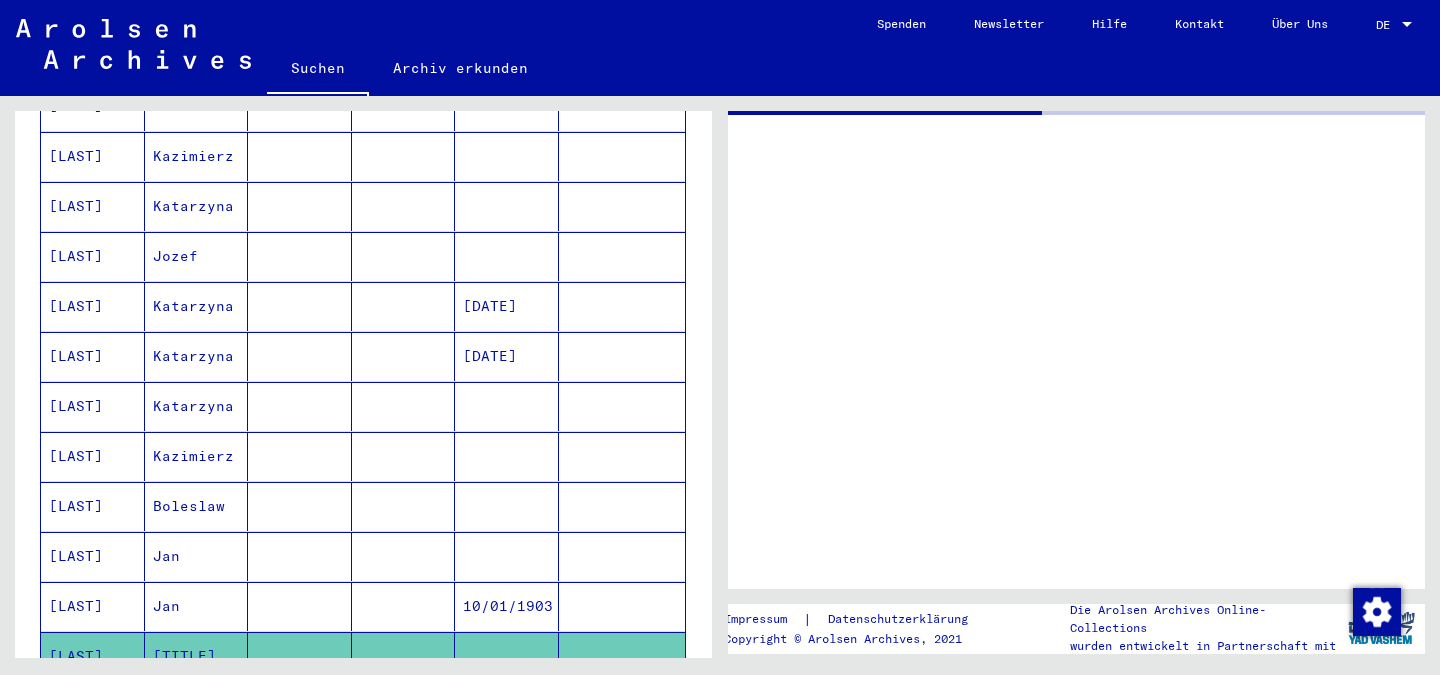 scroll, scrollTop: 0, scrollLeft: 0, axis: both 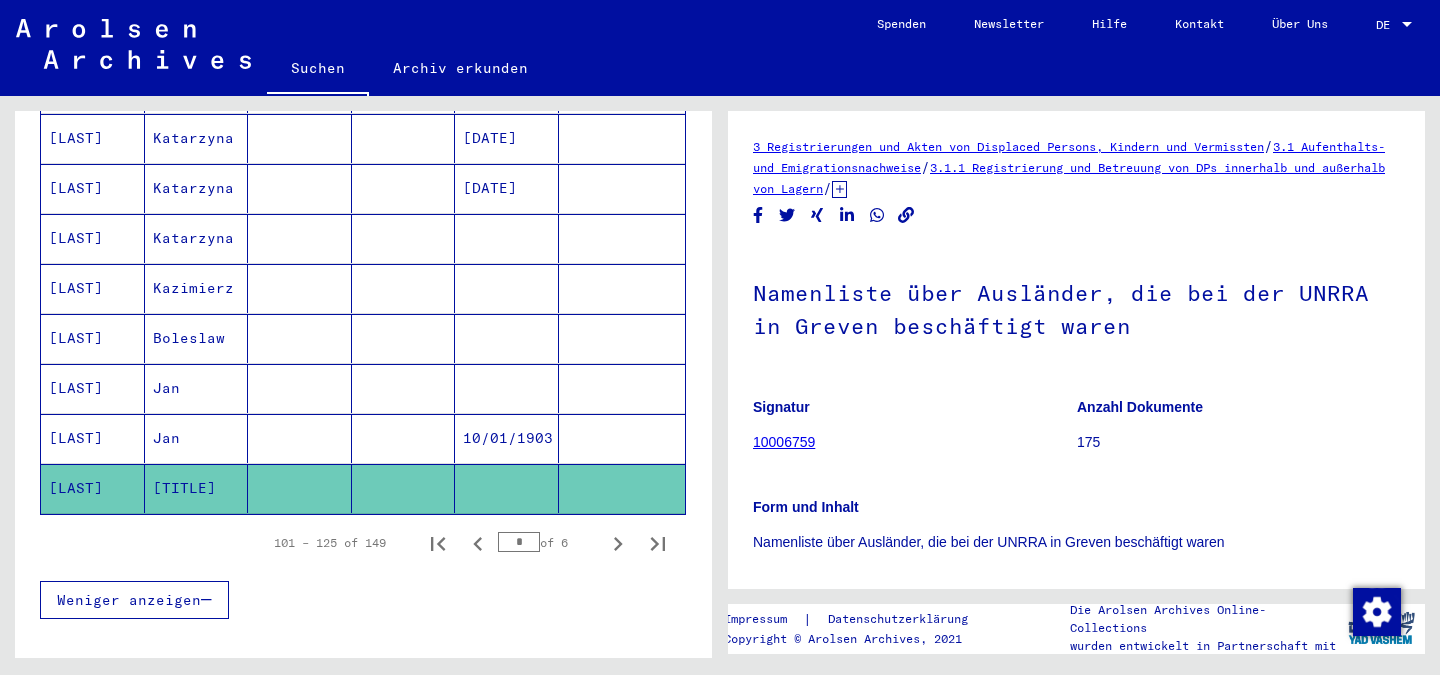 click on "10/01/1903" at bounding box center [507, 488] 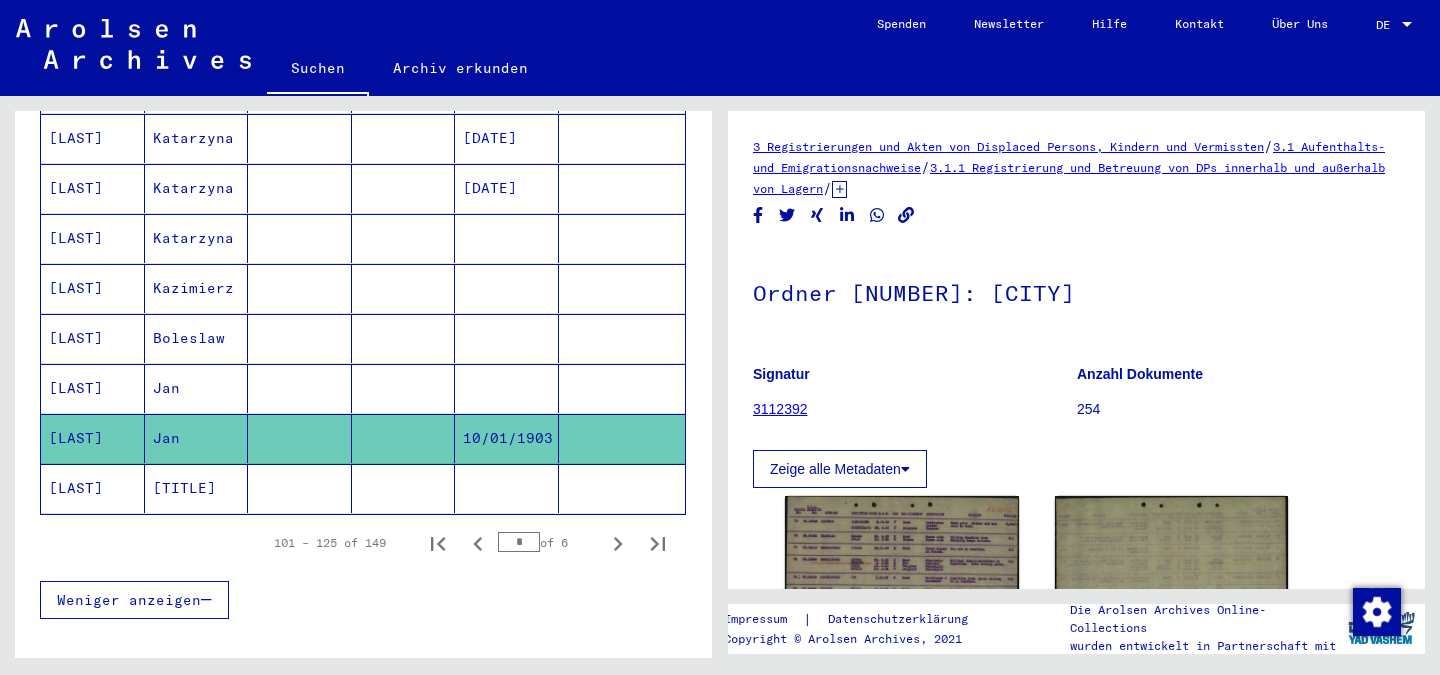 scroll, scrollTop: 0, scrollLeft: 0, axis: both 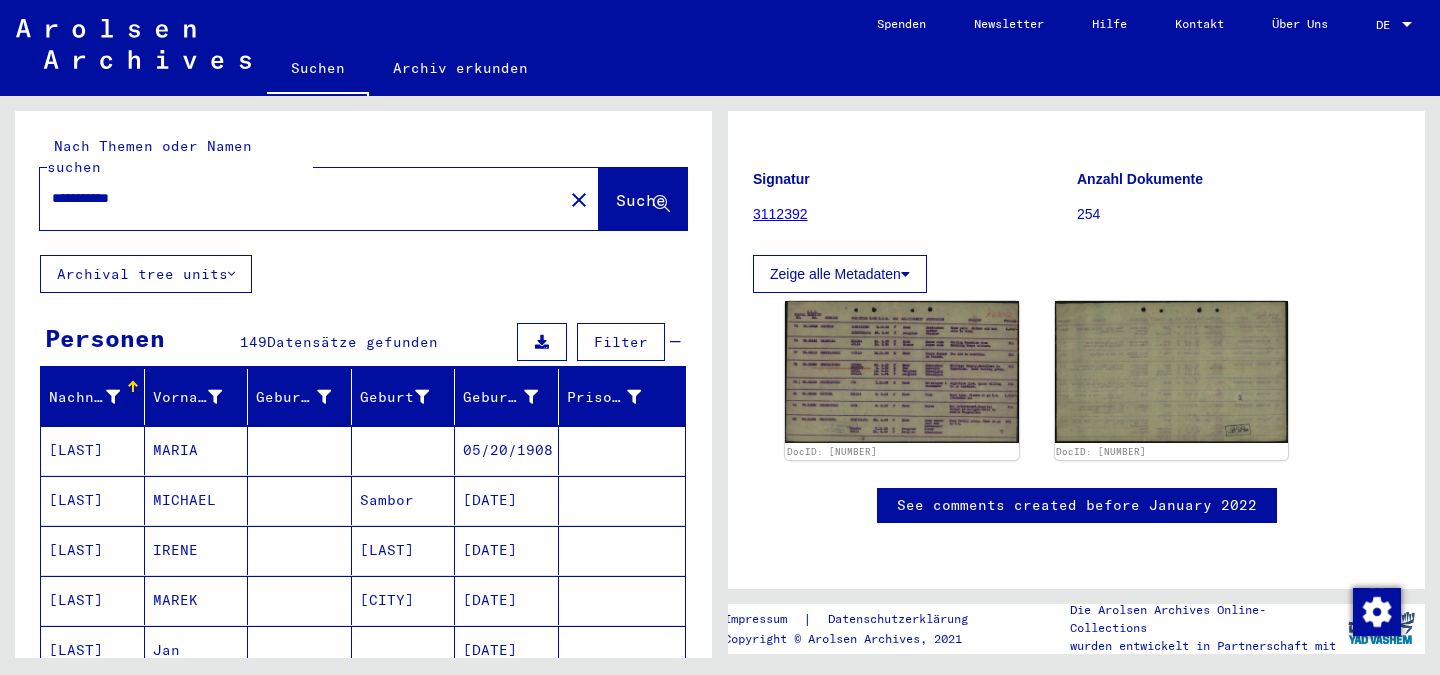 click on "**********" at bounding box center [301, 198] 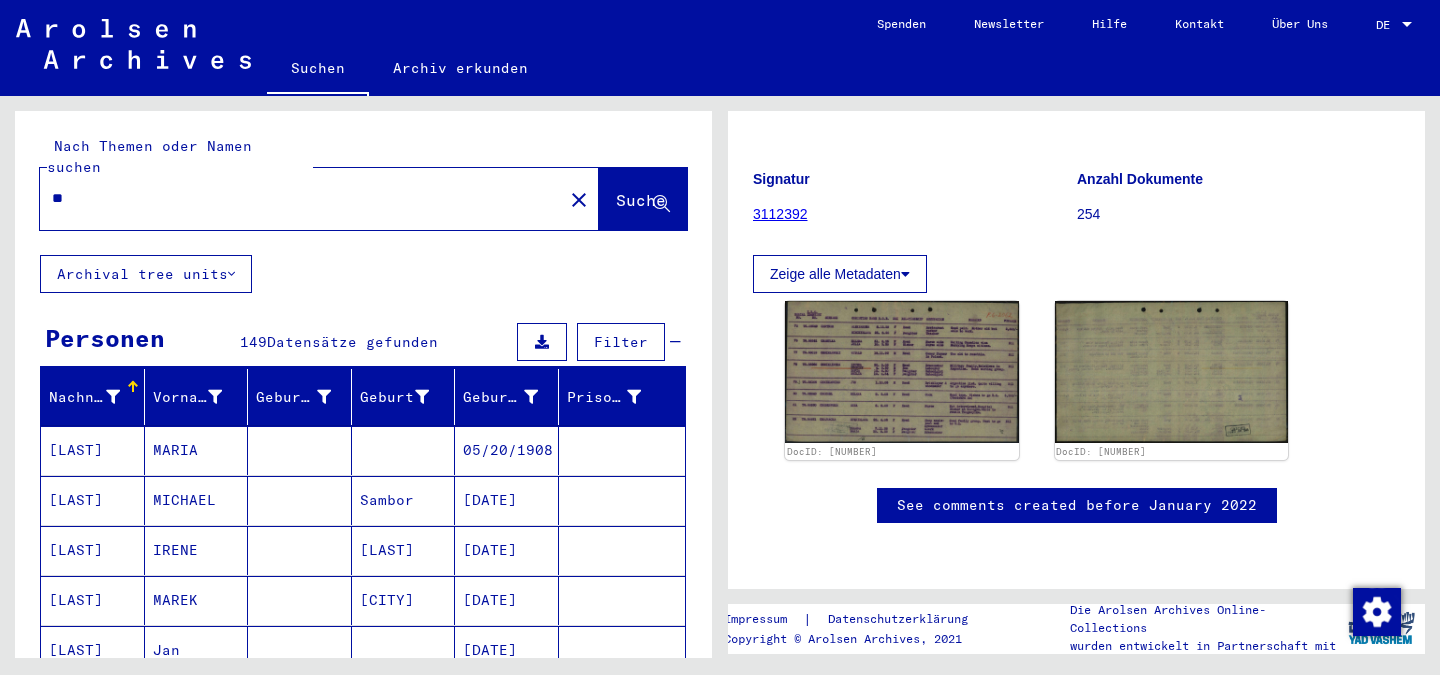 type on "*" 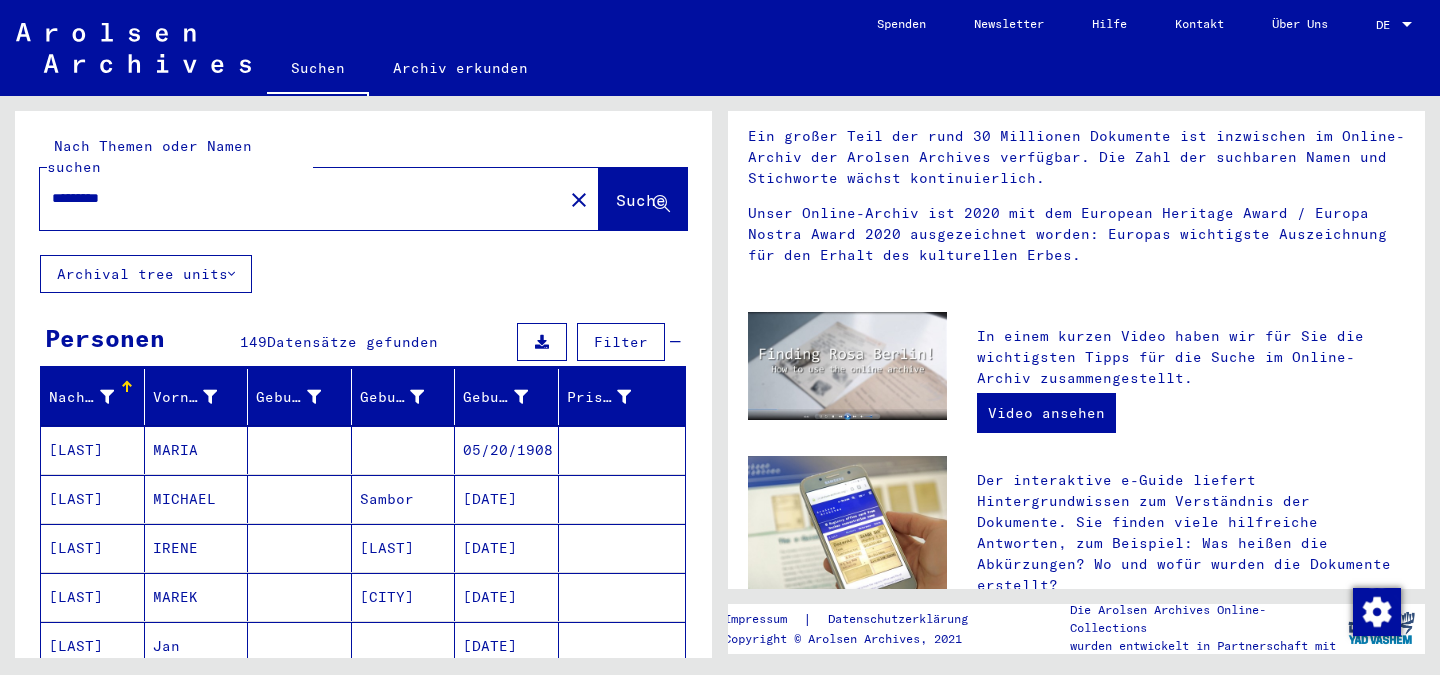 scroll, scrollTop: 0, scrollLeft: 0, axis: both 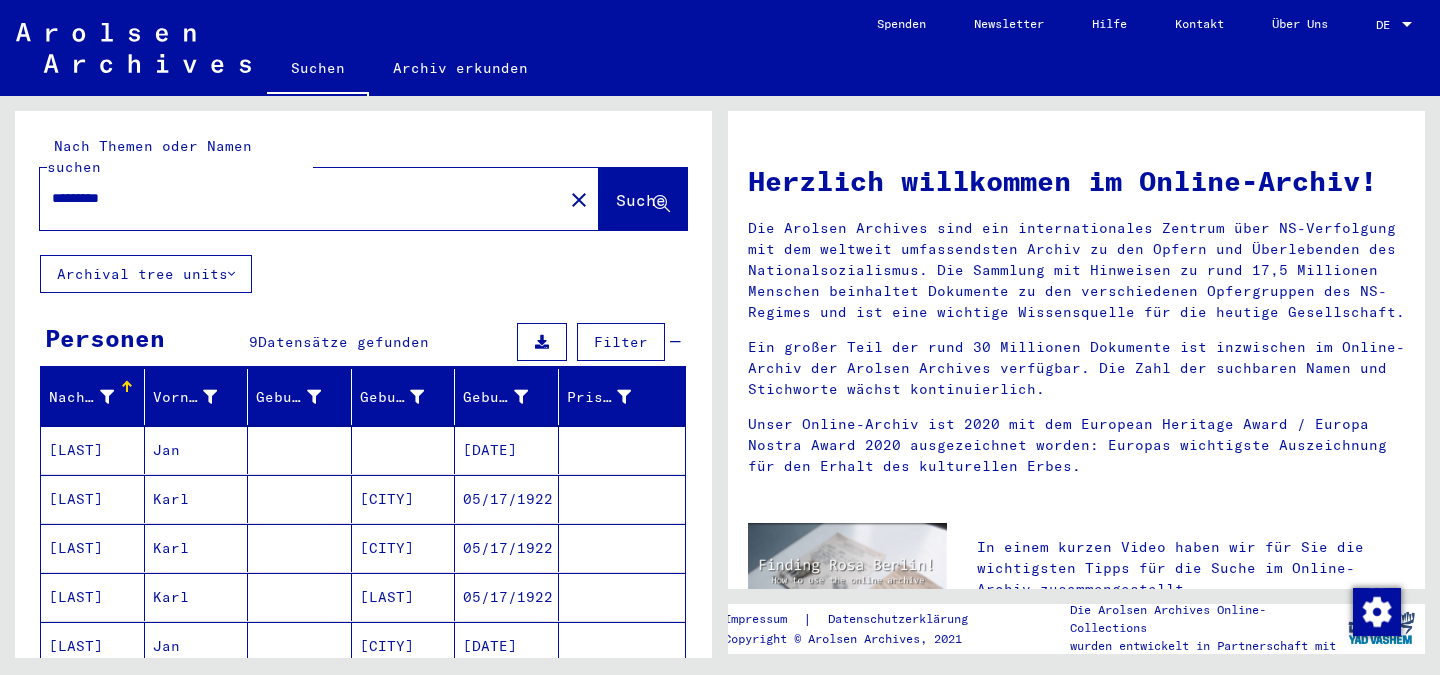 click on "[DATE]" at bounding box center (507, 499) 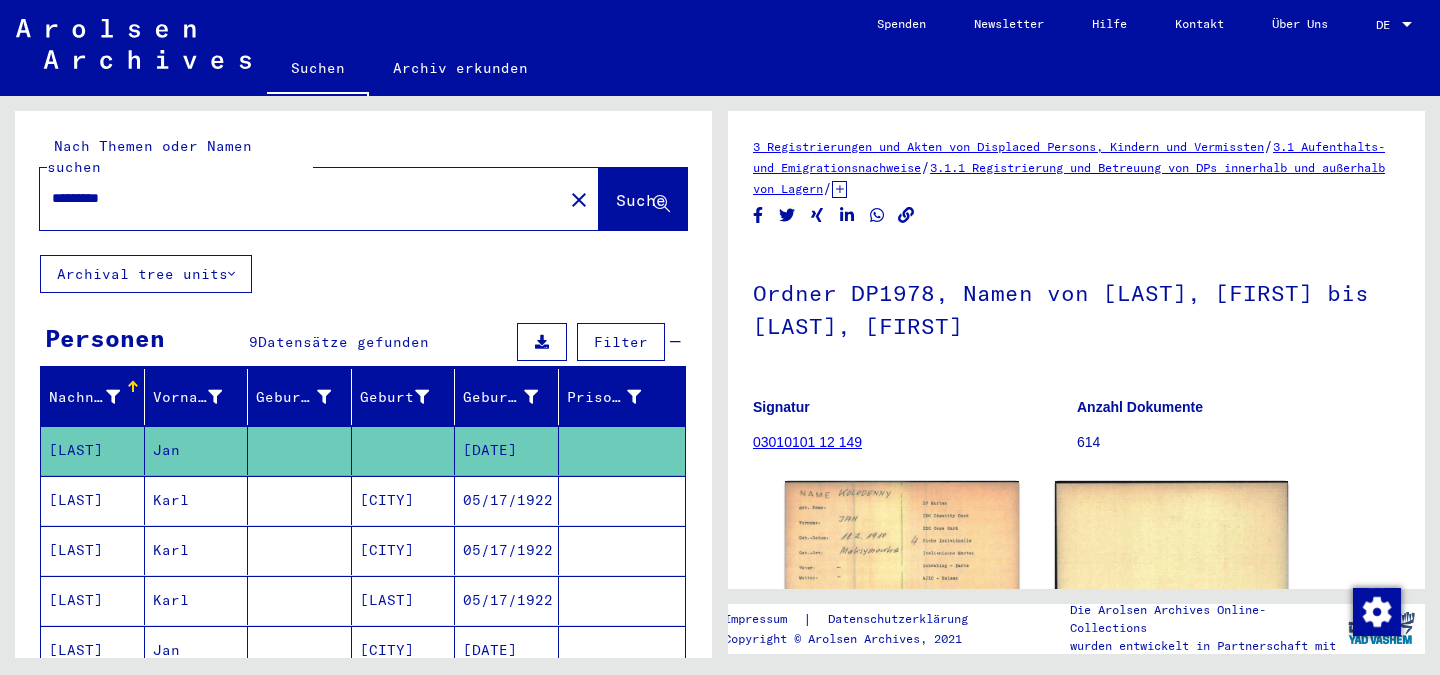 scroll, scrollTop: 0, scrollLeft: 0, axis: both 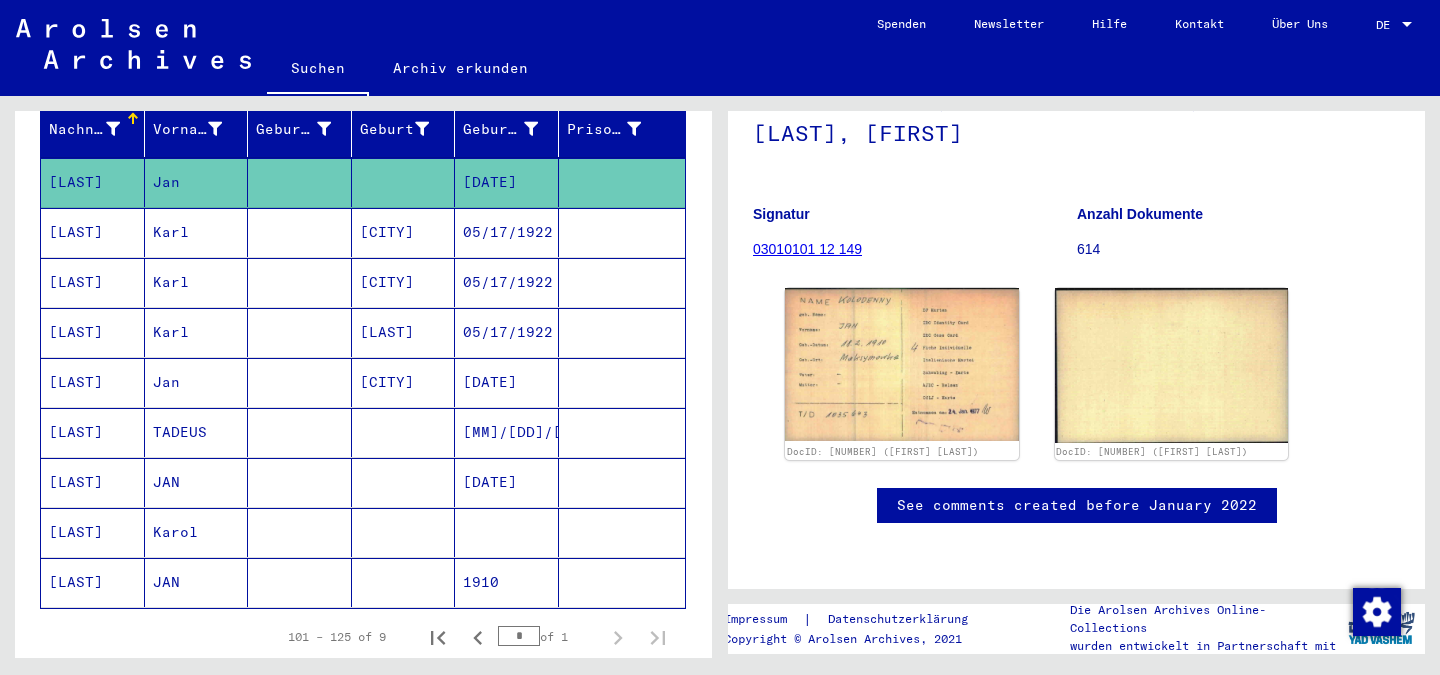 click 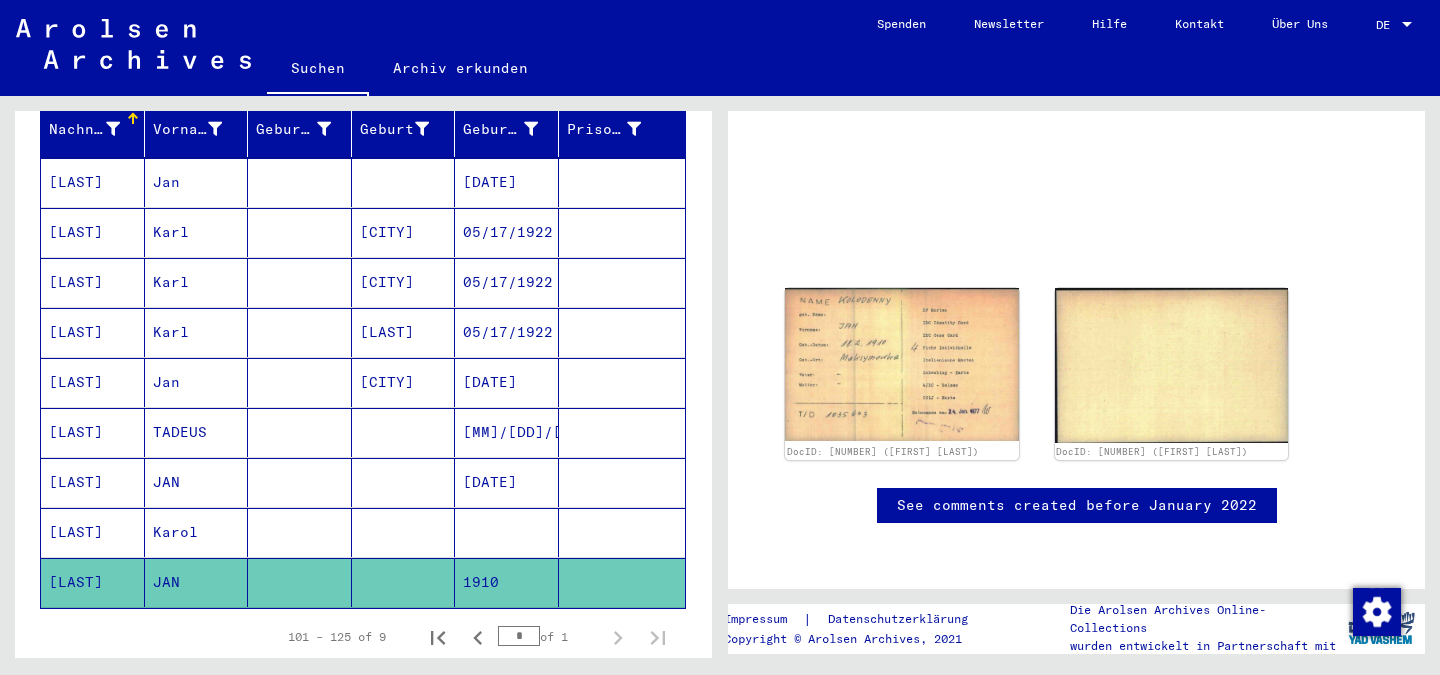 scroll, scrollTop: 138, scrollLeft: 0, axis: vertical 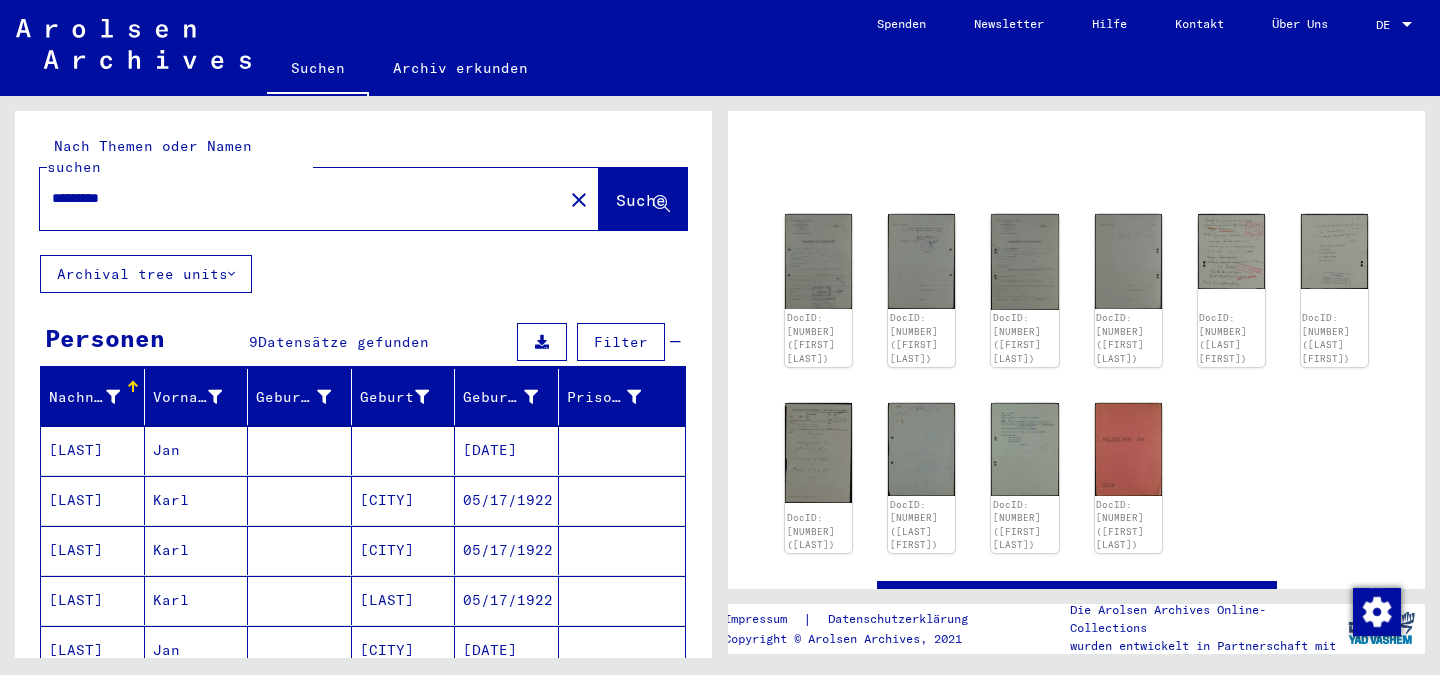 click on "*********" at bounding box center [301, 198] 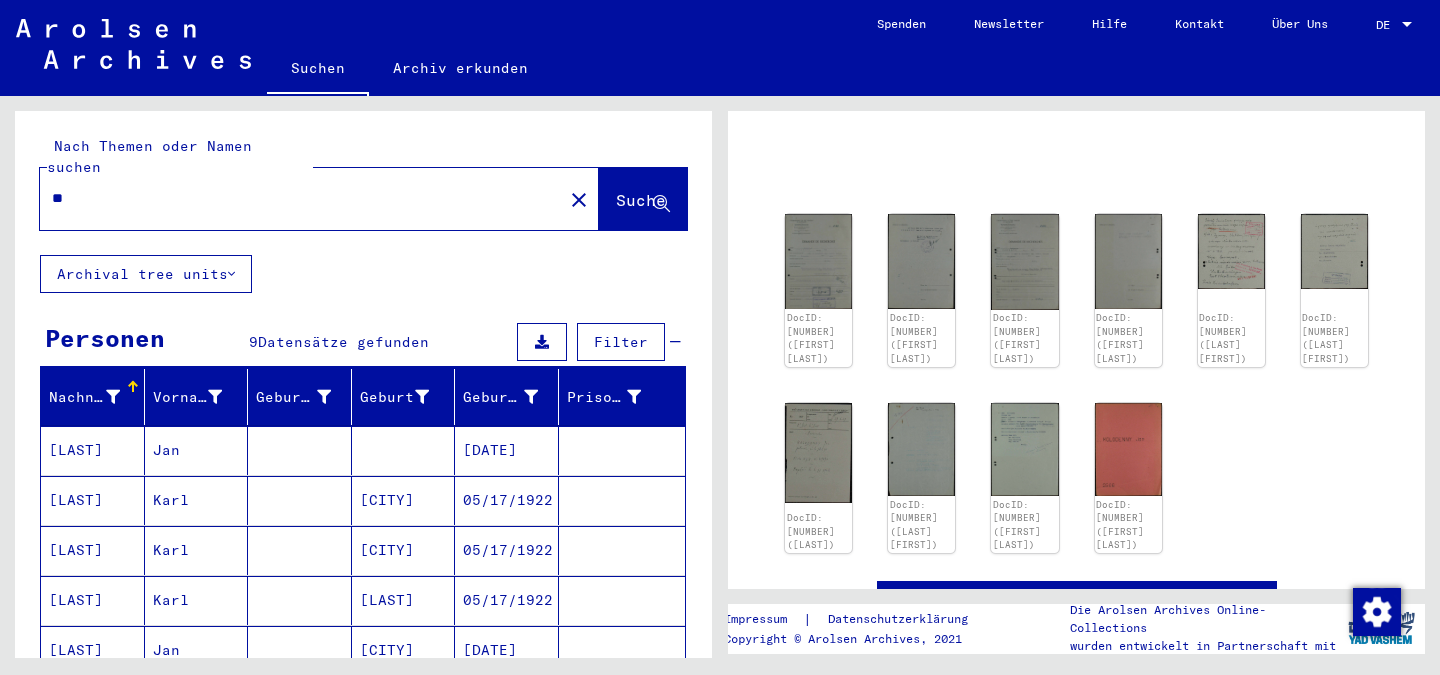 type on "*" 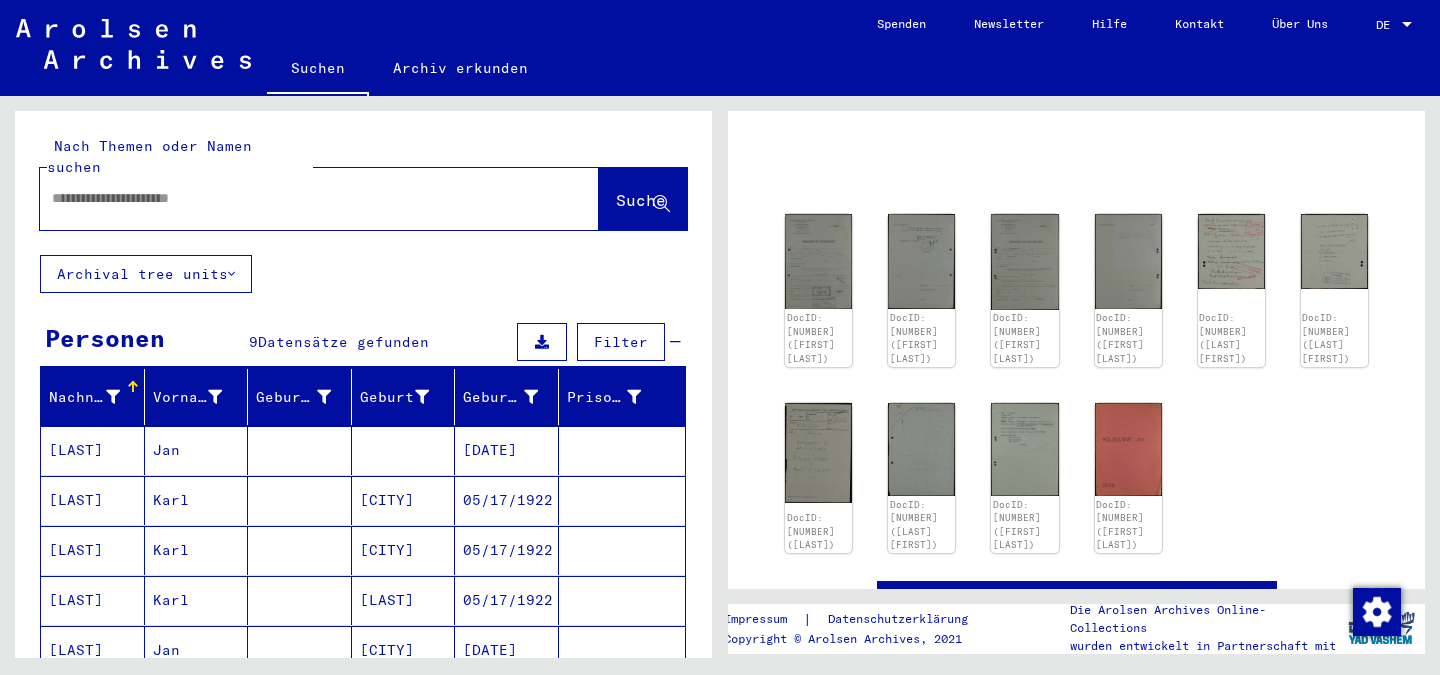 click on "[CITY]" at bounding box center [404, 700] 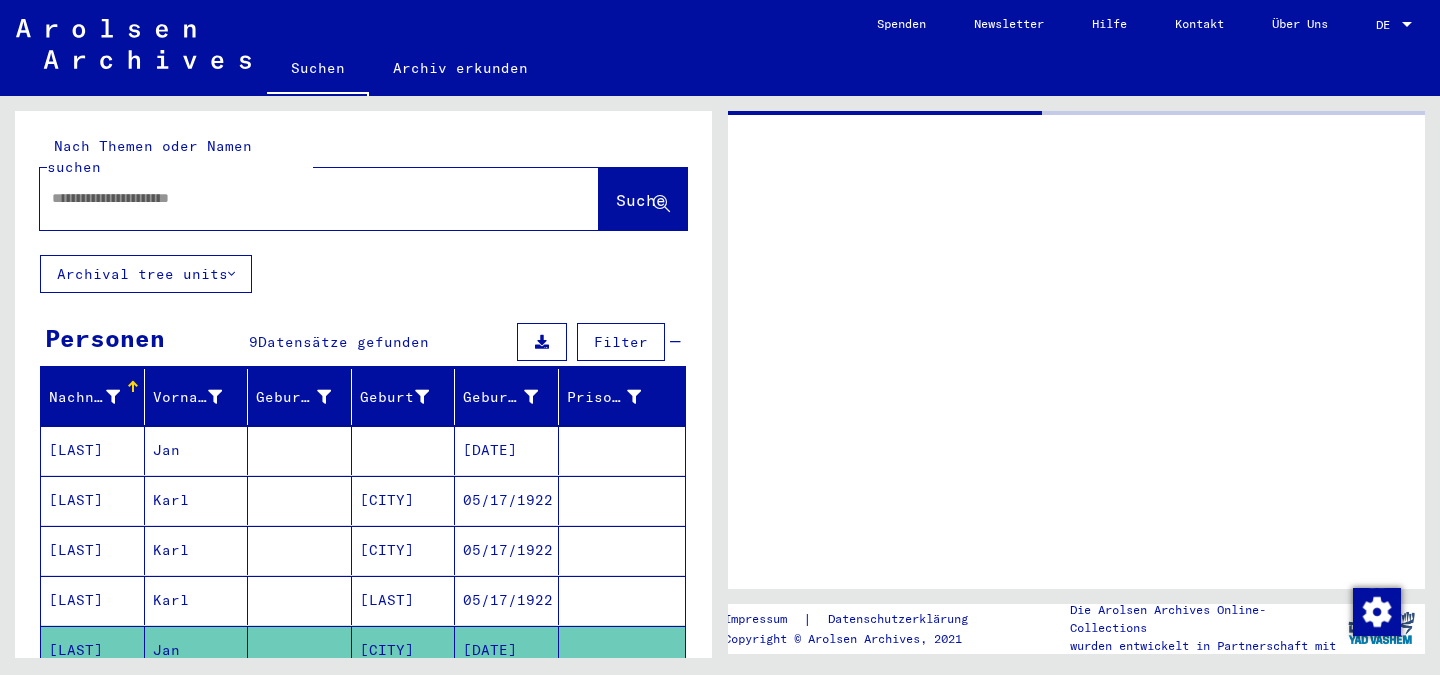 scroll, scrollTop: 0, scrollLeft: 0, axis: both 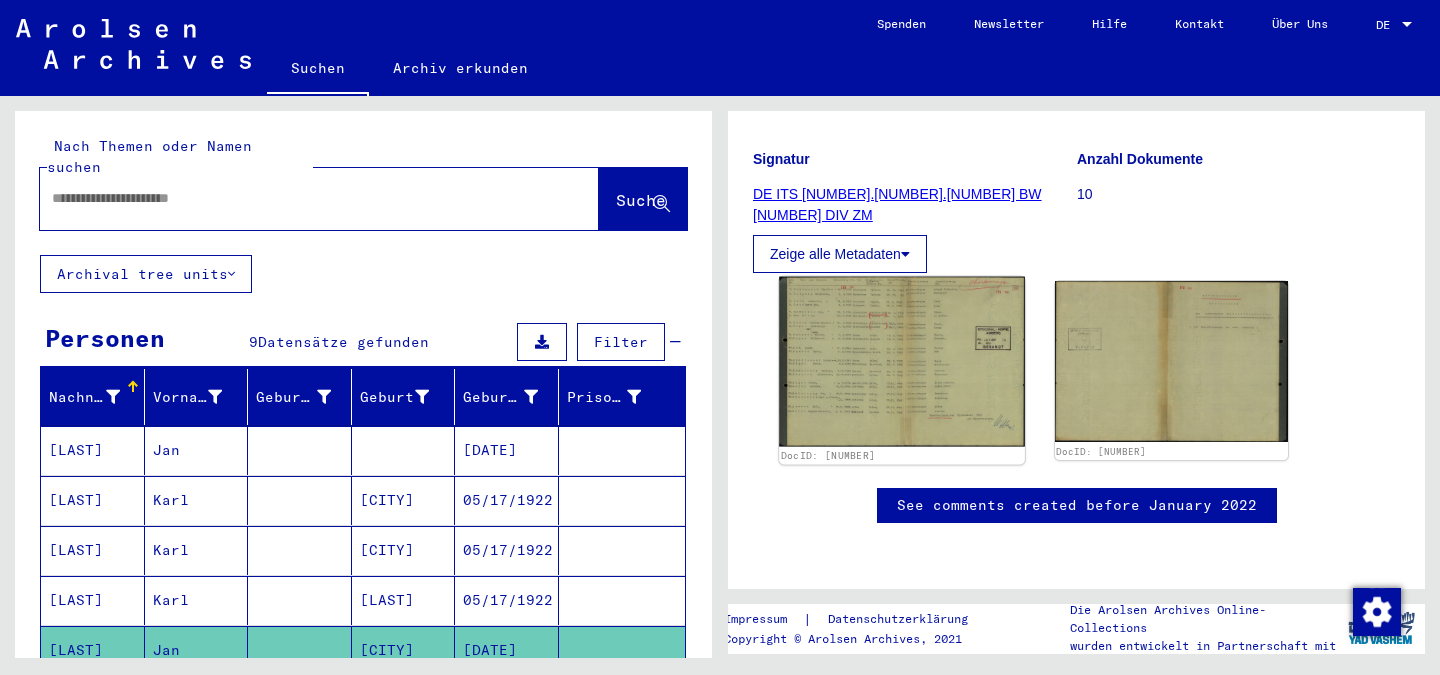 click 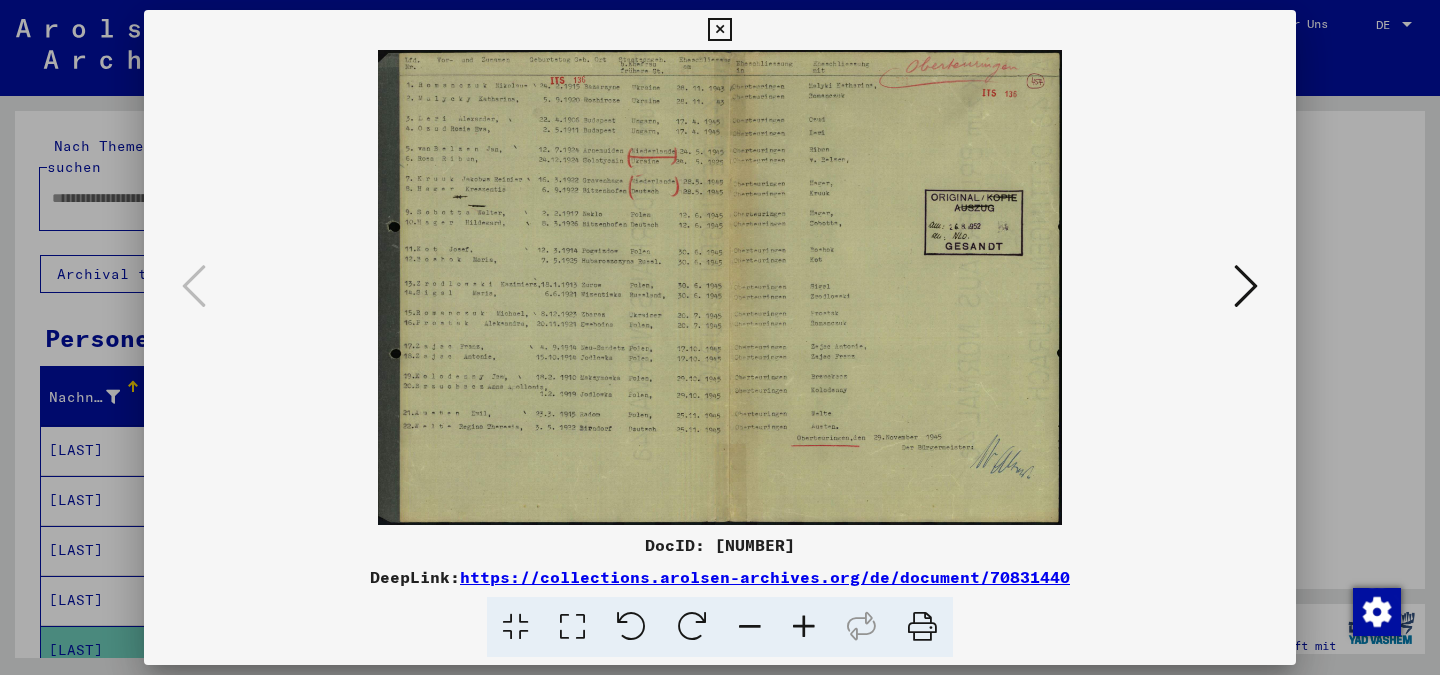 scroll, scrollTop: 233, scrollLeft: 0, axis: vertical 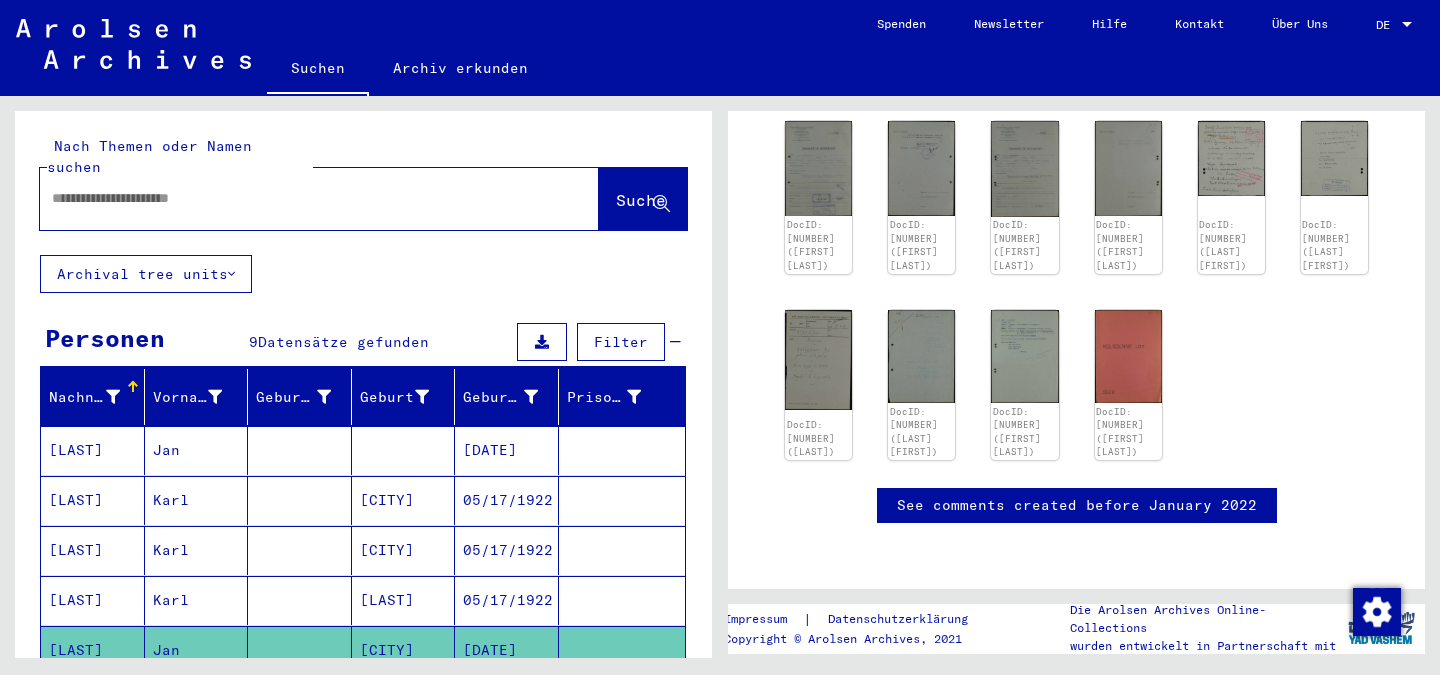 click at bounding box center [301, 198] 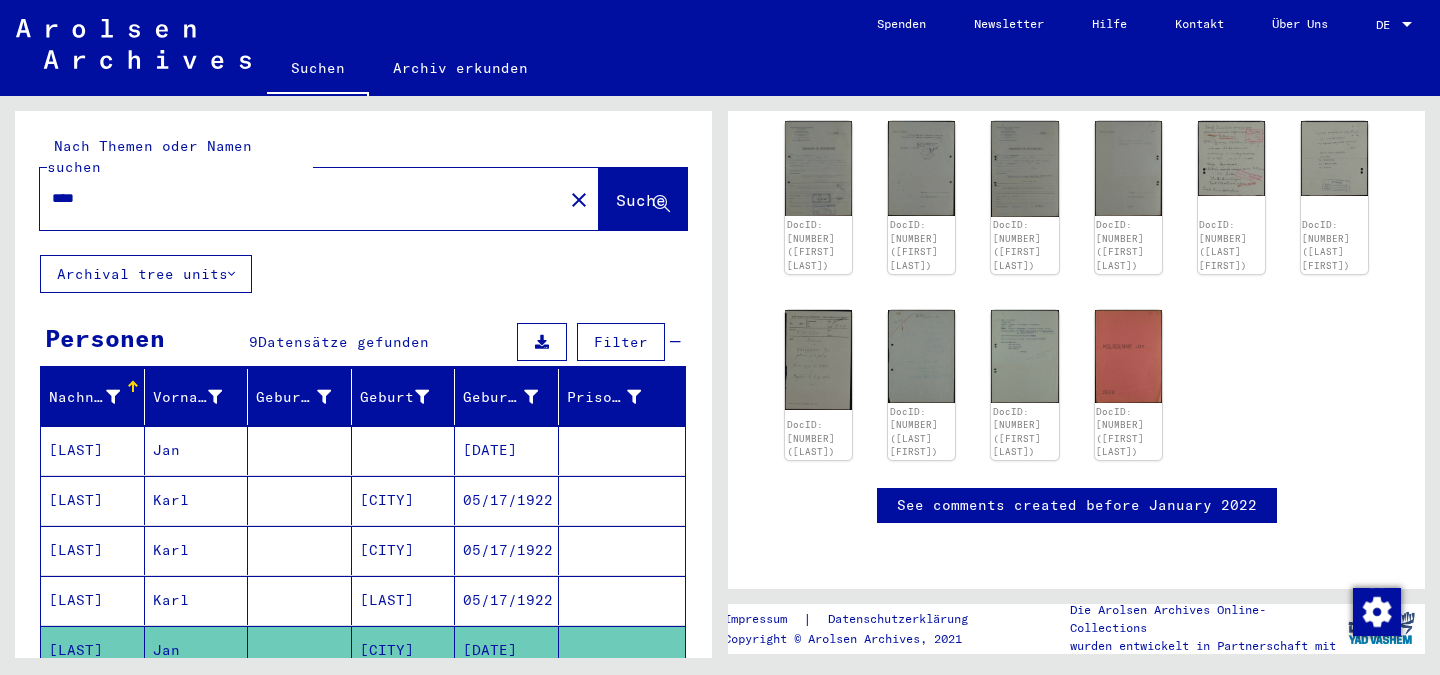 type on "****" 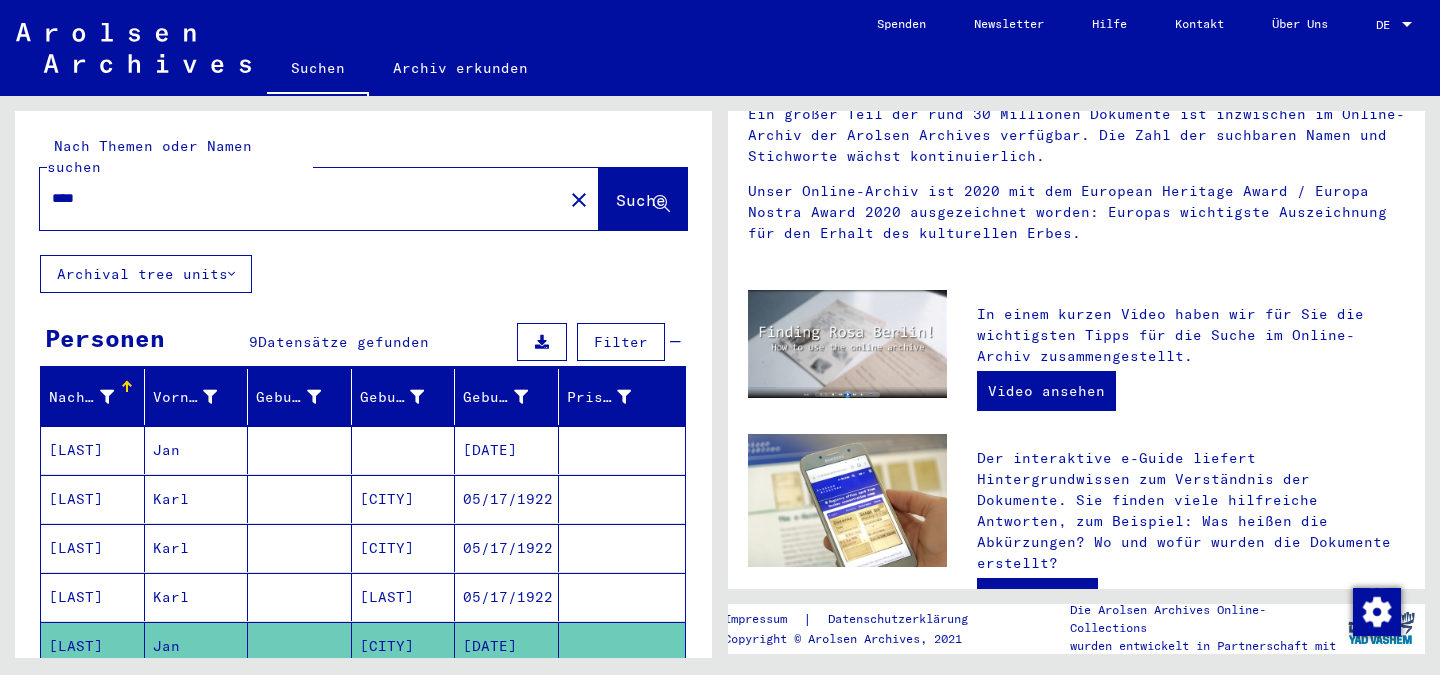 scroll, scrollTop: 0, scrollLeft: 0, axis: both 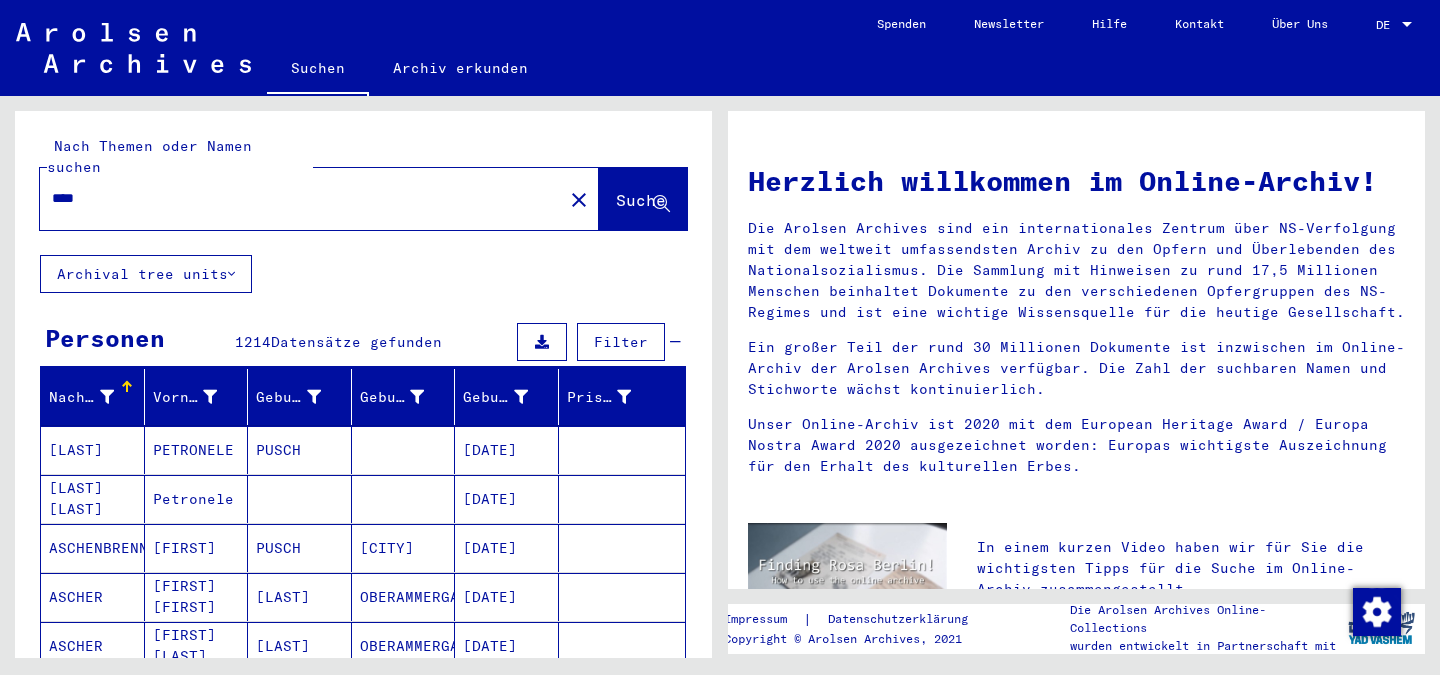 click on "[DATE]" at bounding box center [507, 499] 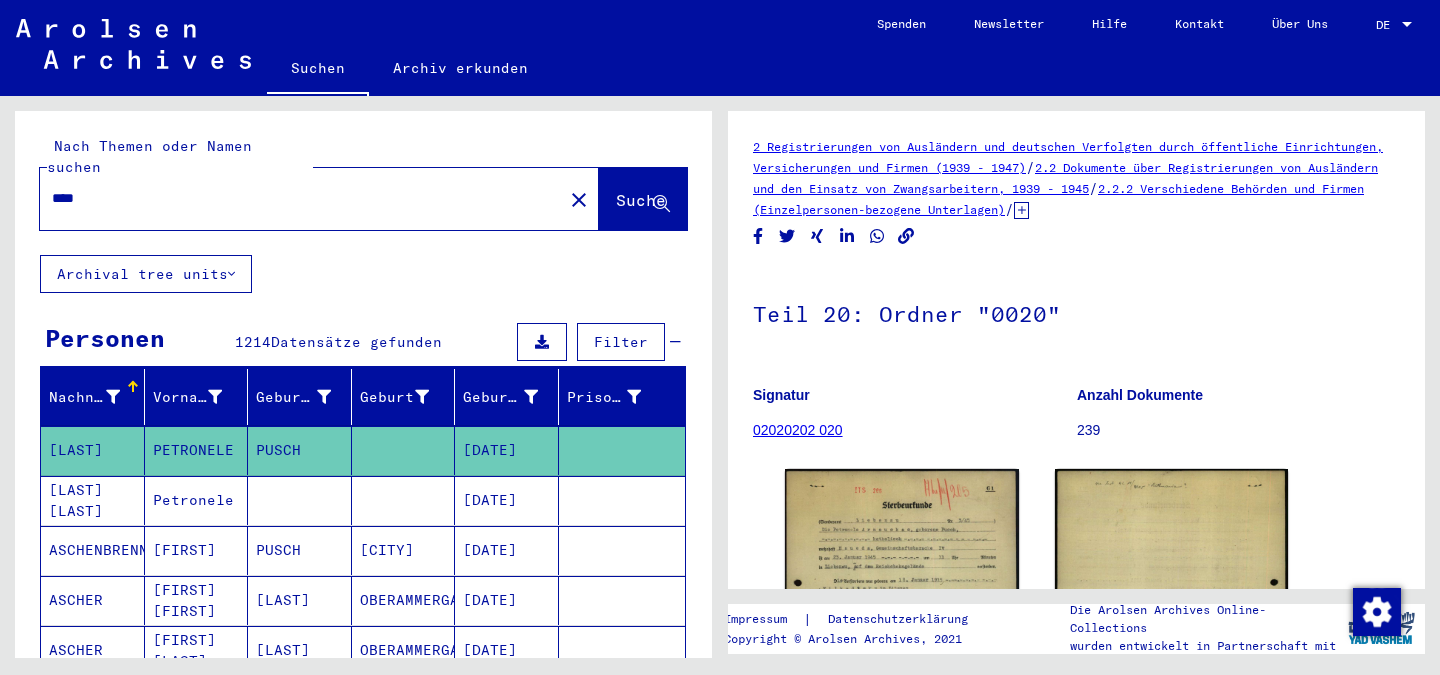 scroll, scrollTop: 0, scrollLeft: 0, axis: both 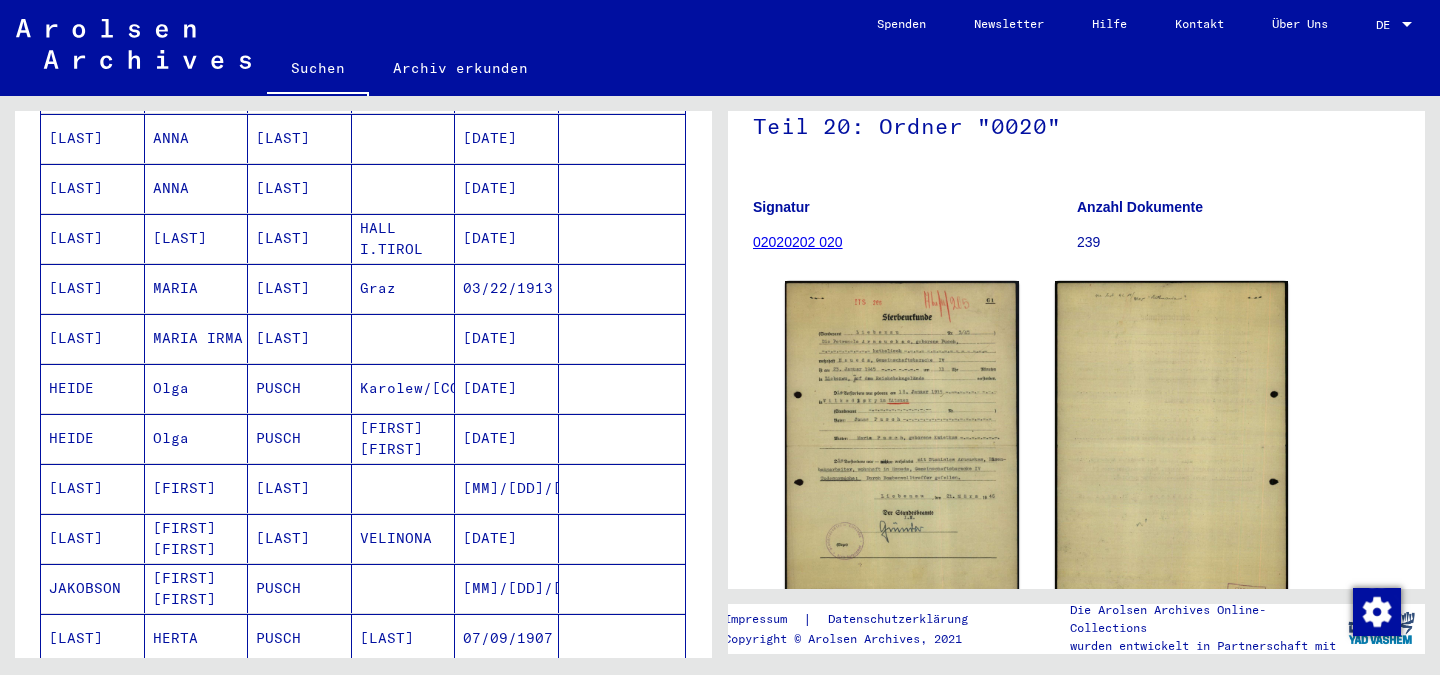click on "[DATE]" at bounding box center [507, 438] 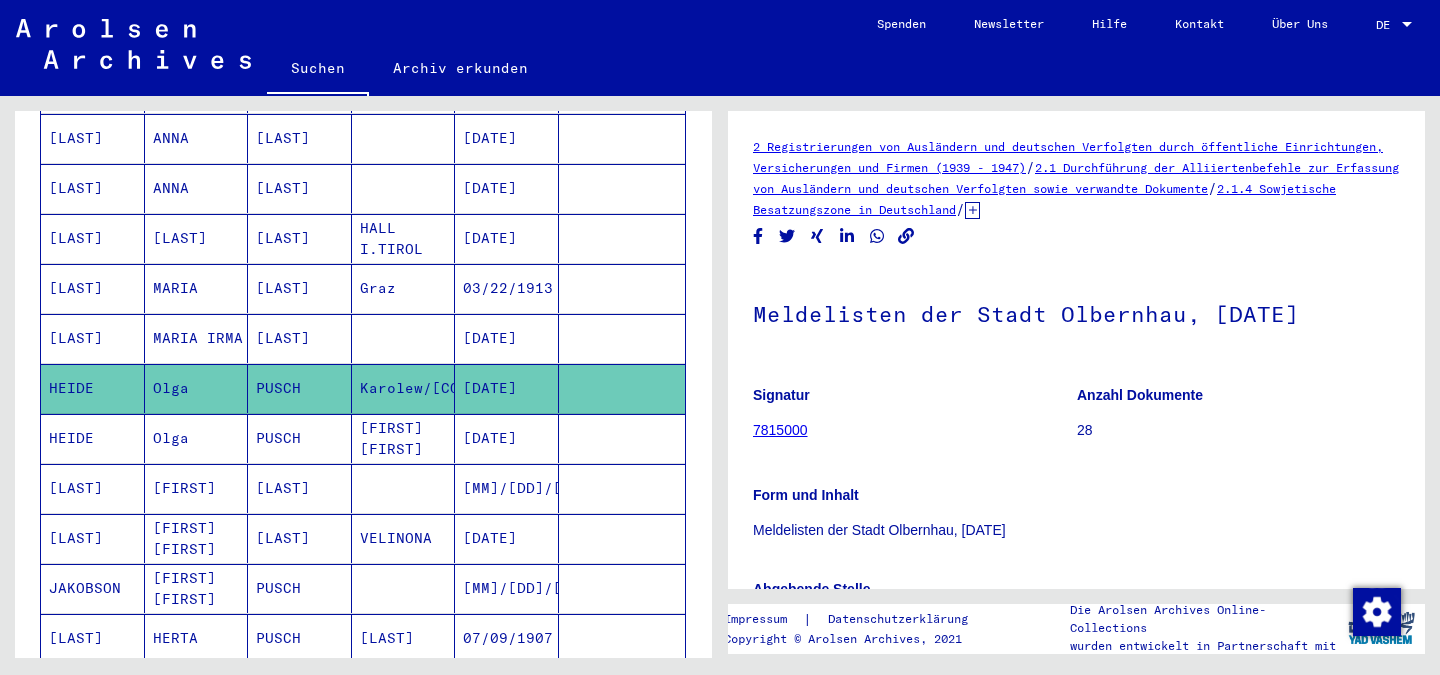 scroll, scrollTop: 0, scrollLeft: 0, axis: both 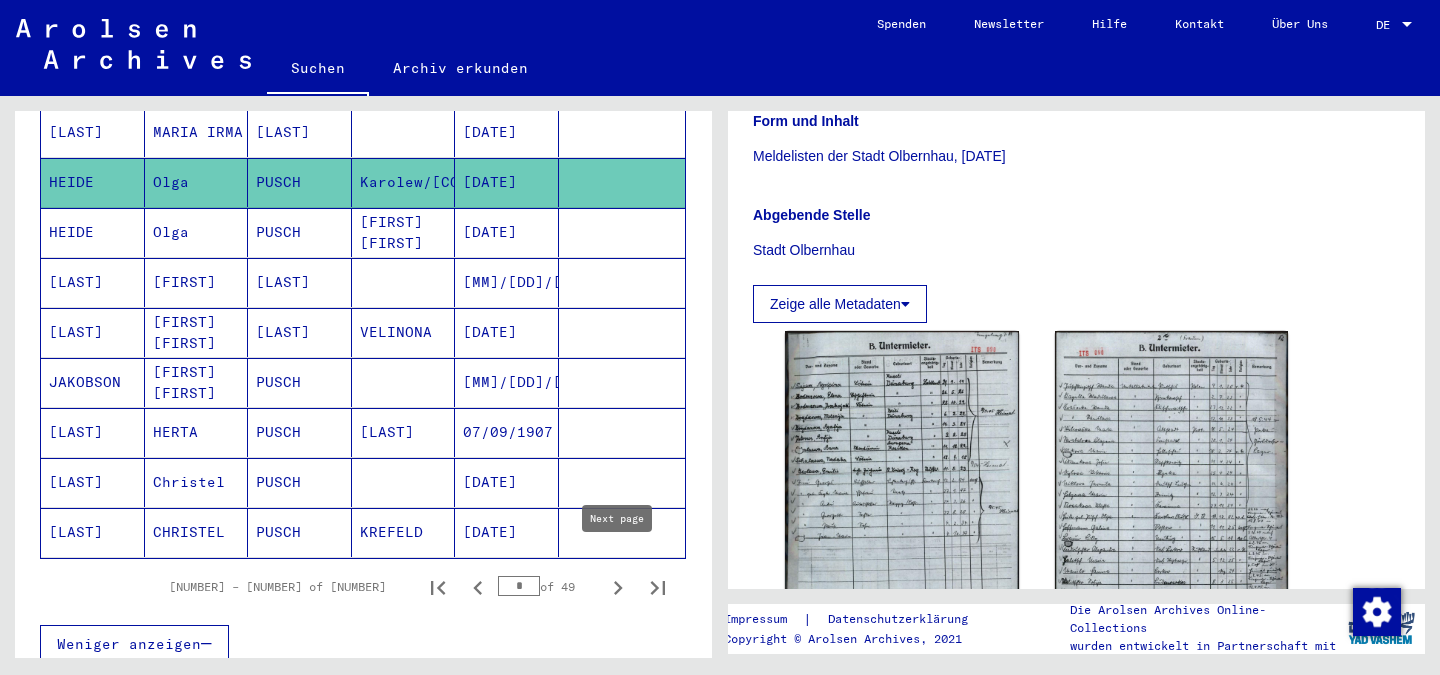 click 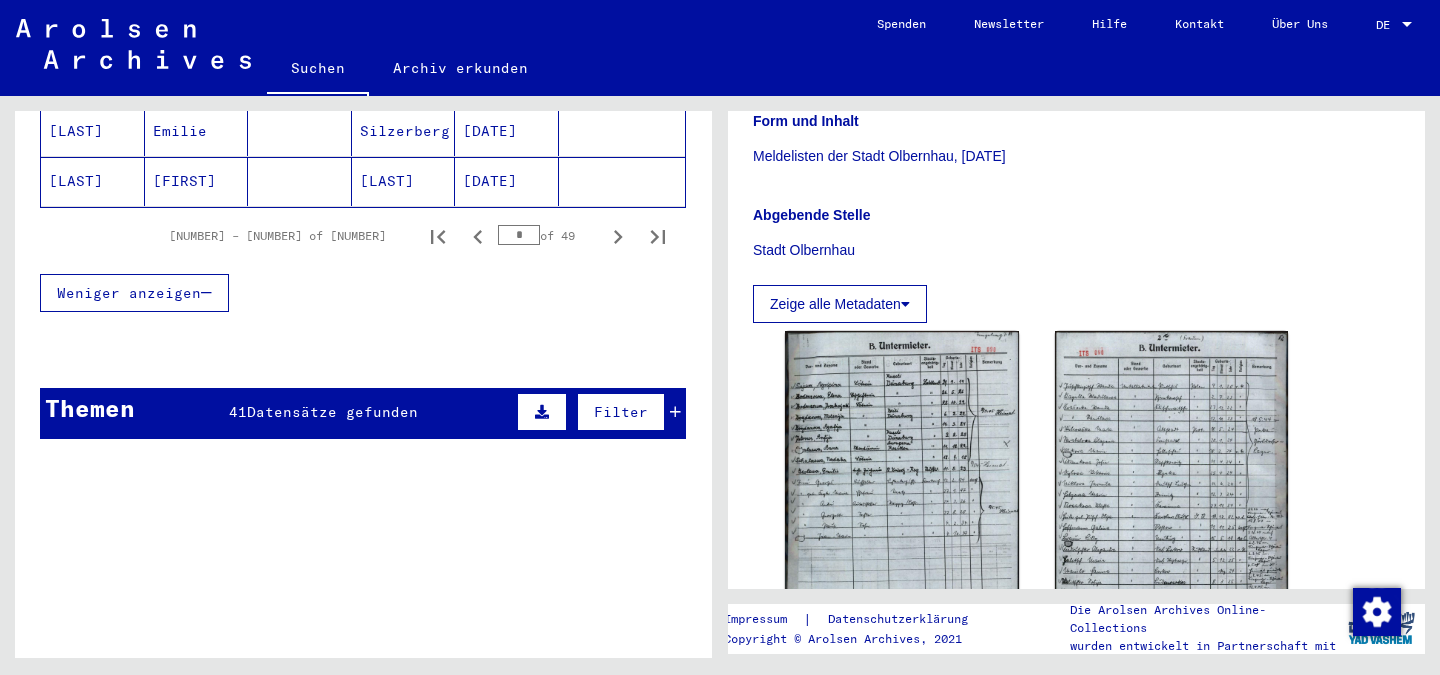 scroll, scrollTop: 1244, scrollLeft: 0, axis: vertical 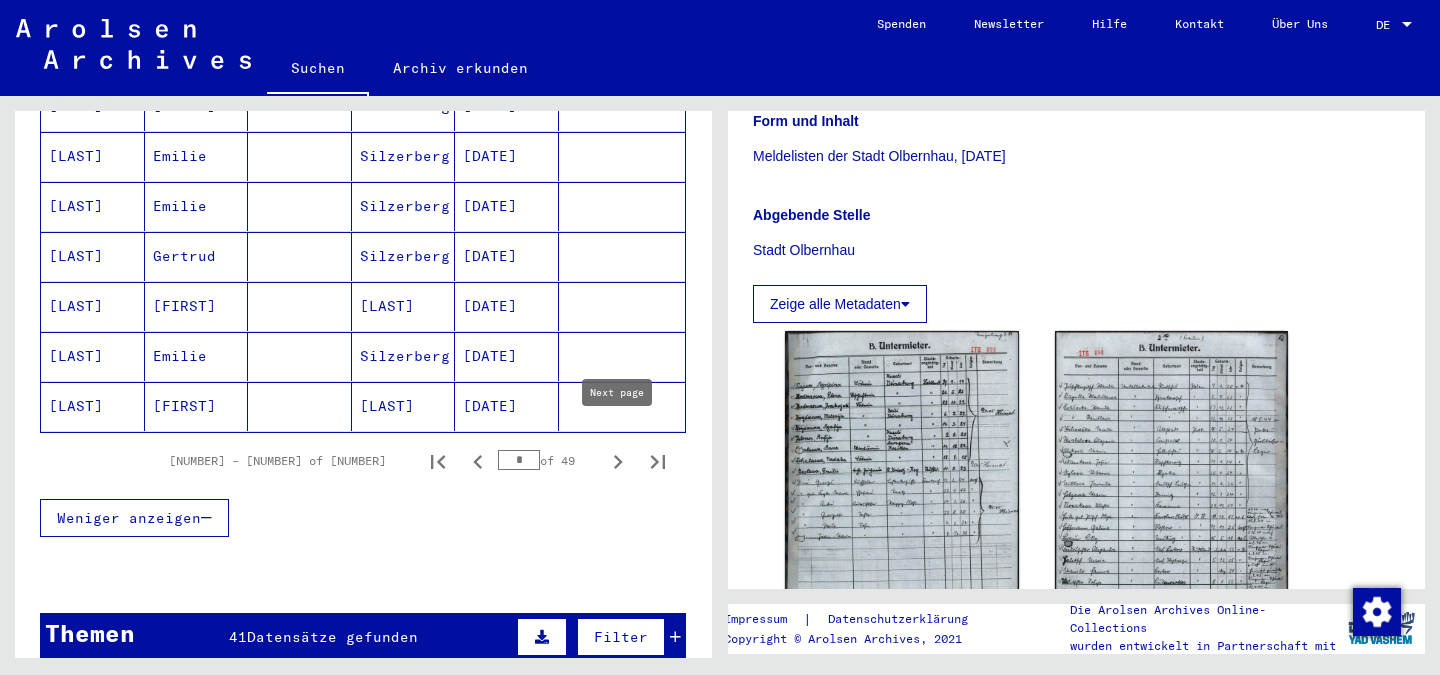 click 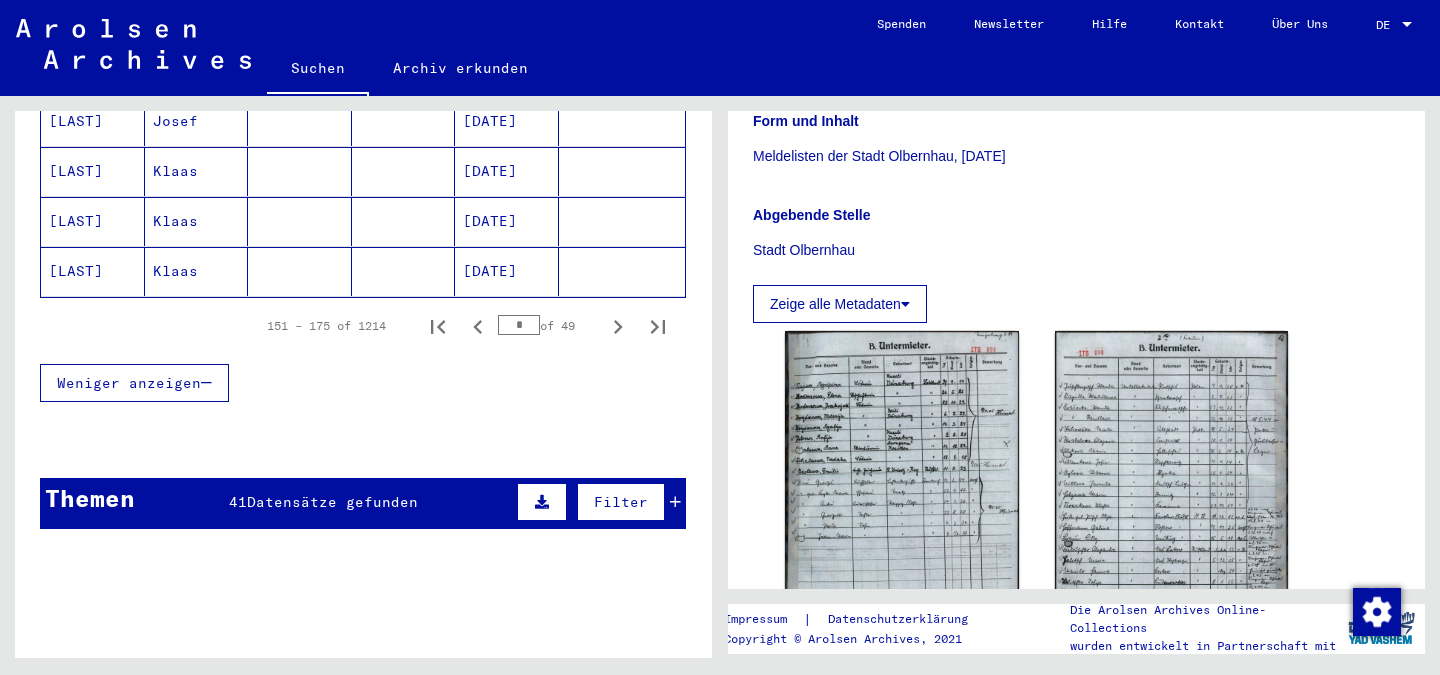 scroll, scrollTop: 1378, scrollLeft: 0, axis: vertical 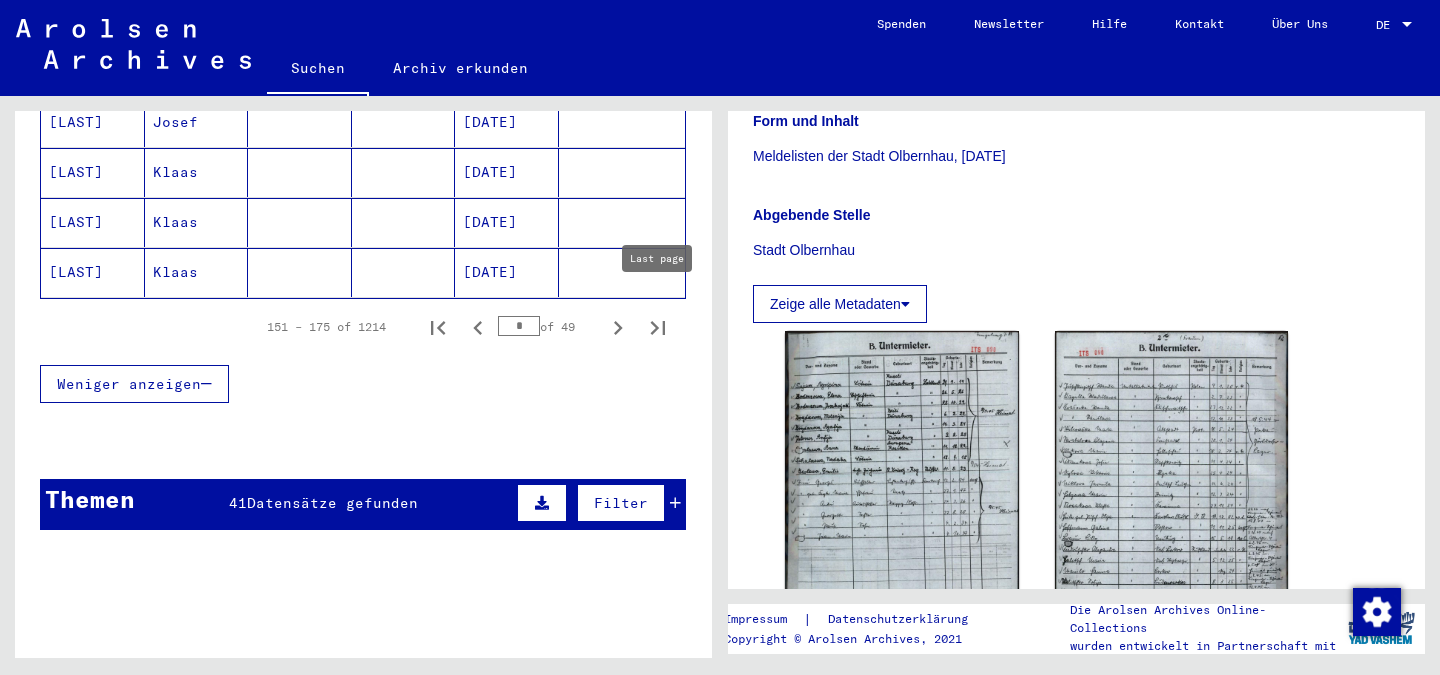 click 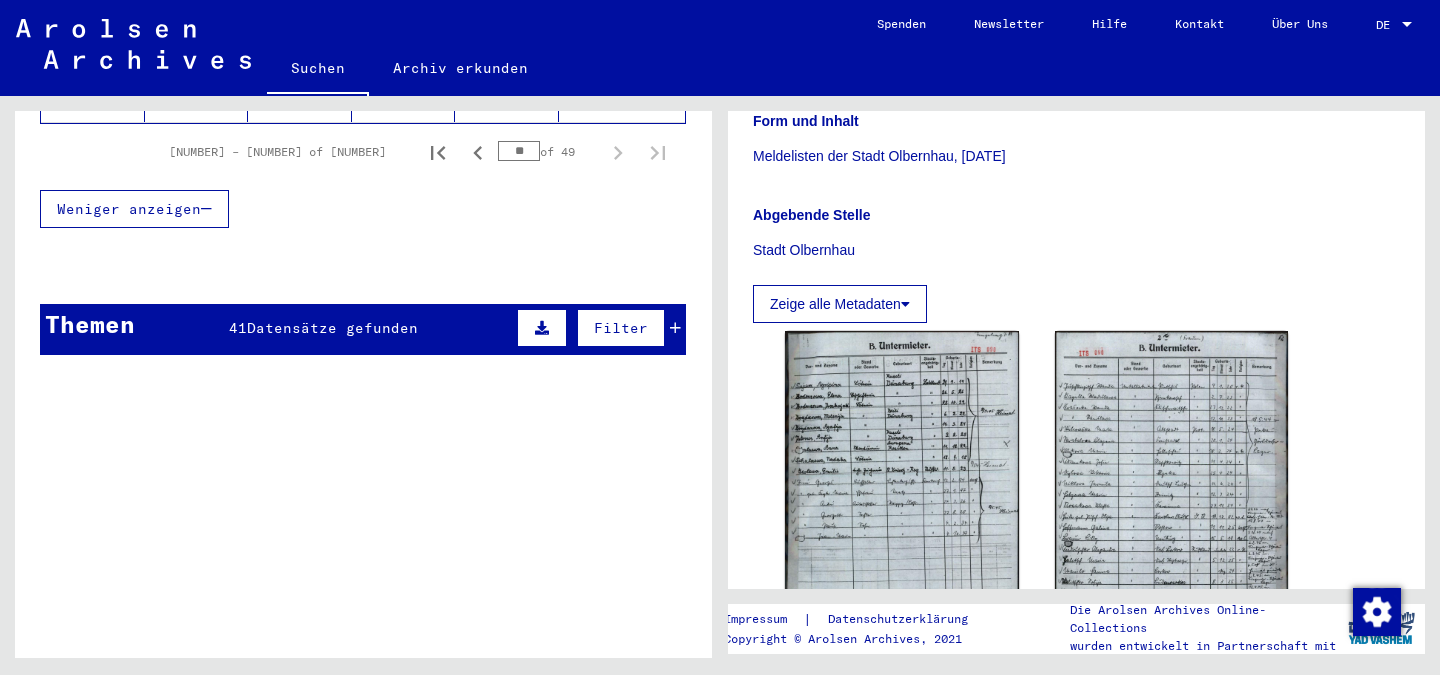 scroll, scrollTop: 1001, scrollLeft: 0, axis: vertical 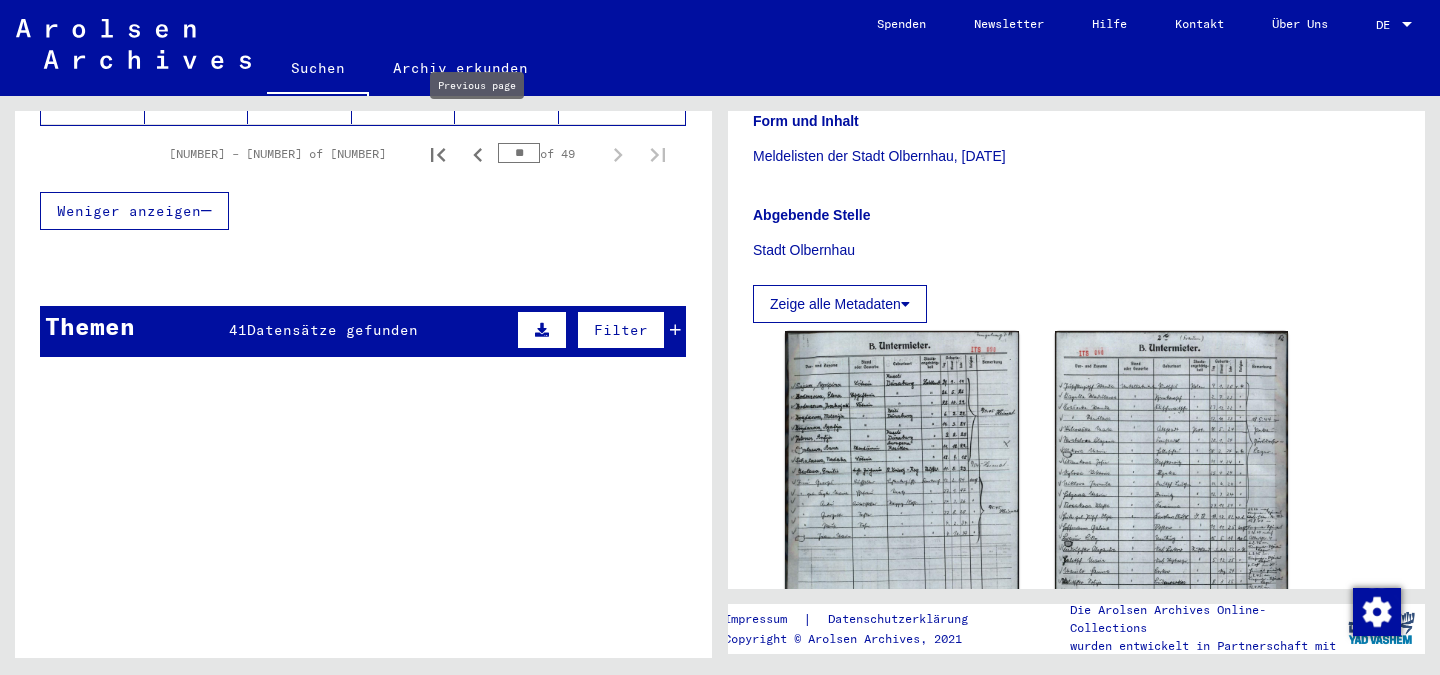 click 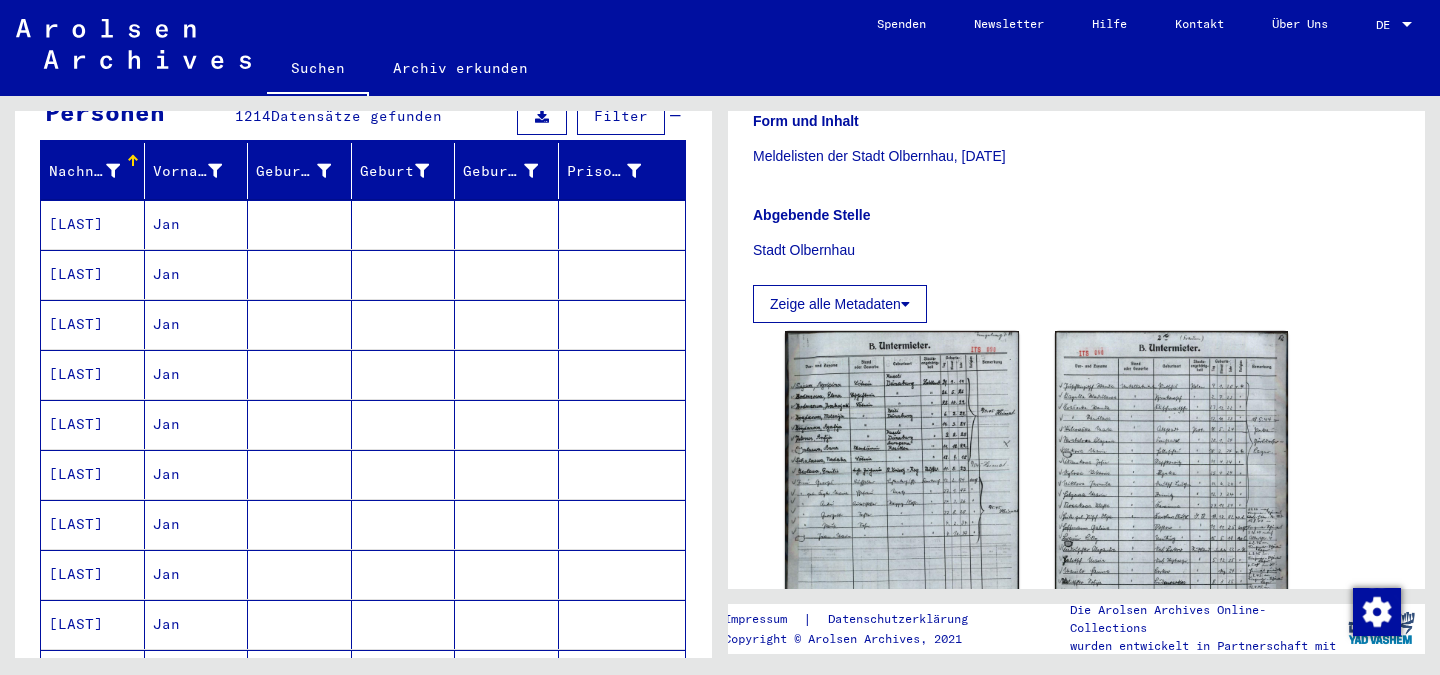 scroll, scrollTop: 221, scrollLeft: 0, axis: vertical 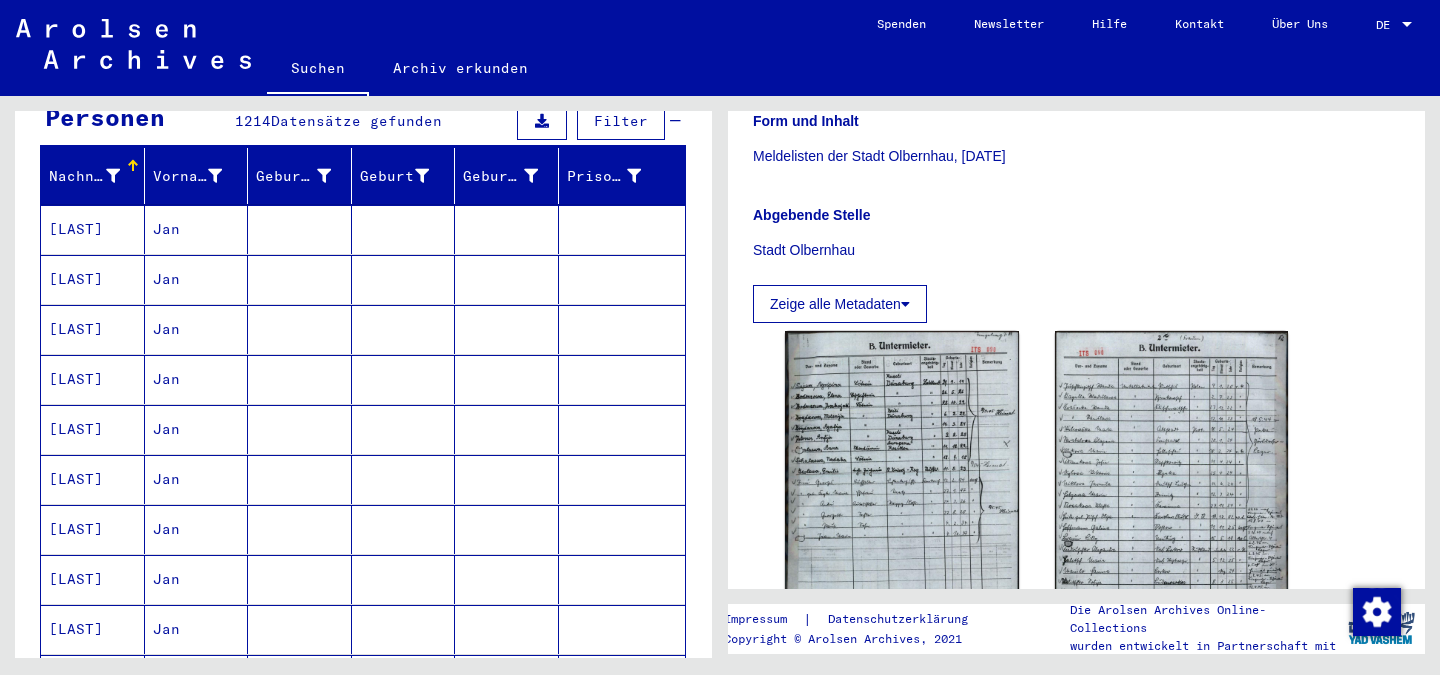 click on "Jan" at bounding box center (197, 279) 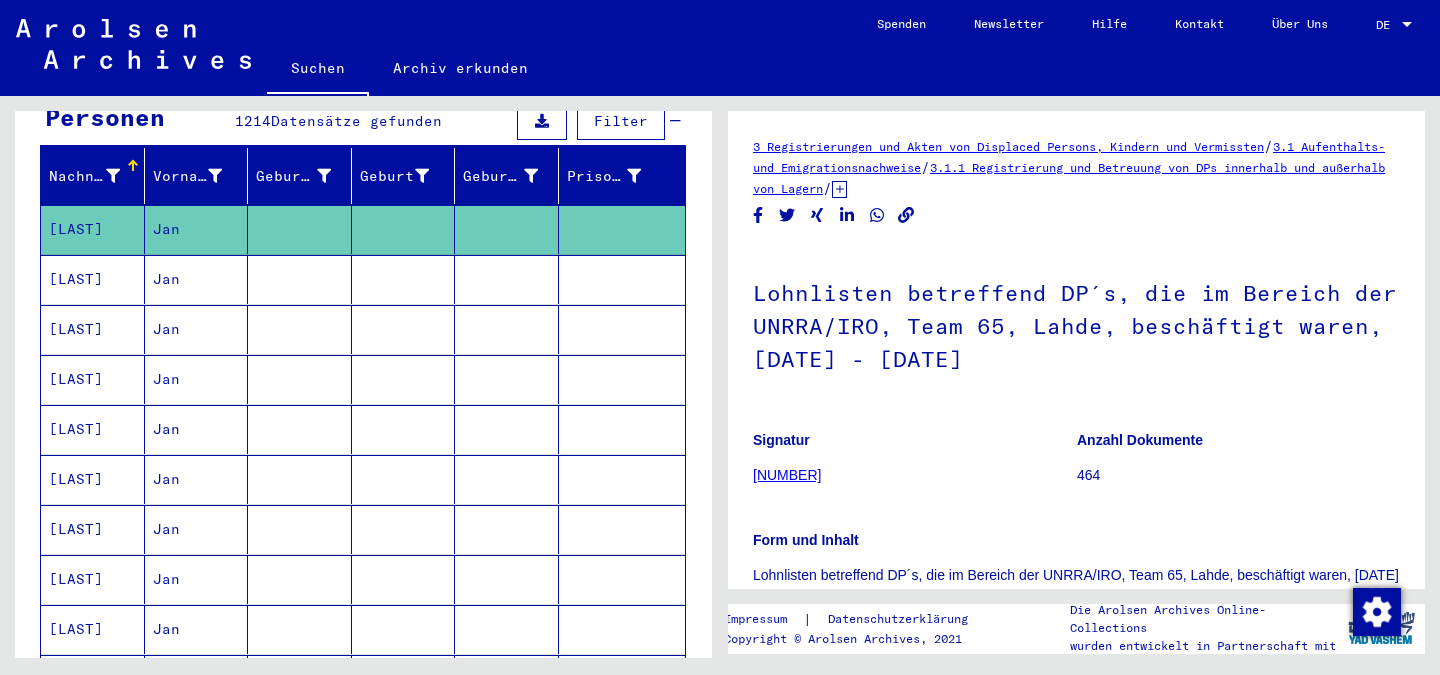 scroll, scrollTop: 0, scrollLeft: 0, axis: both 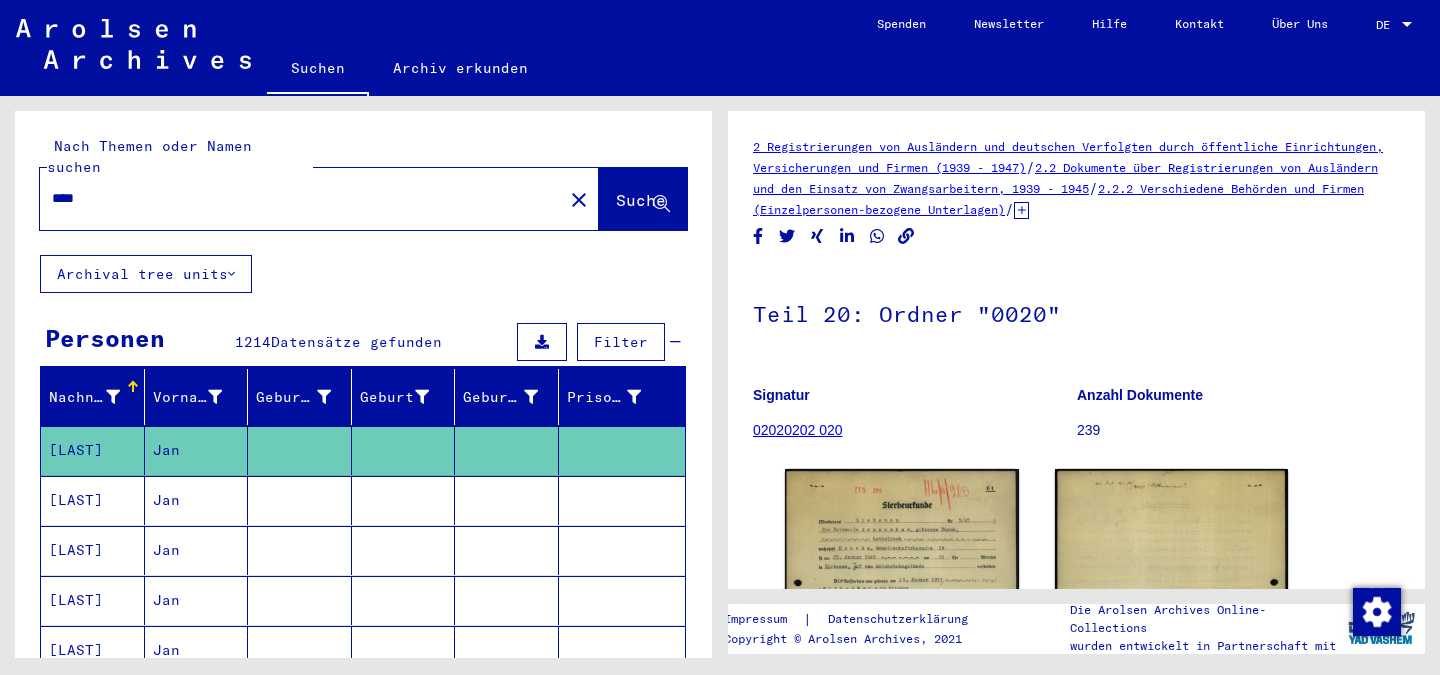 click on "****" at bounding box center (301, 198) 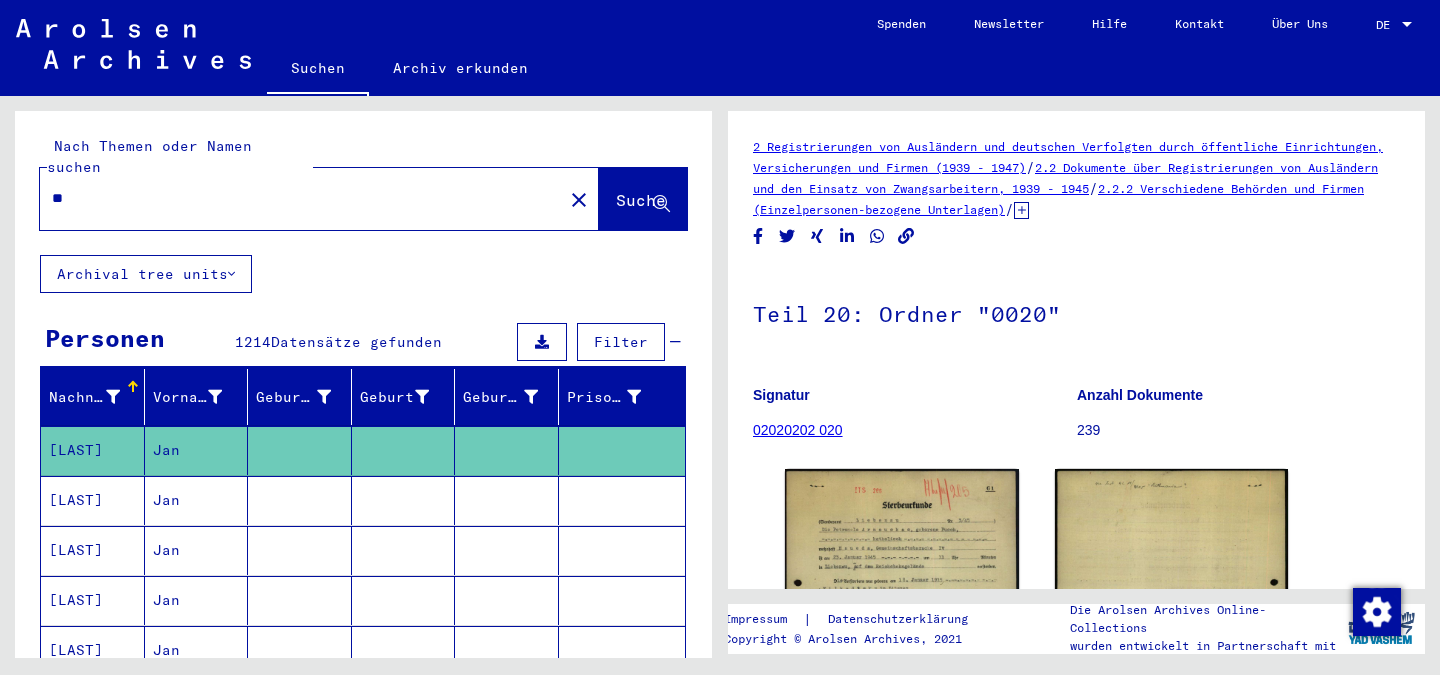 type on "*" 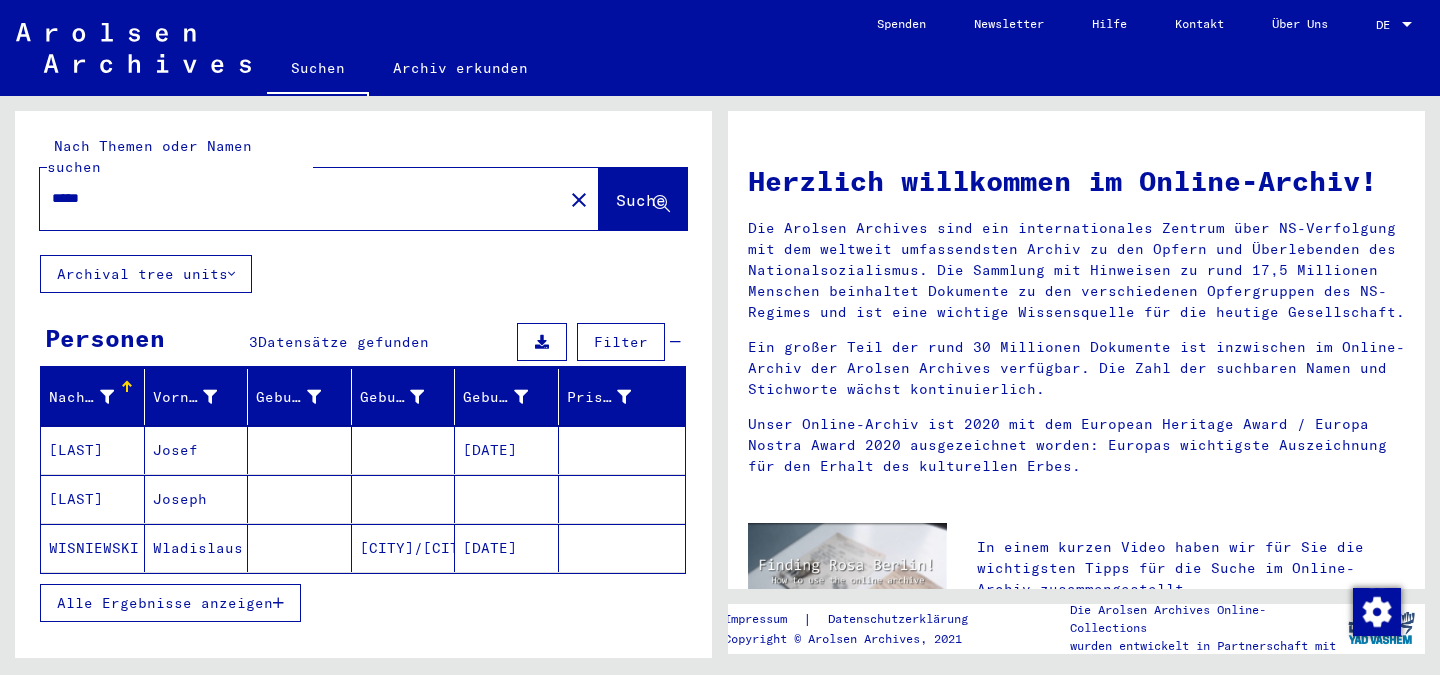 click on "[DATE]" at bounding box center (507, 499) 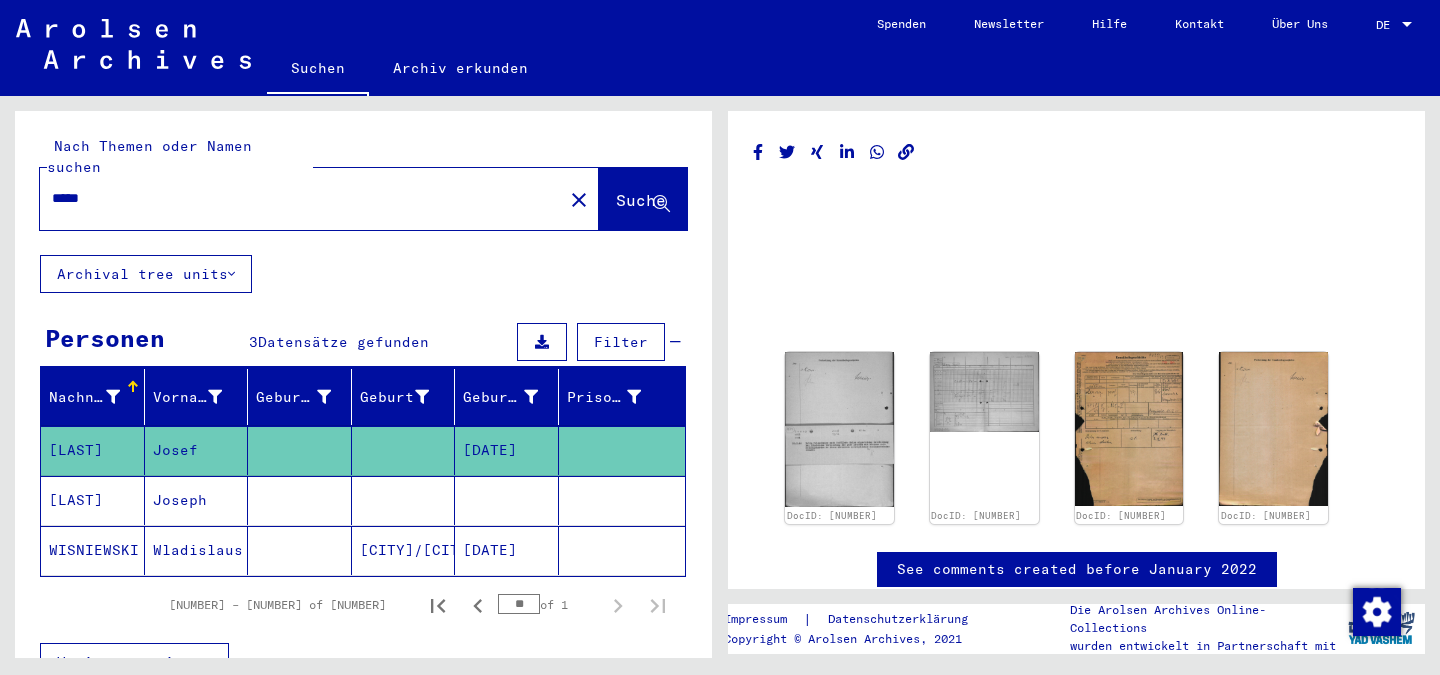 scroll, scrollTop: 0, scrollLeft: 0, axis: both 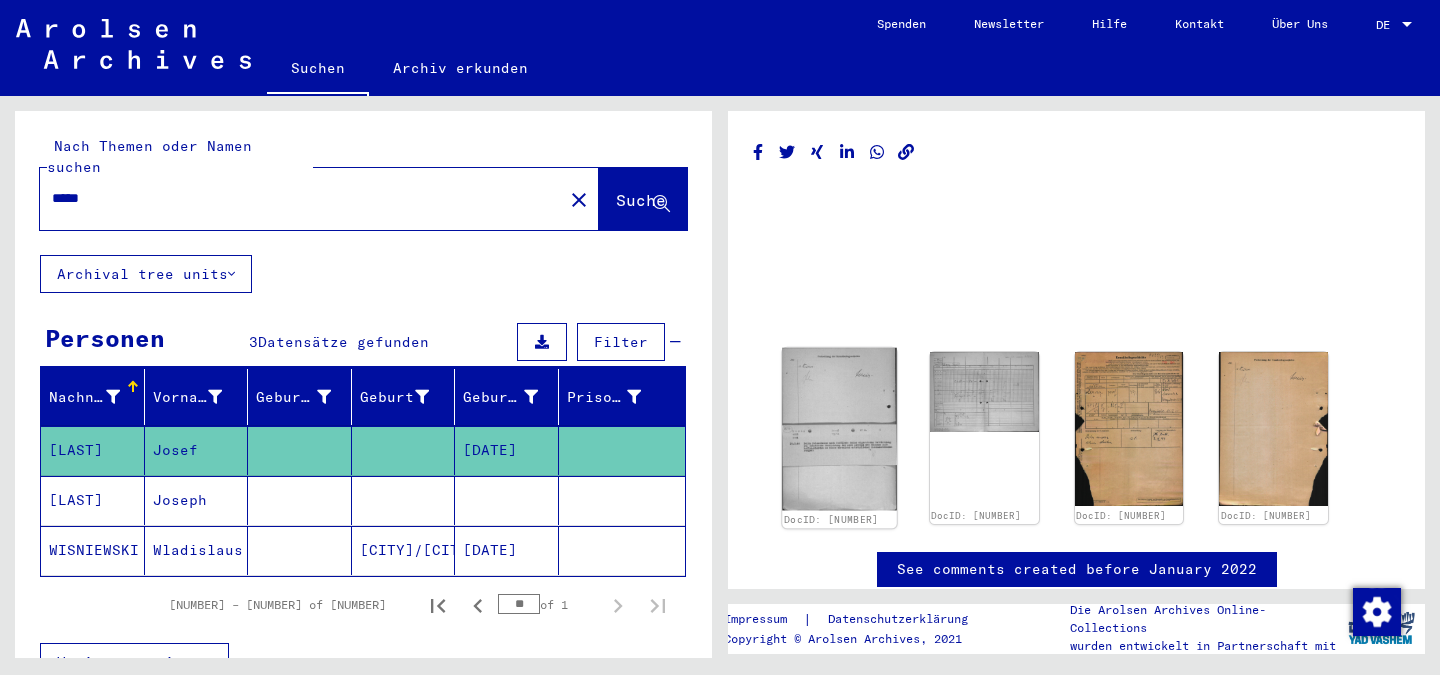 click 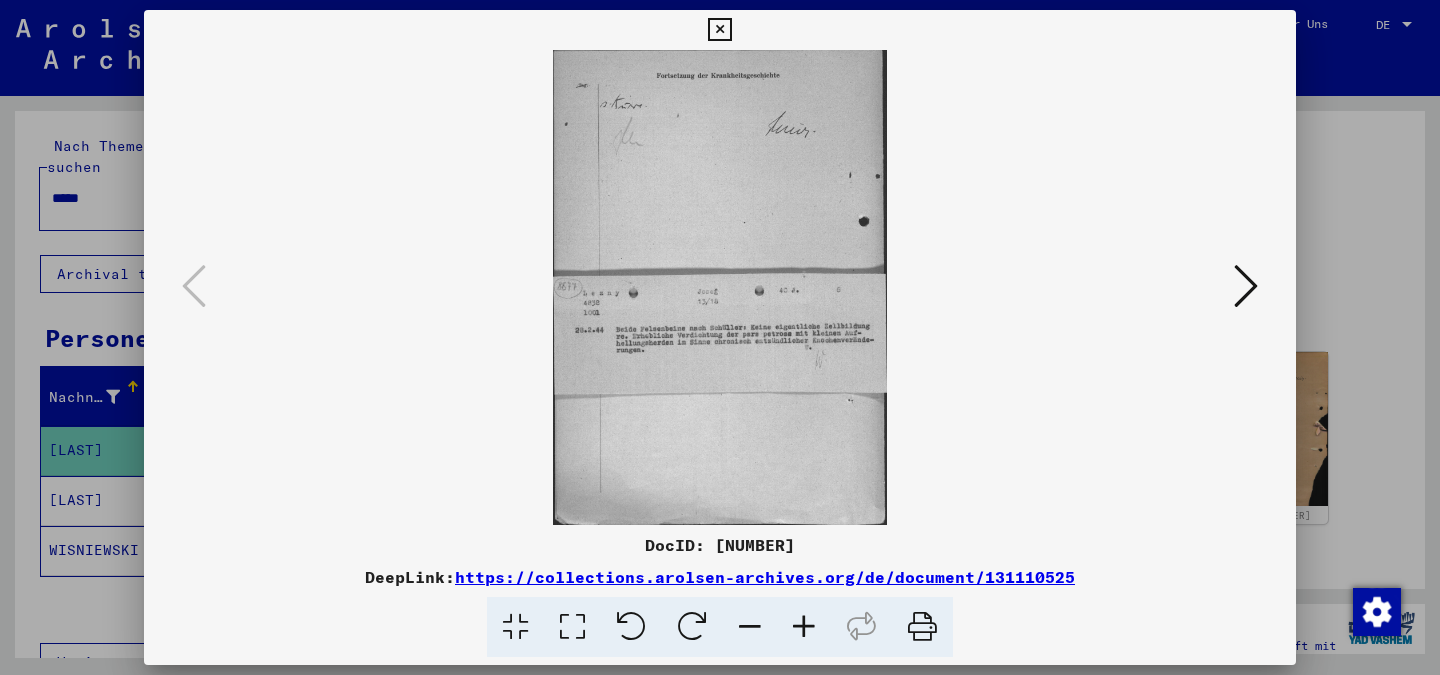 click at bounding box center (1246, 286) 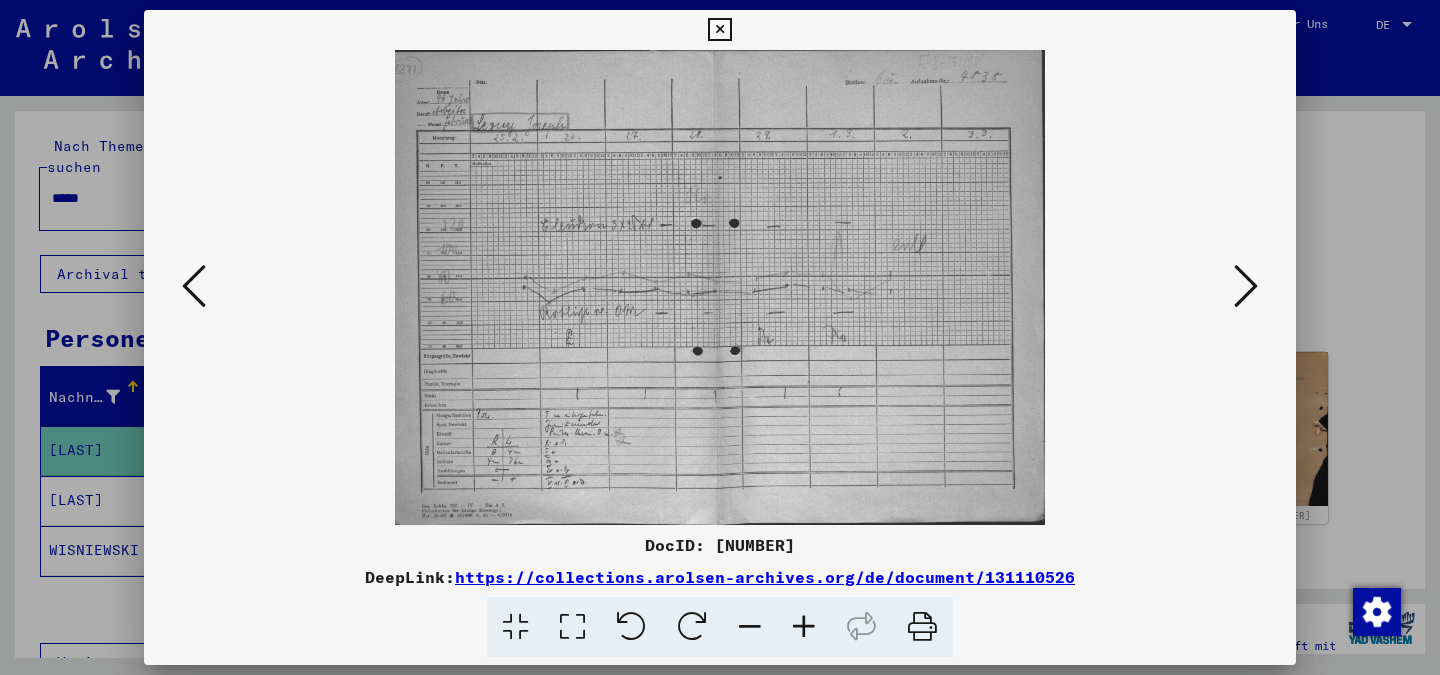 click at bounding box center (1246, 286) 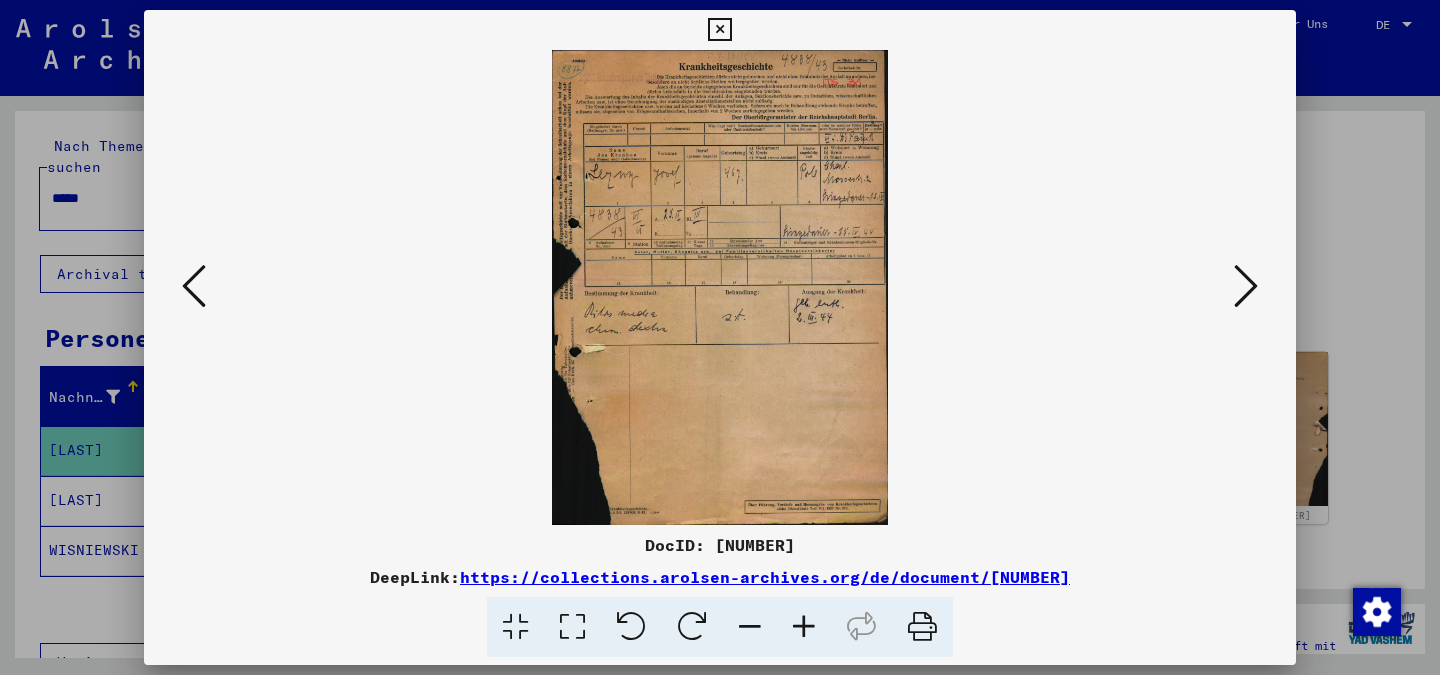 click at bounding box center [719, 30] 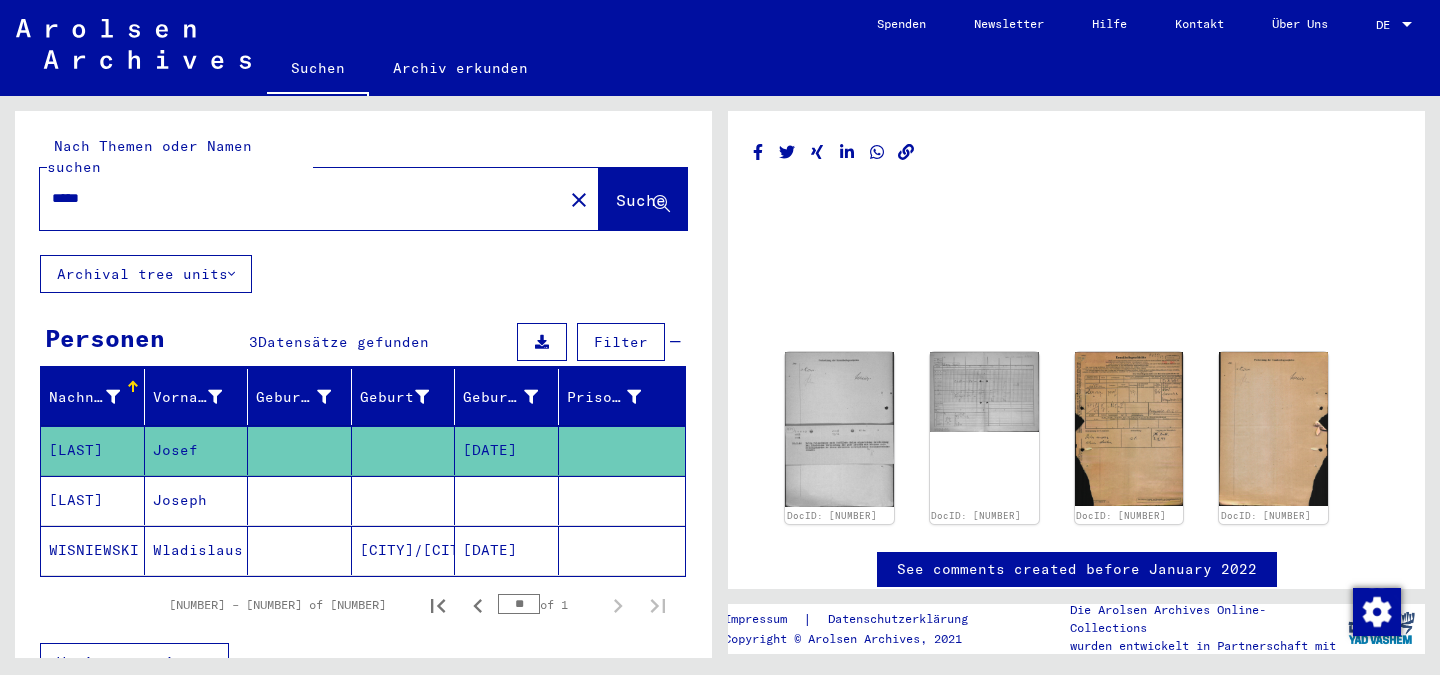 click on "Joseph" at bounding box center (197, 550) 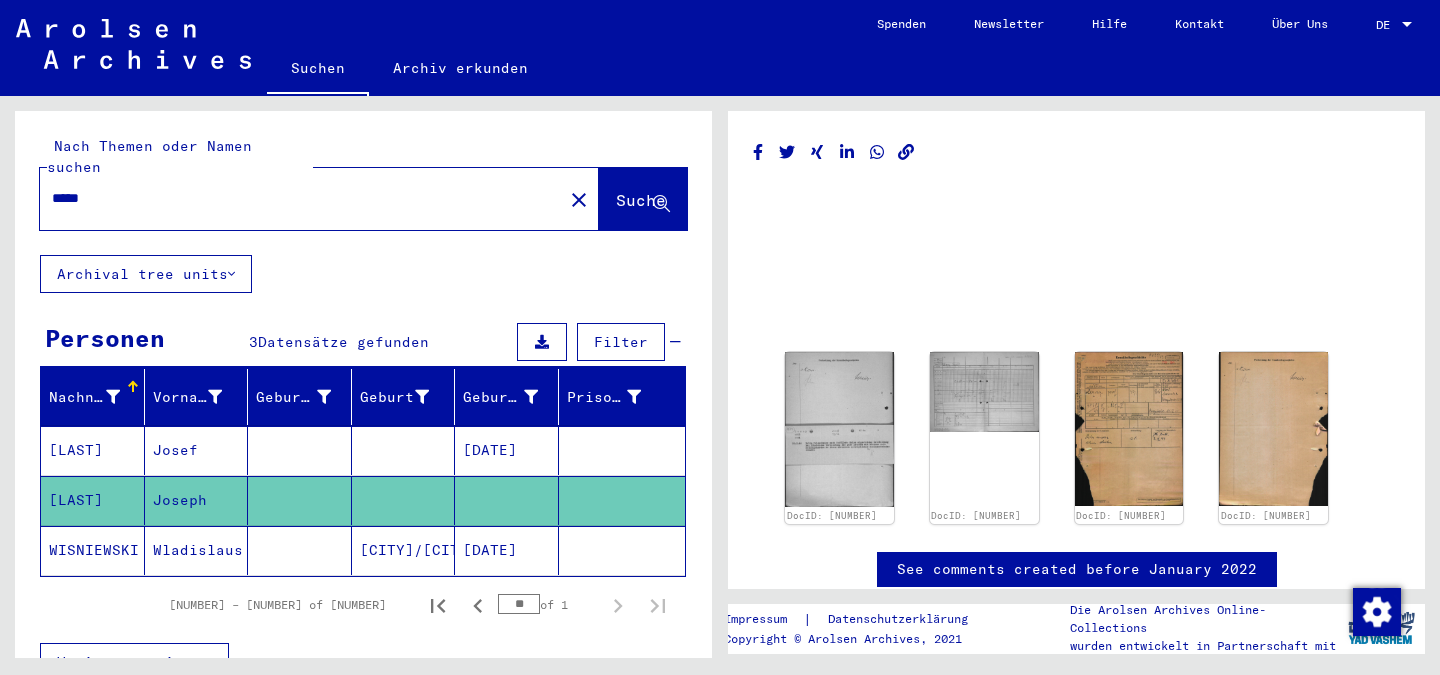 click on "Joseph" 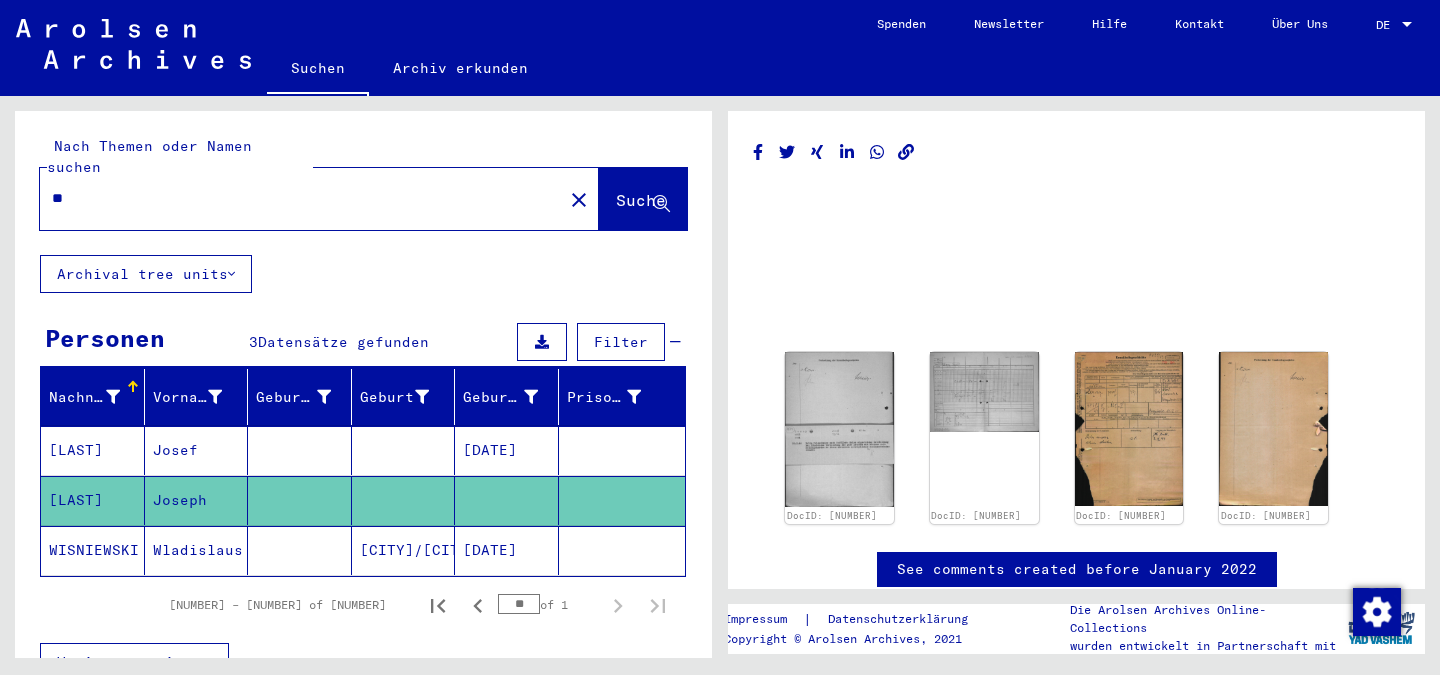 type on "*" 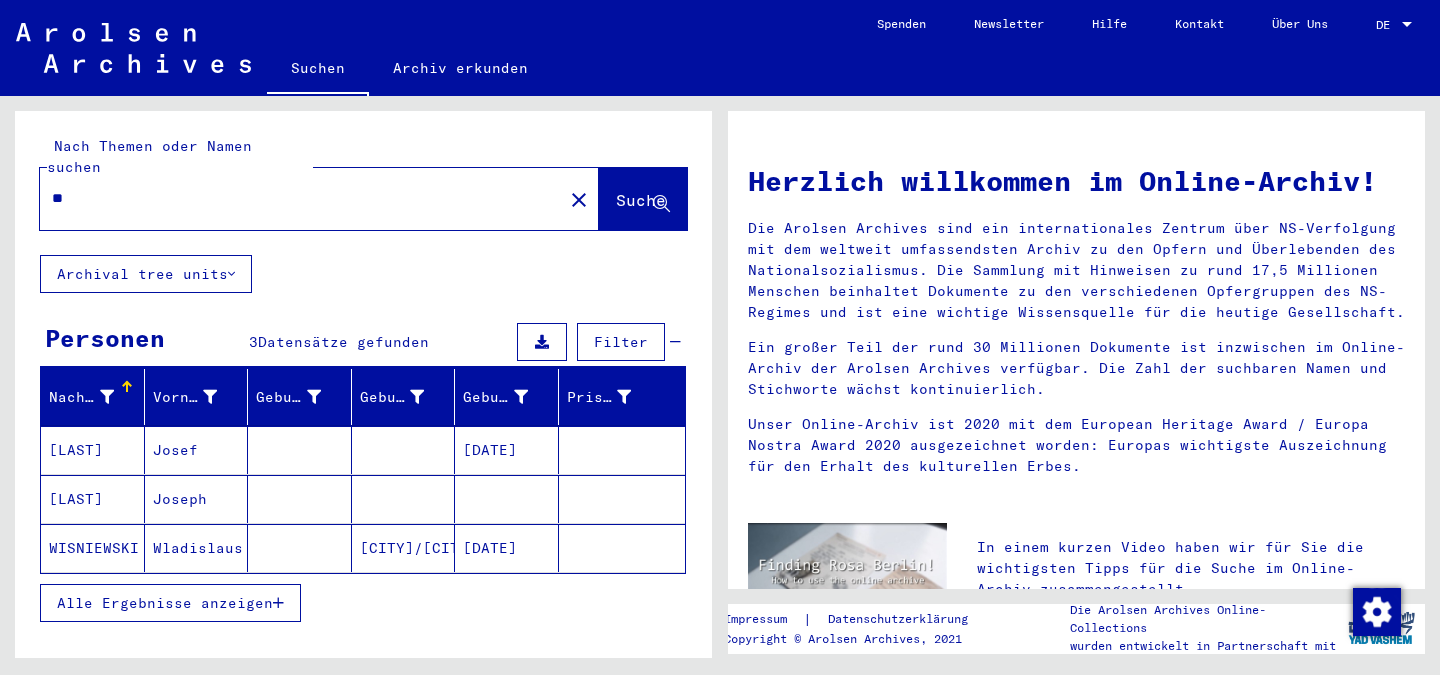type on "*" 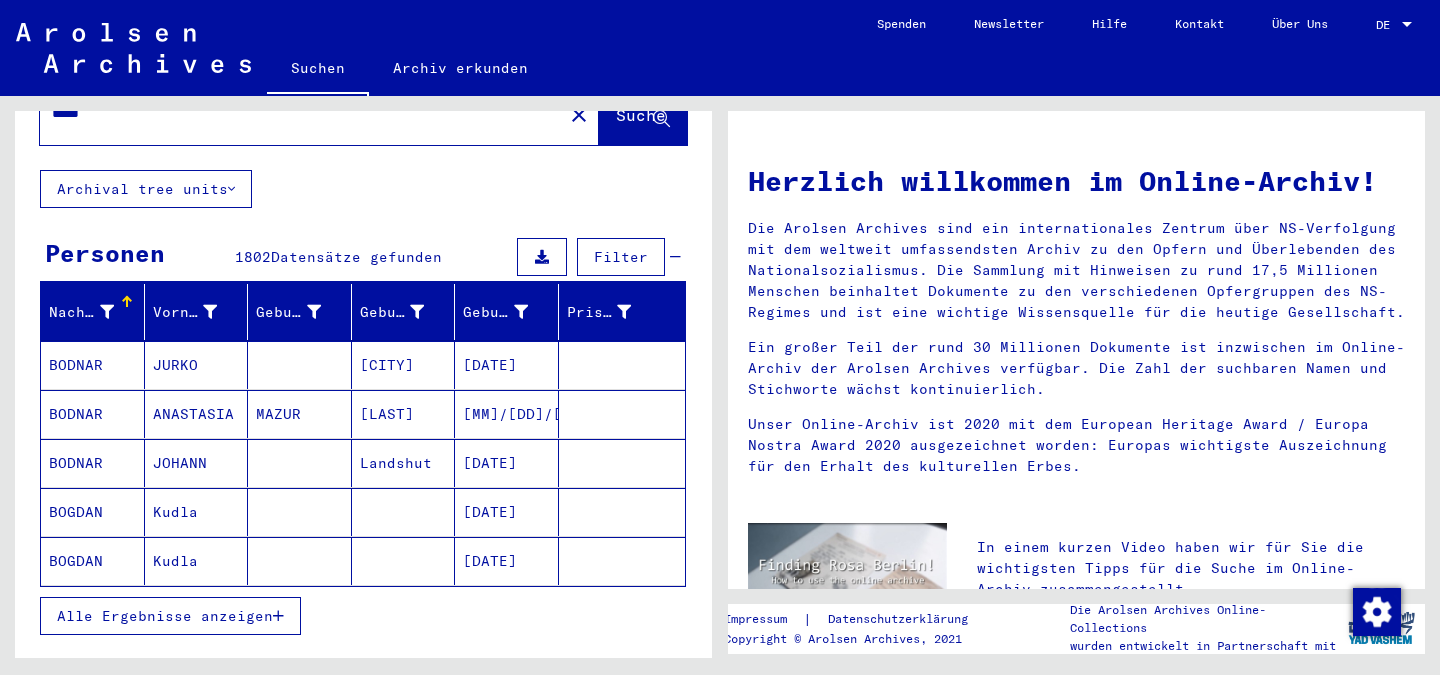 scroll, scrollTop: 0, scrollLeft: 0, axis: both 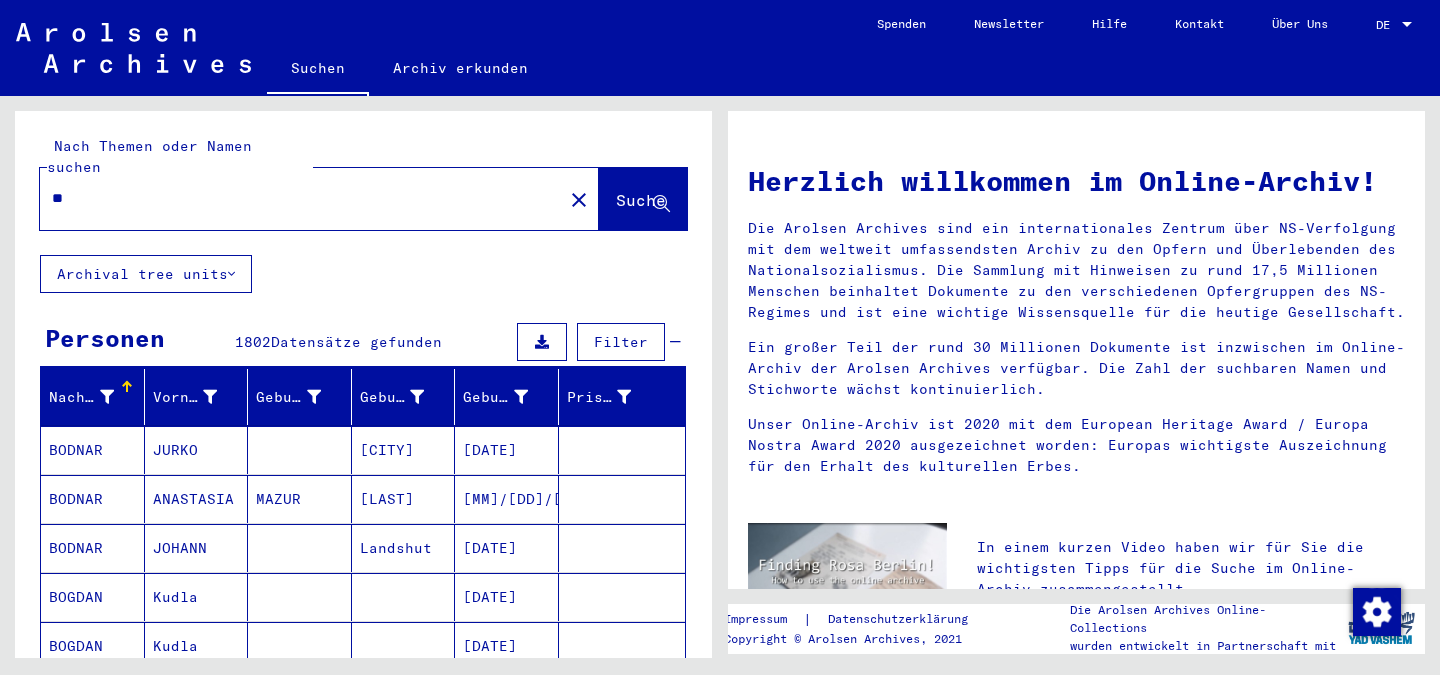type on "*" 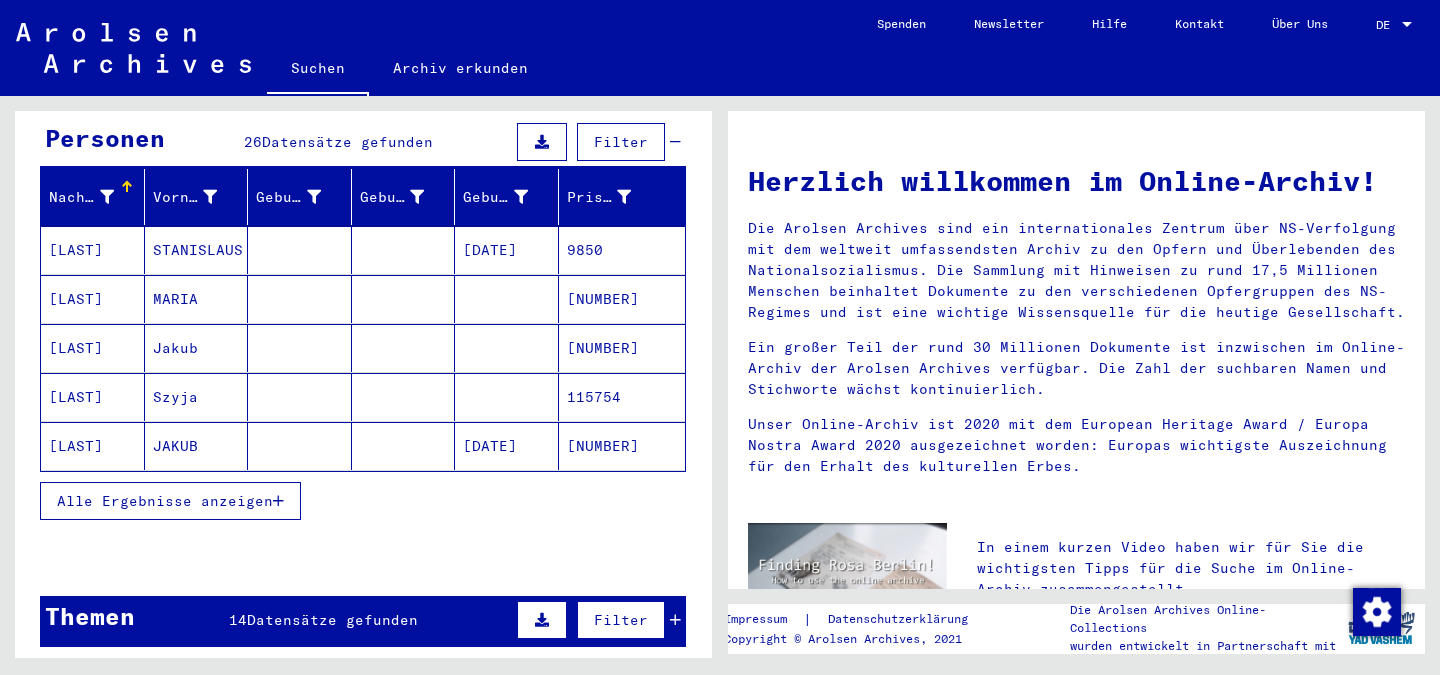 scroll, scrollTop: 202, scrollLeft: 0, axis: vertical 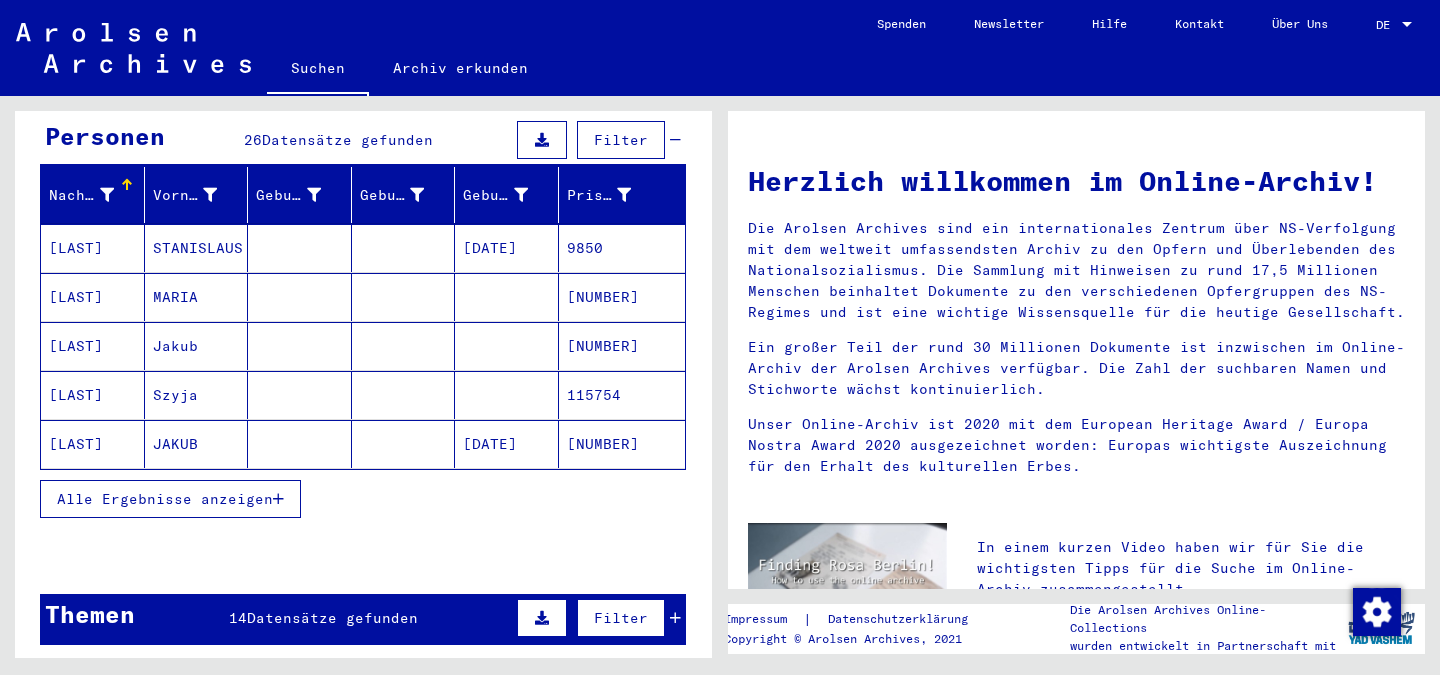 click at bounding box center (278, 499) 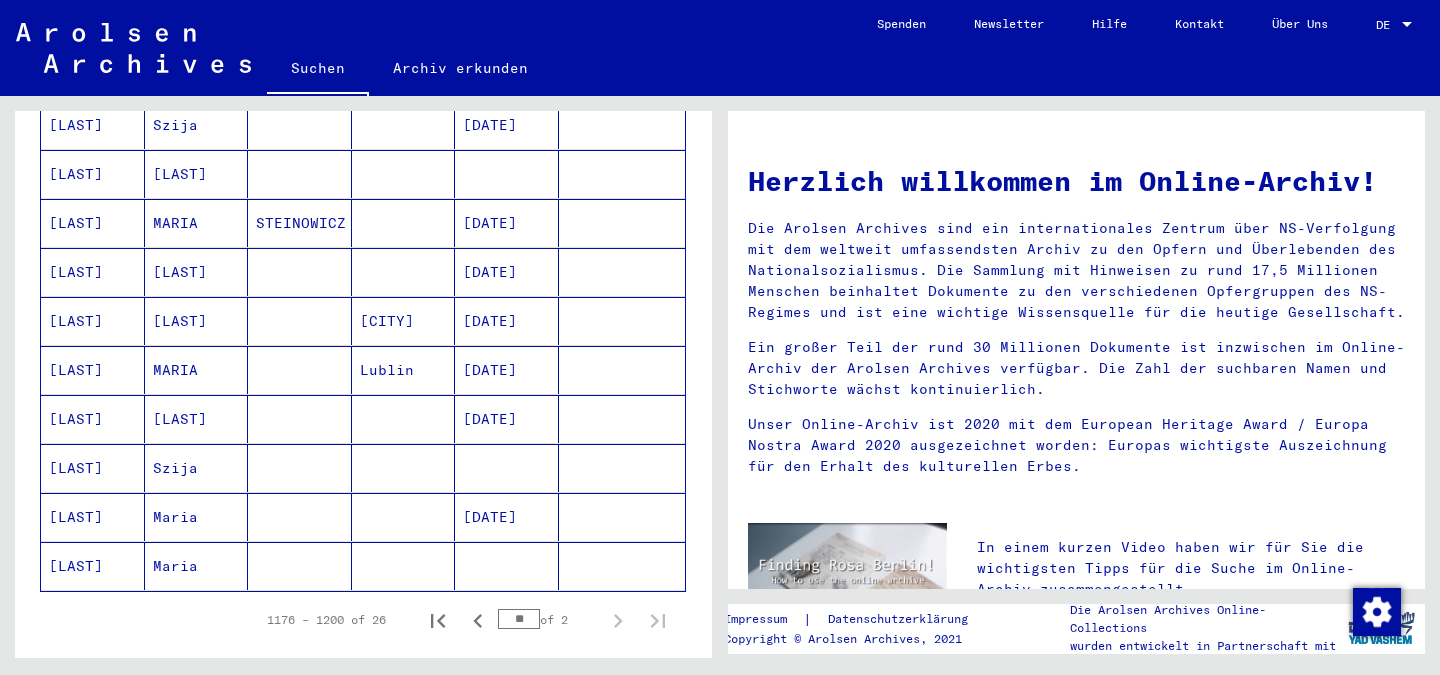 scroll, scrollTop: 0, scrollLeft: 0, axis: both 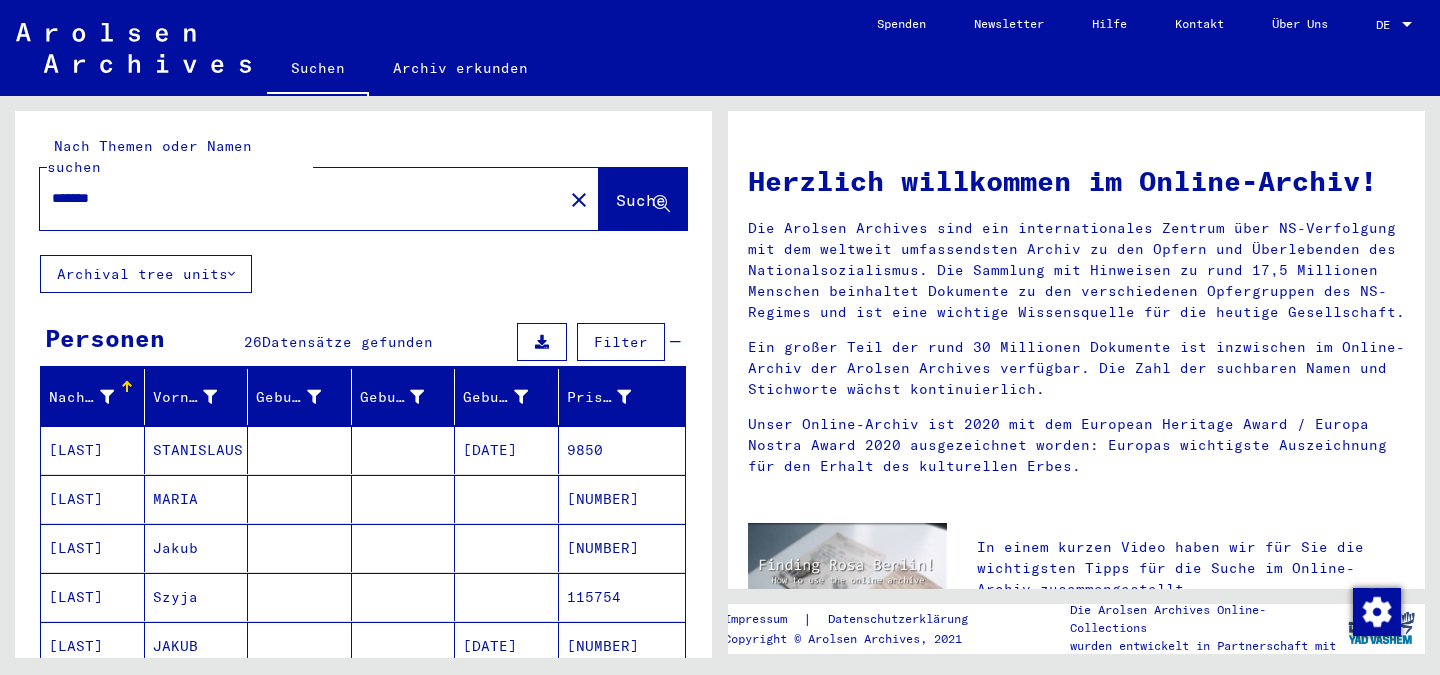 click on "*******" at bounding box center [295, 198] 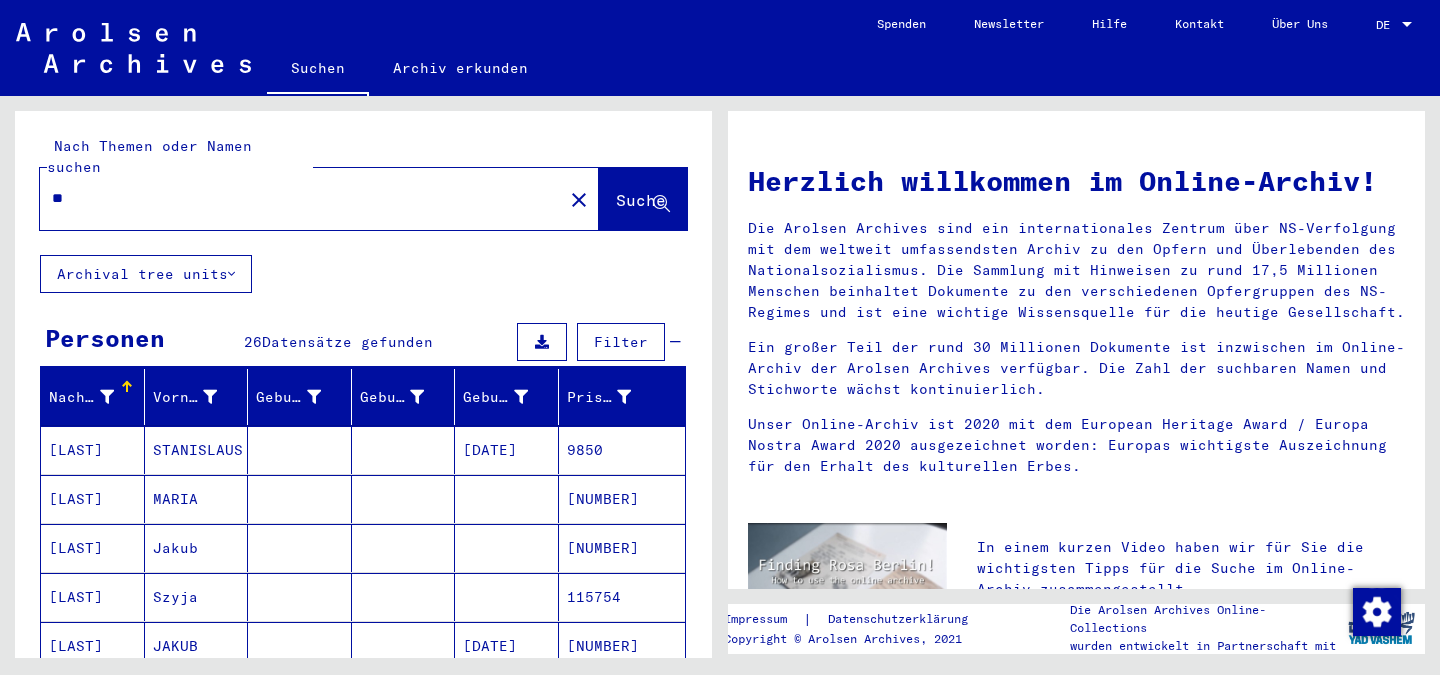 type on "*" 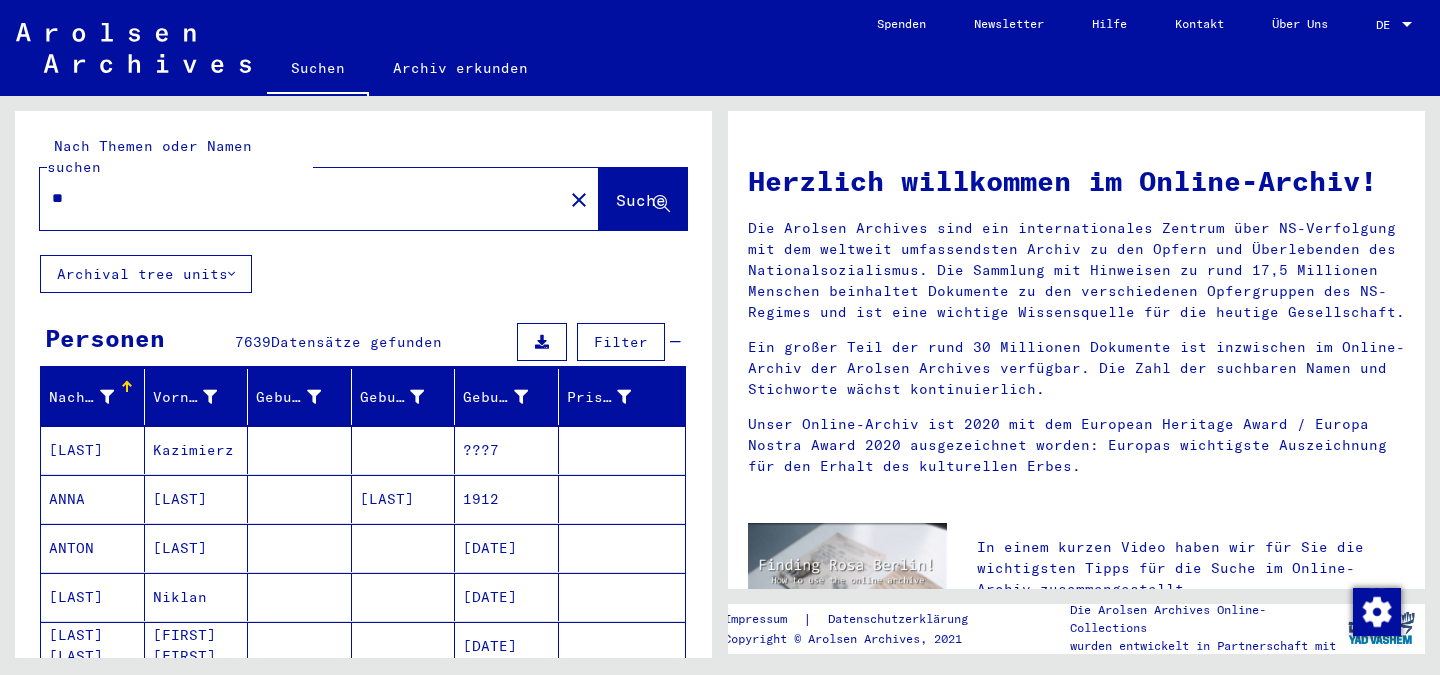 type on "*" 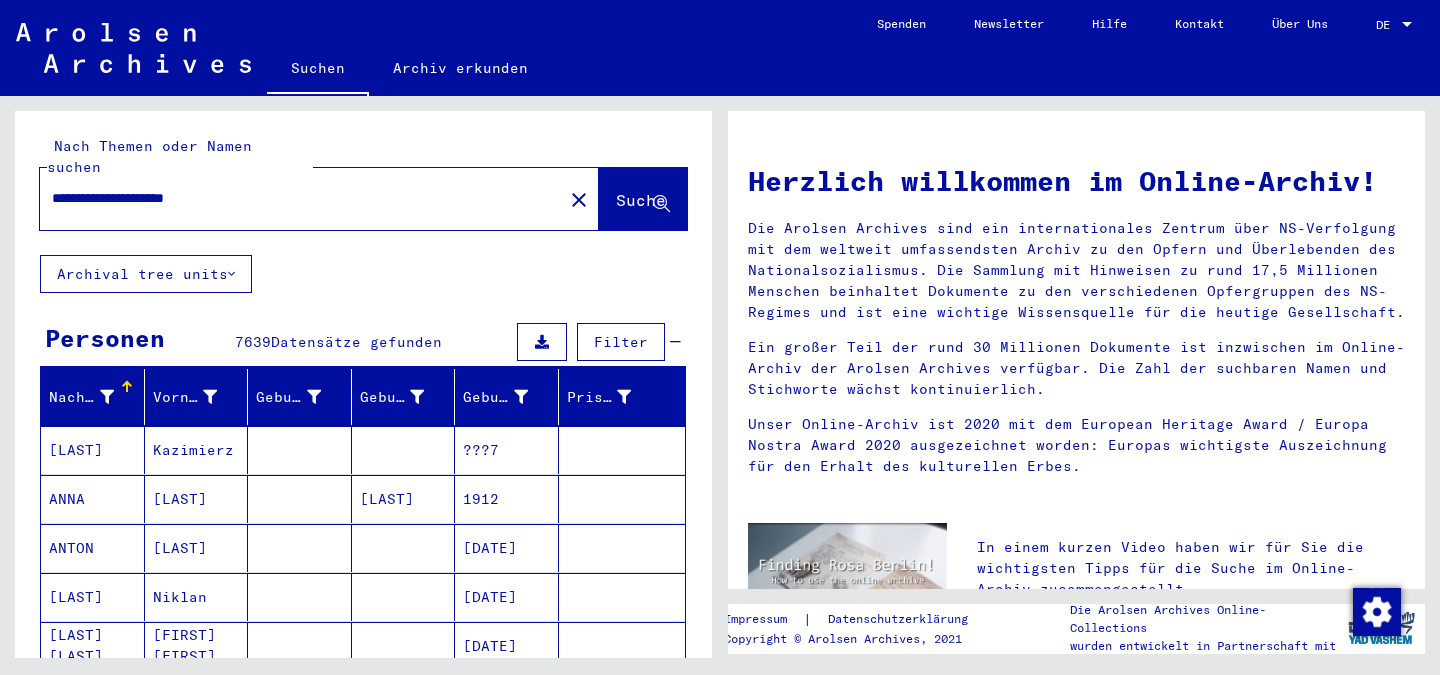 type on "**********" 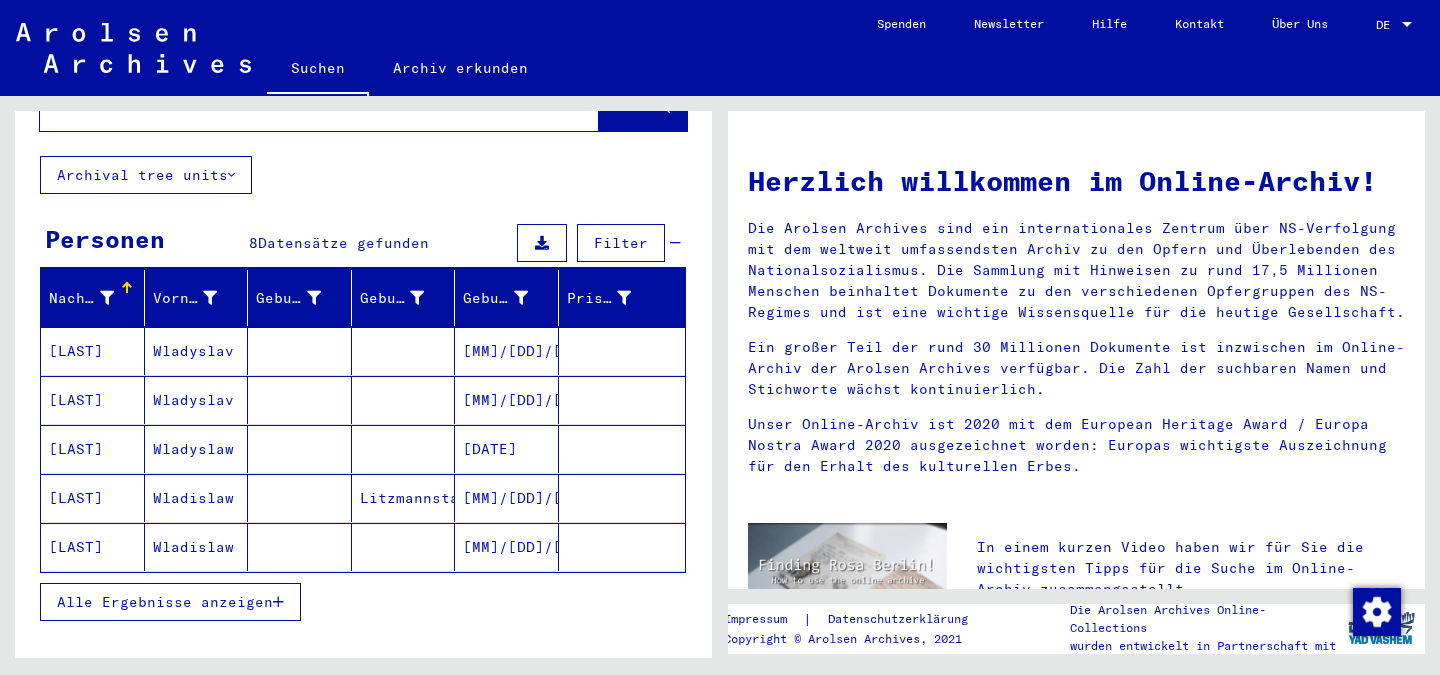 scroll, scrollTop: 100, scrollLeft: 0, axis: vertical 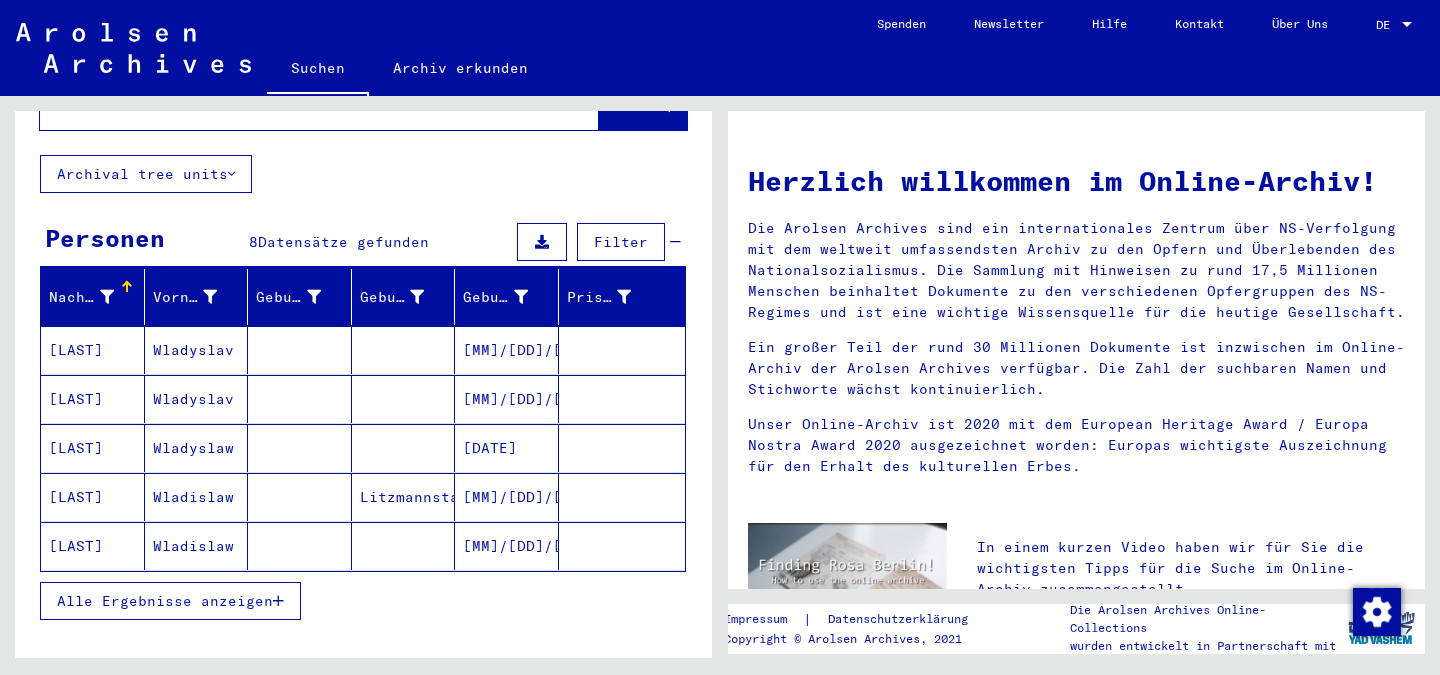 click on "Alle Ergebnisse anzeigen" at bounding box center (165, 601) 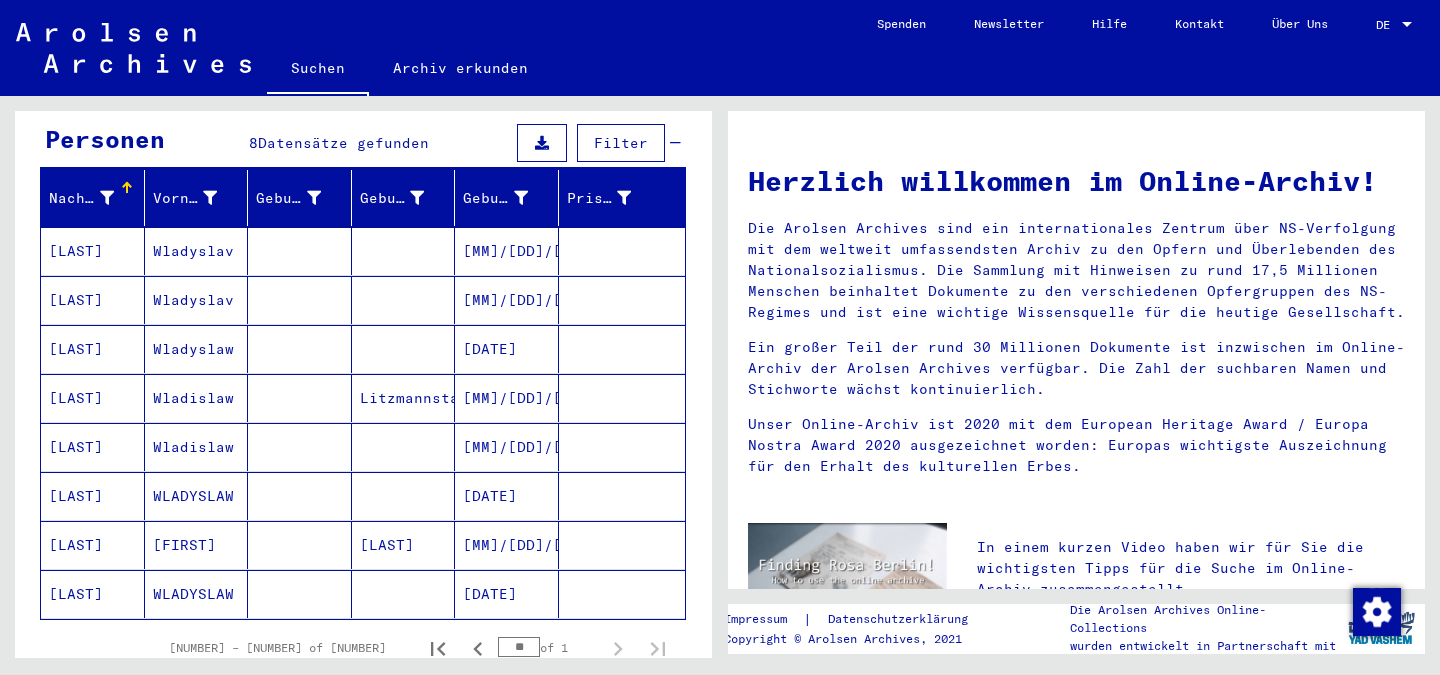 scroll, scrollTop: 222, scrollLeft: 0, axis: vertical 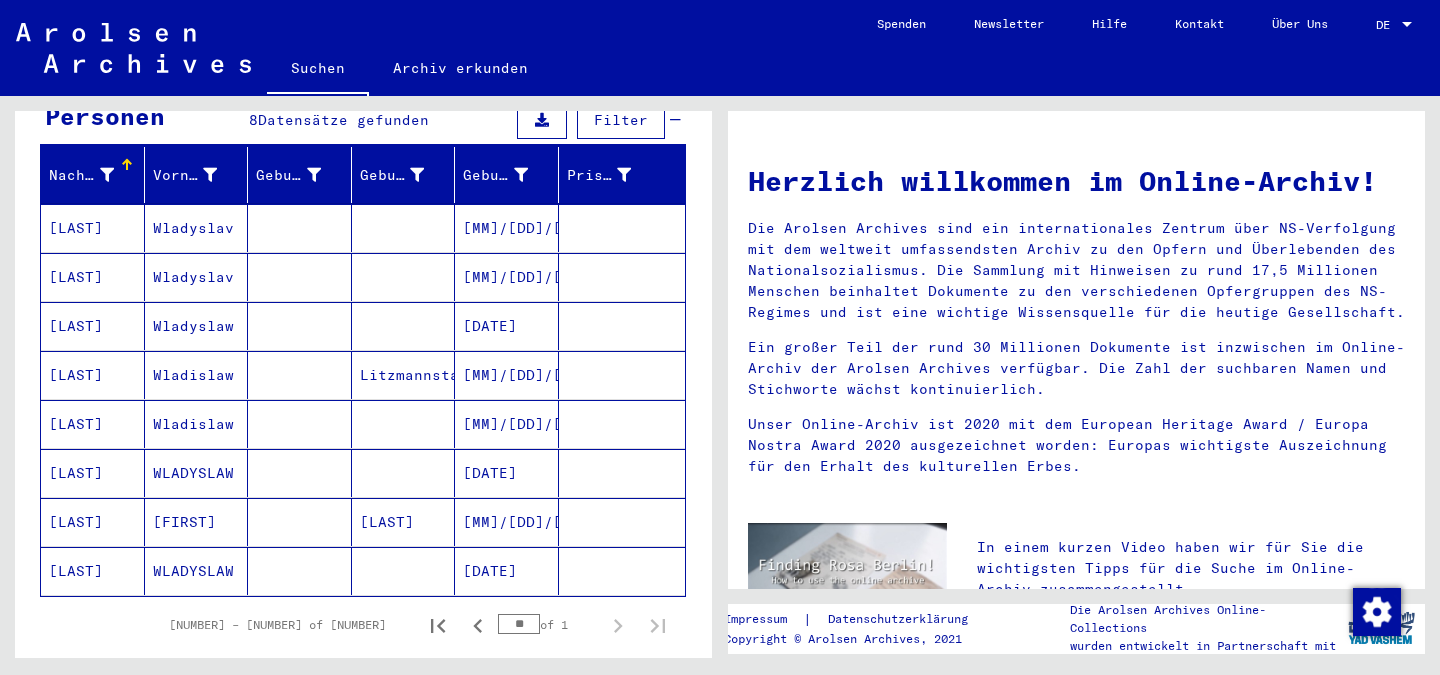click on "[LAST]" 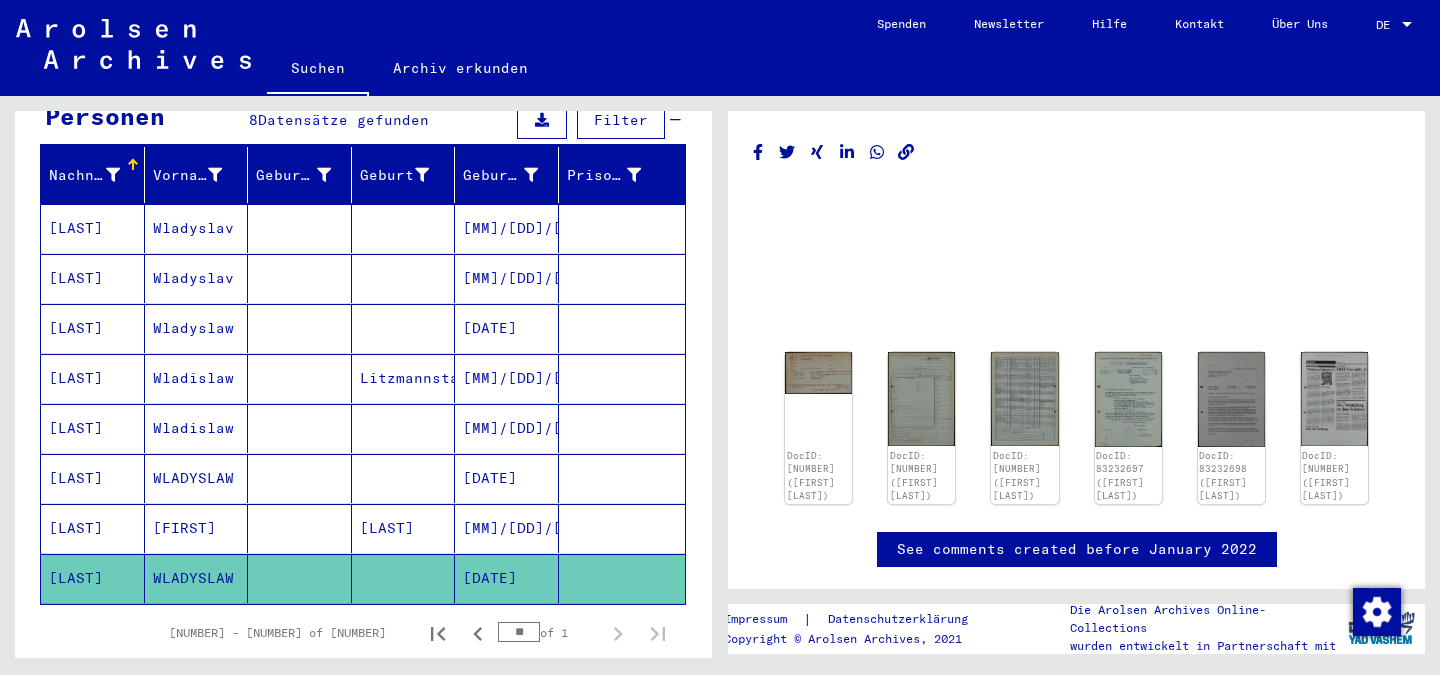 scroll, scrollTop: 0, scrollLeft: 0, axis: both 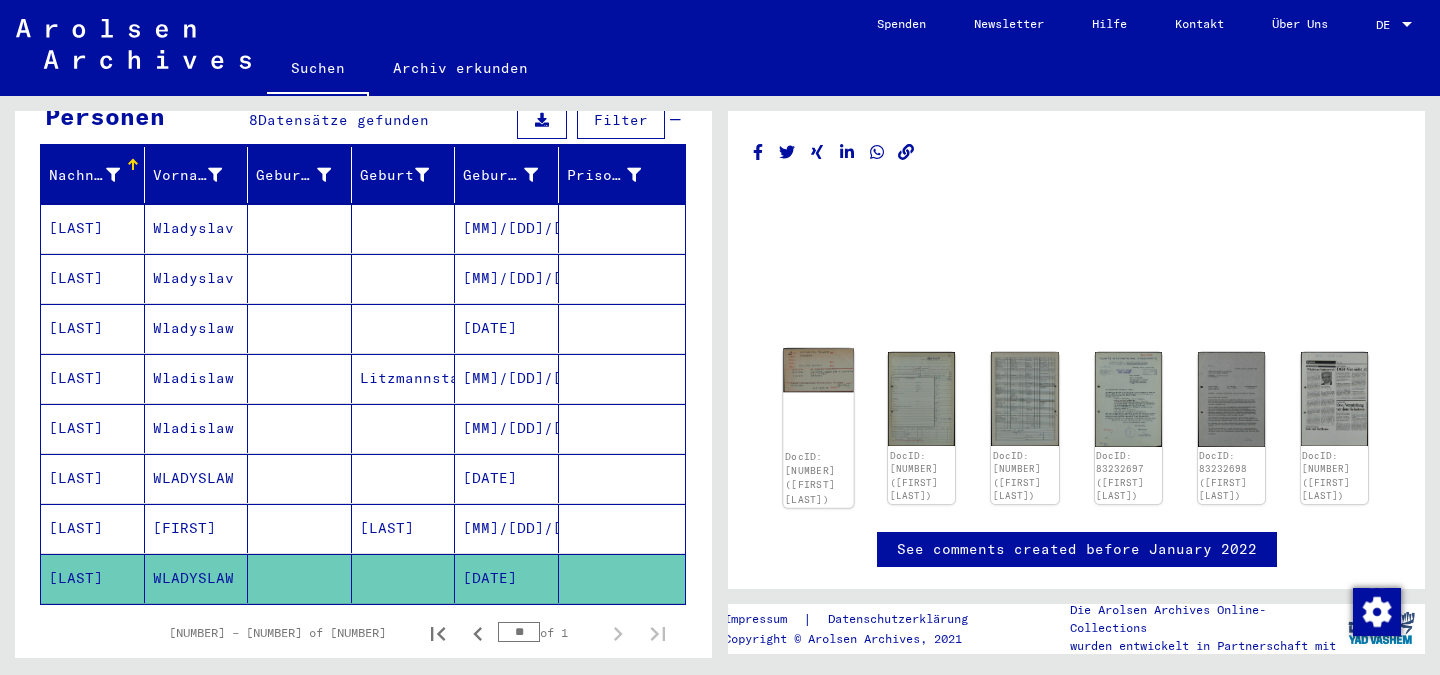 click 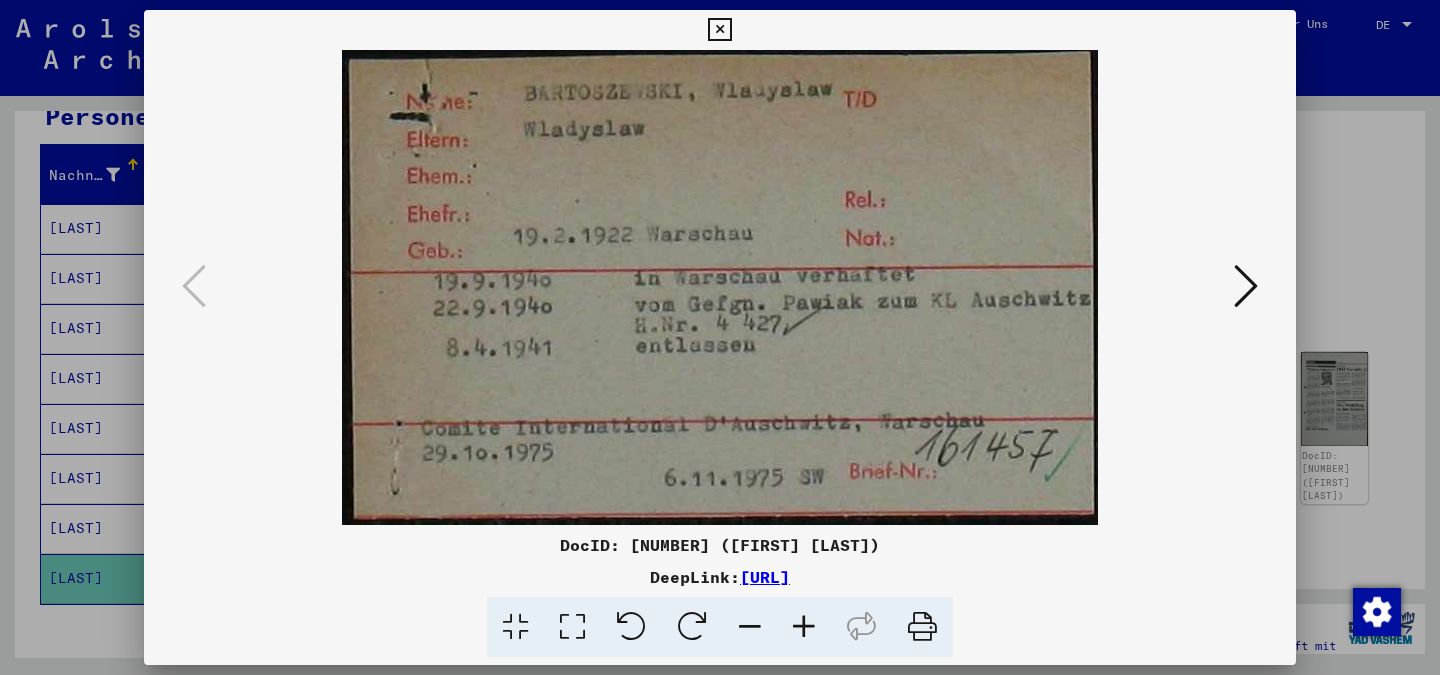 click at bounding box center (1246, 286) 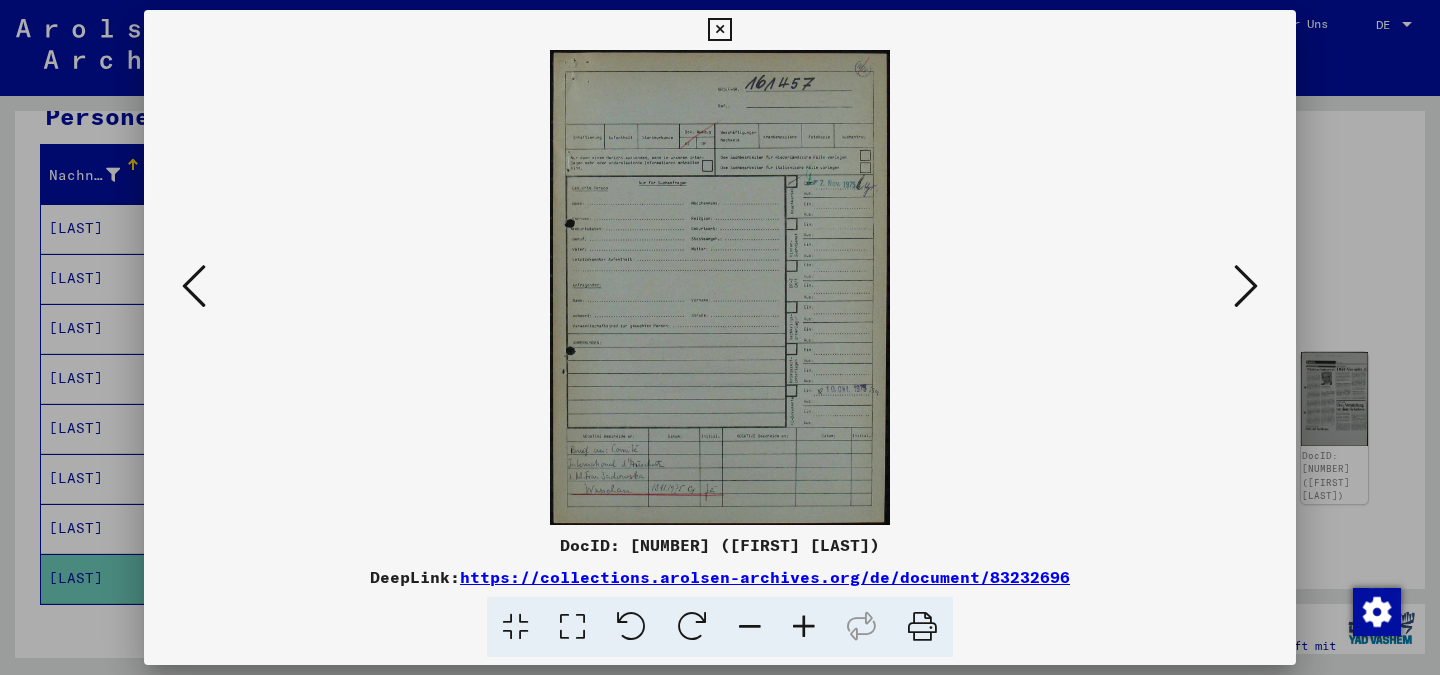 click at bounding box center (1246, 286) 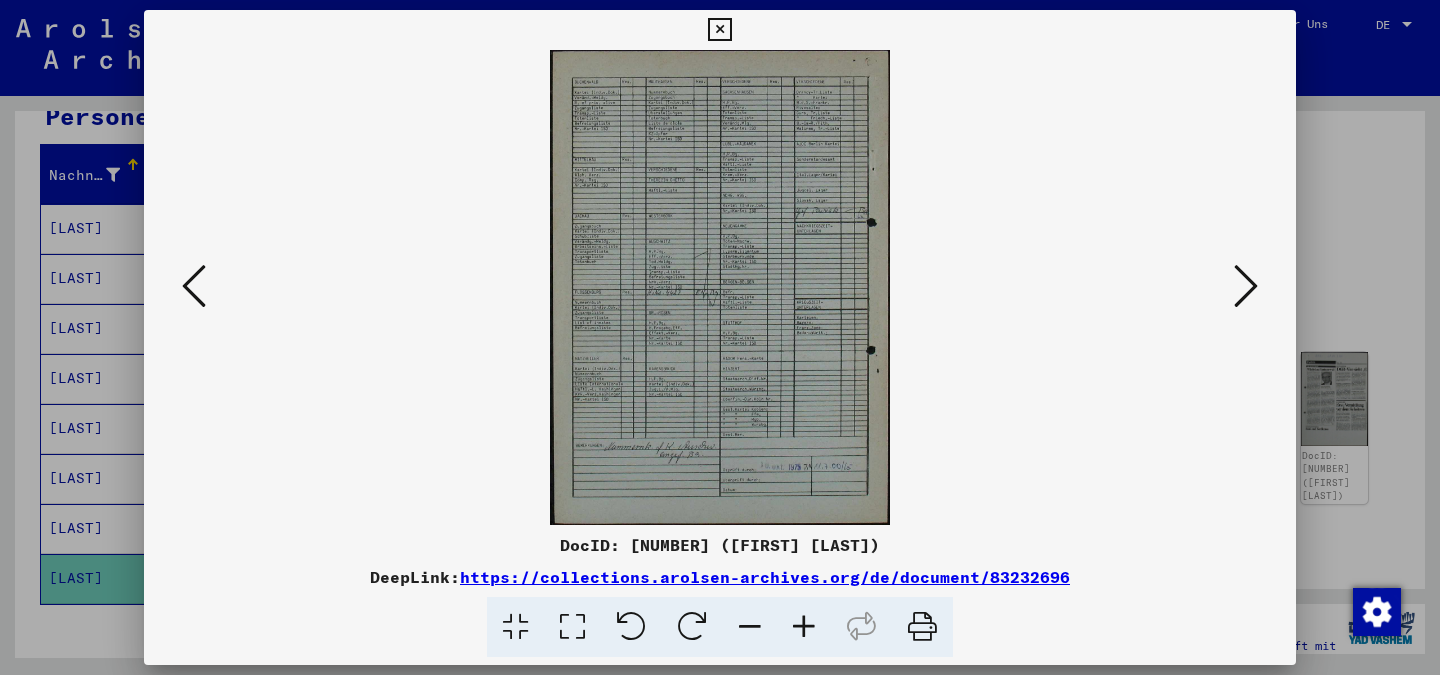 click at bounding box center [1246, 286] 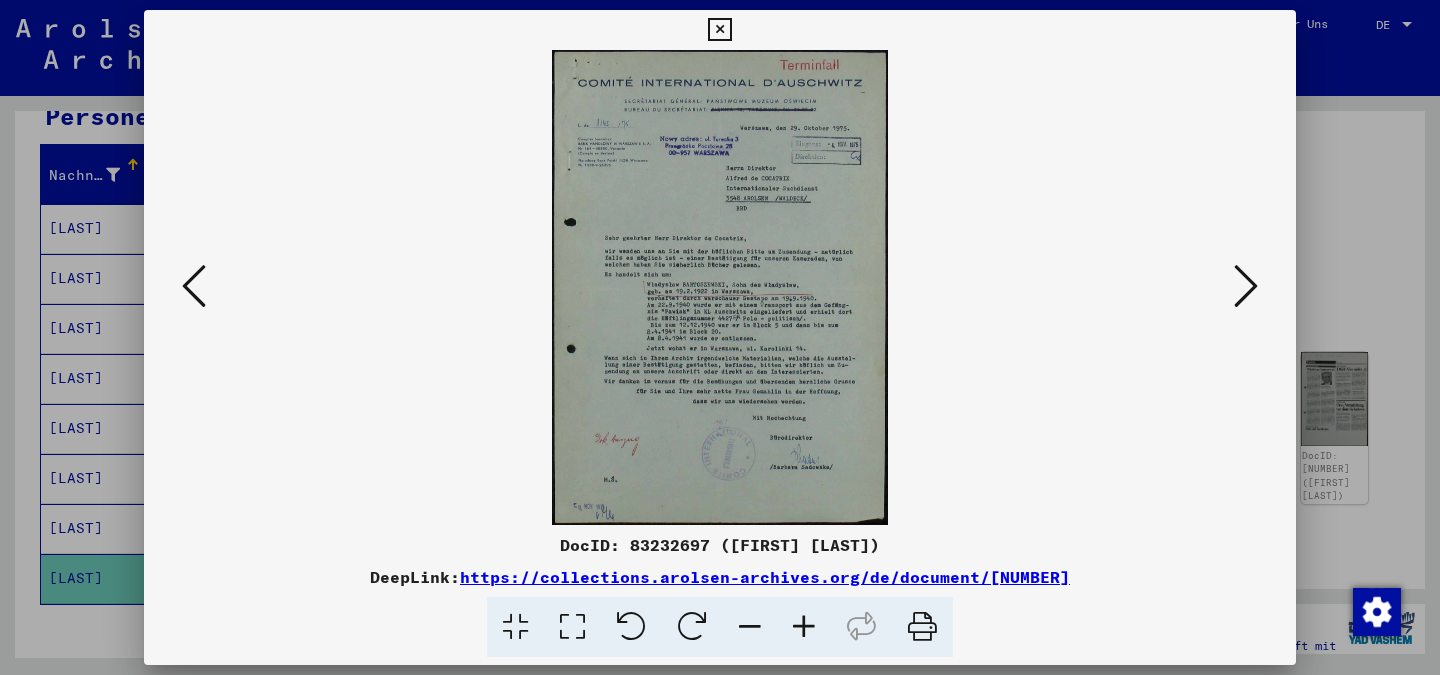 click at bounding box center [1246, 286] 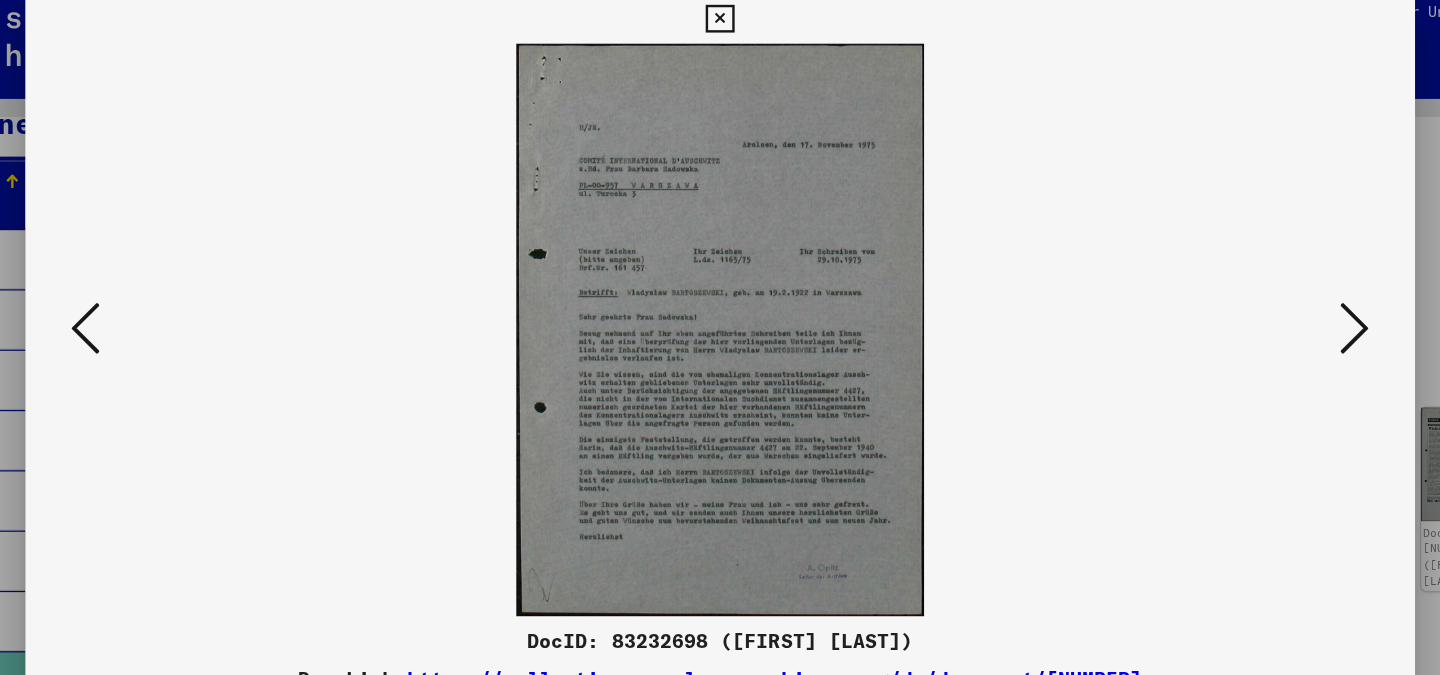 click at bounding box center [194, 286] 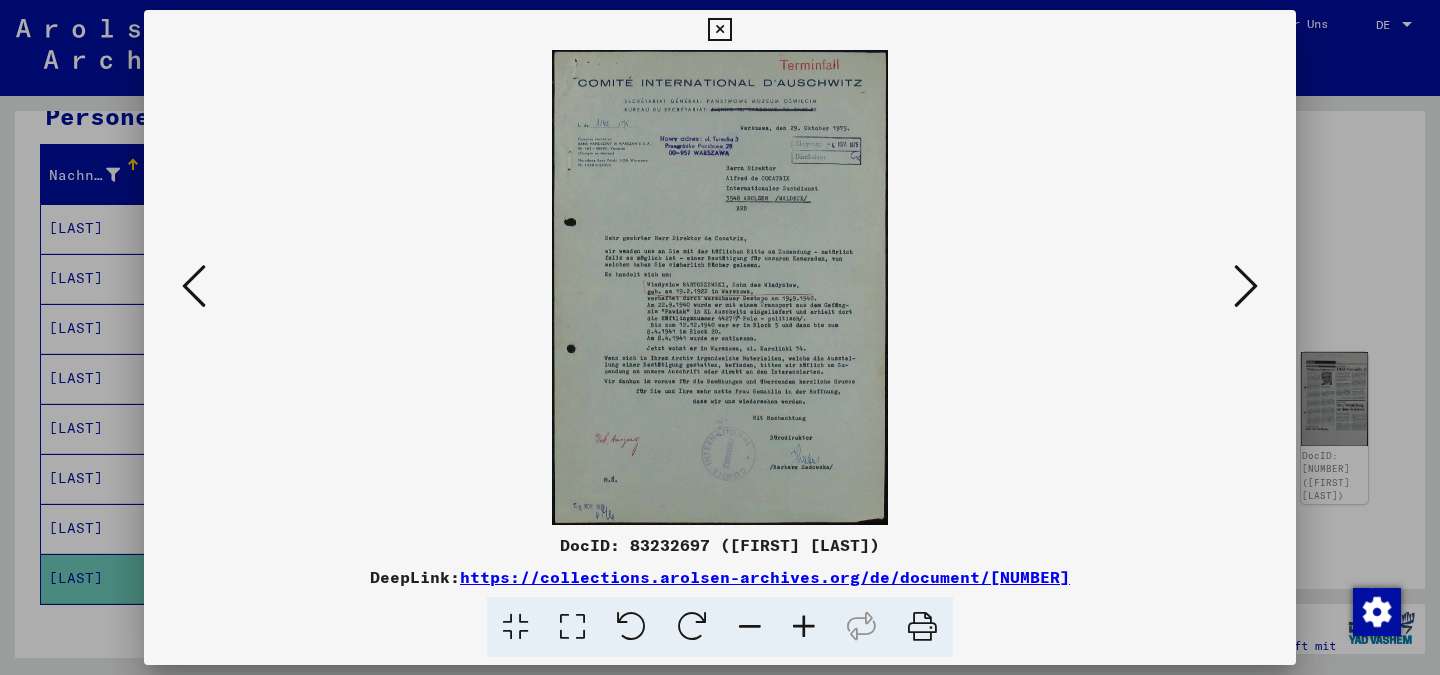 click at bounding box center (1246, 286) 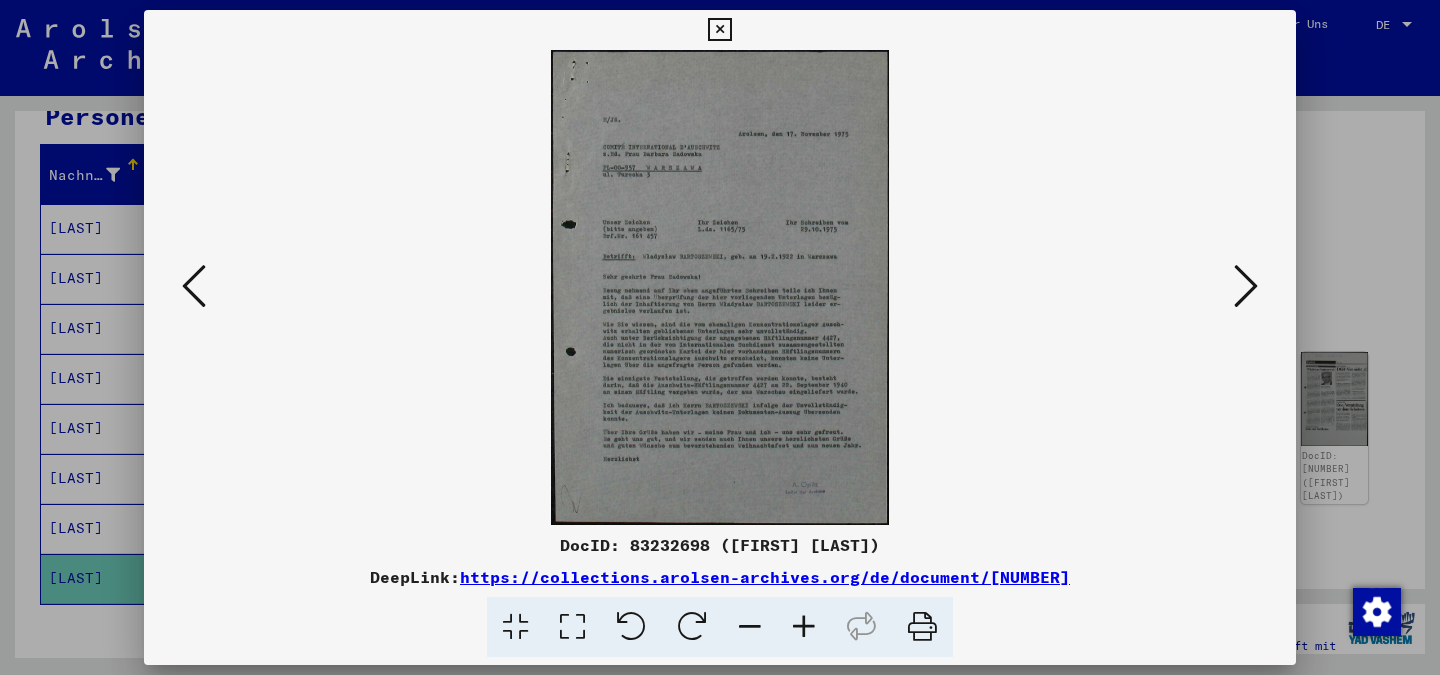 click at bounding box center [719, 30] 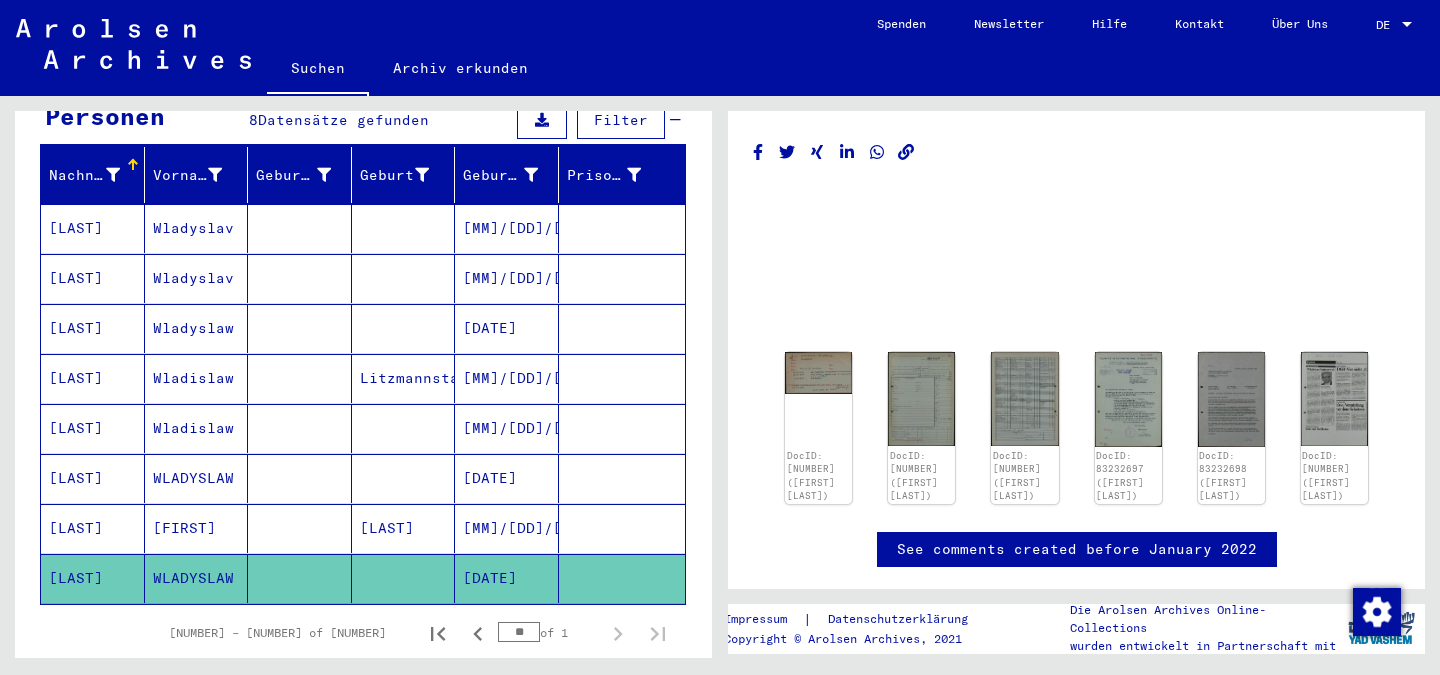 scroll, scrollTop: 0, scrollLeft: 0, axis: both 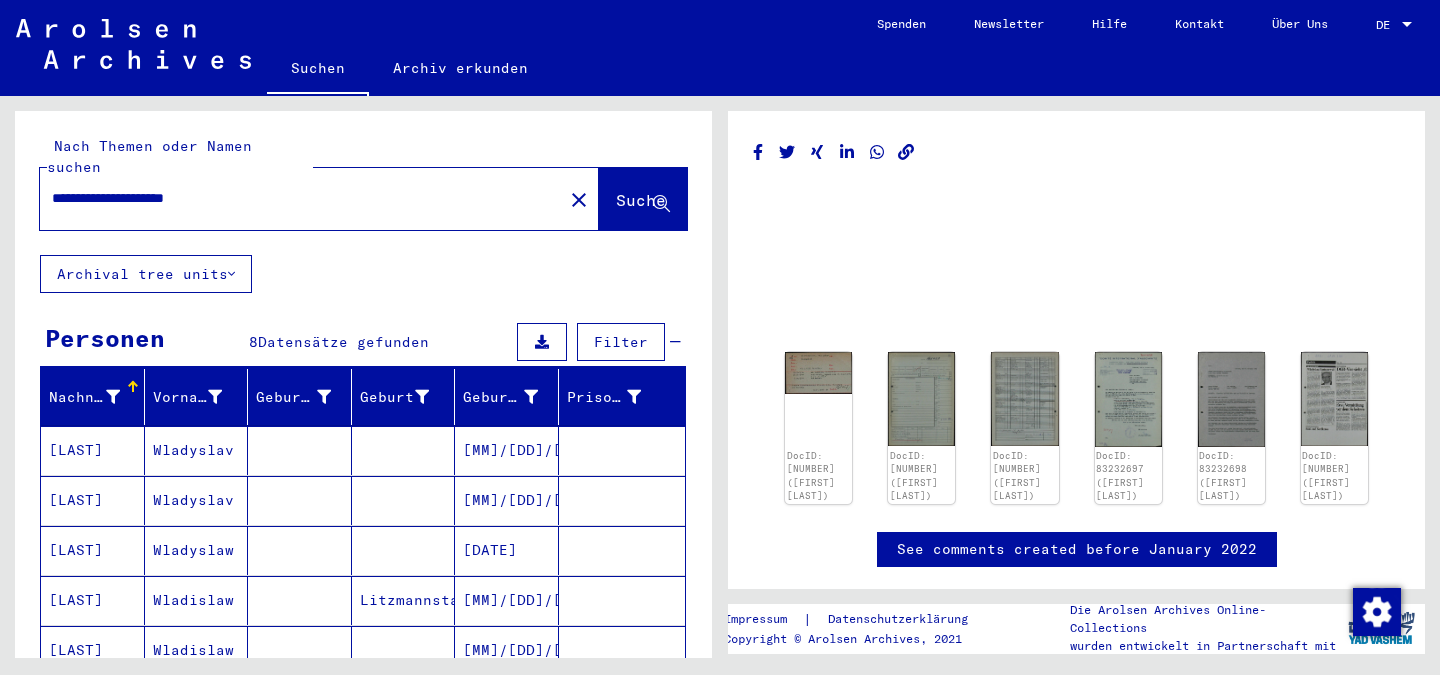 click on "close" 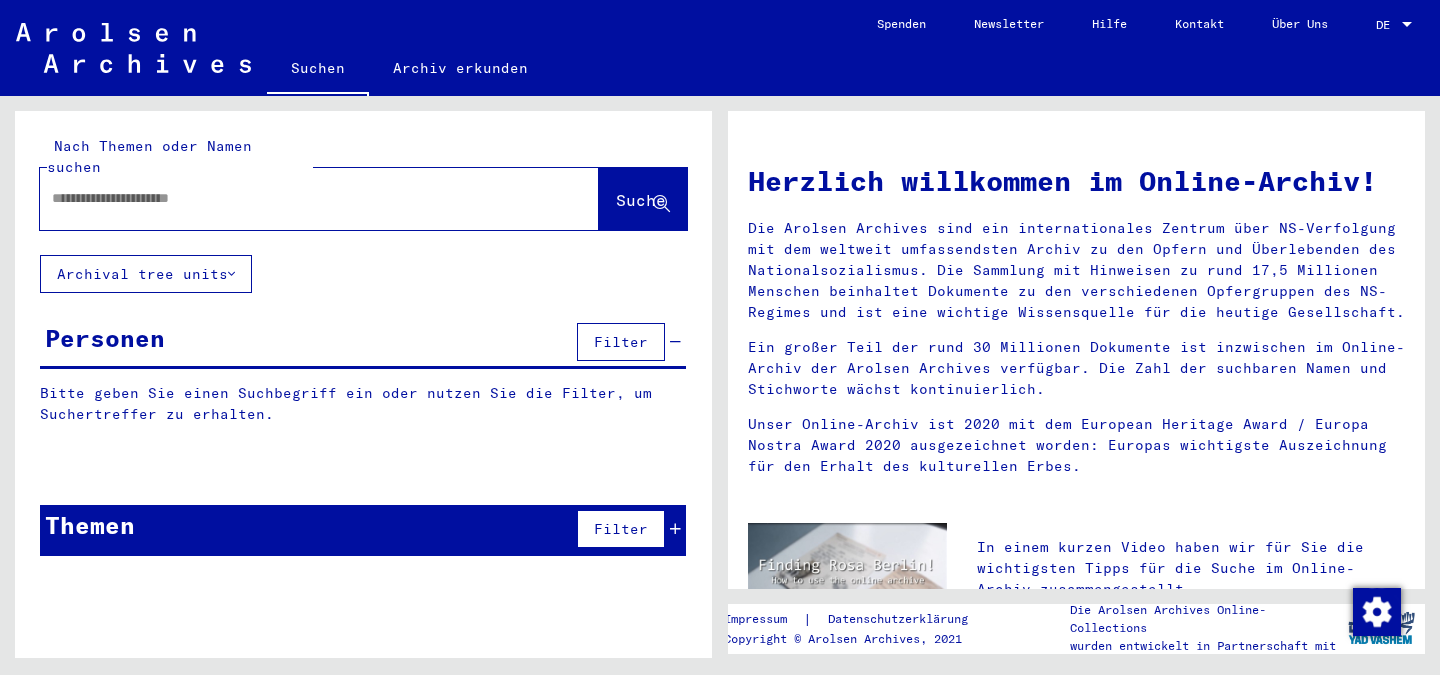 click at bounding box center (295, 198) 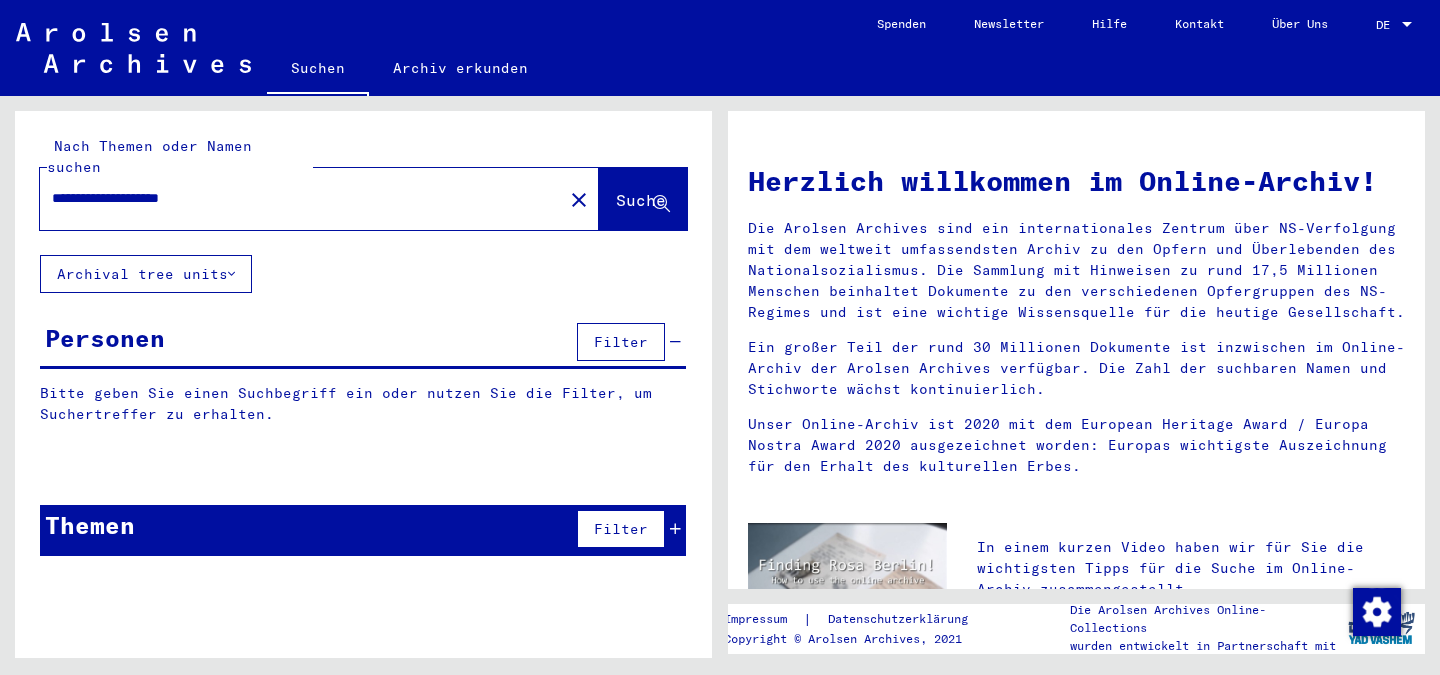 click on "Suche" 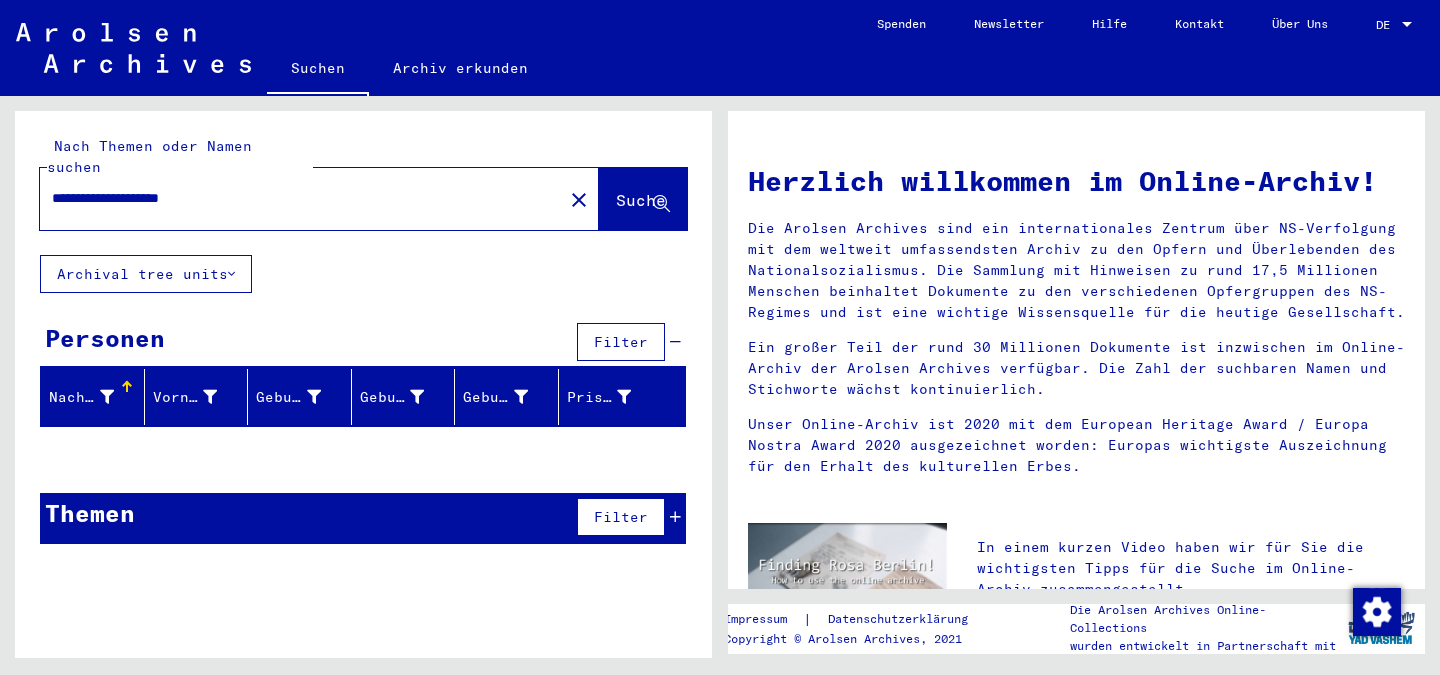 click on "**********" at bounding box center [295, 198] 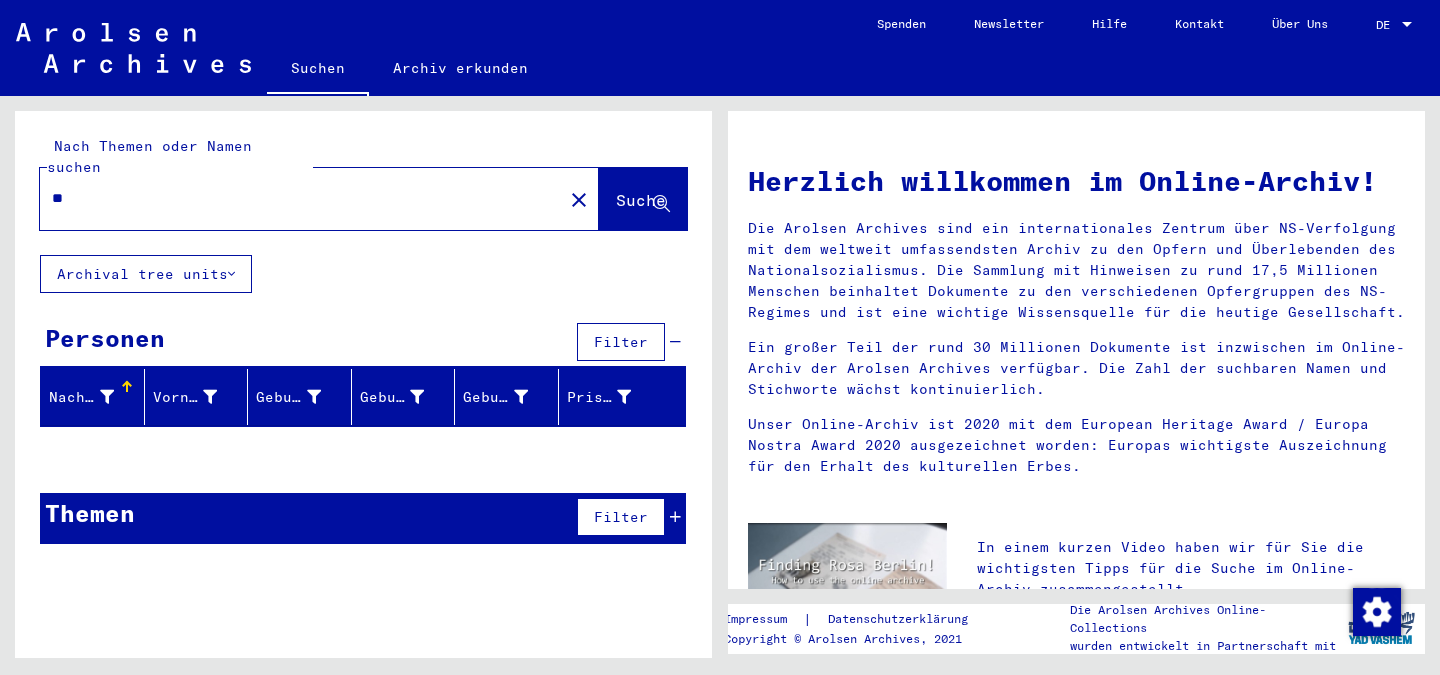 type on "*" 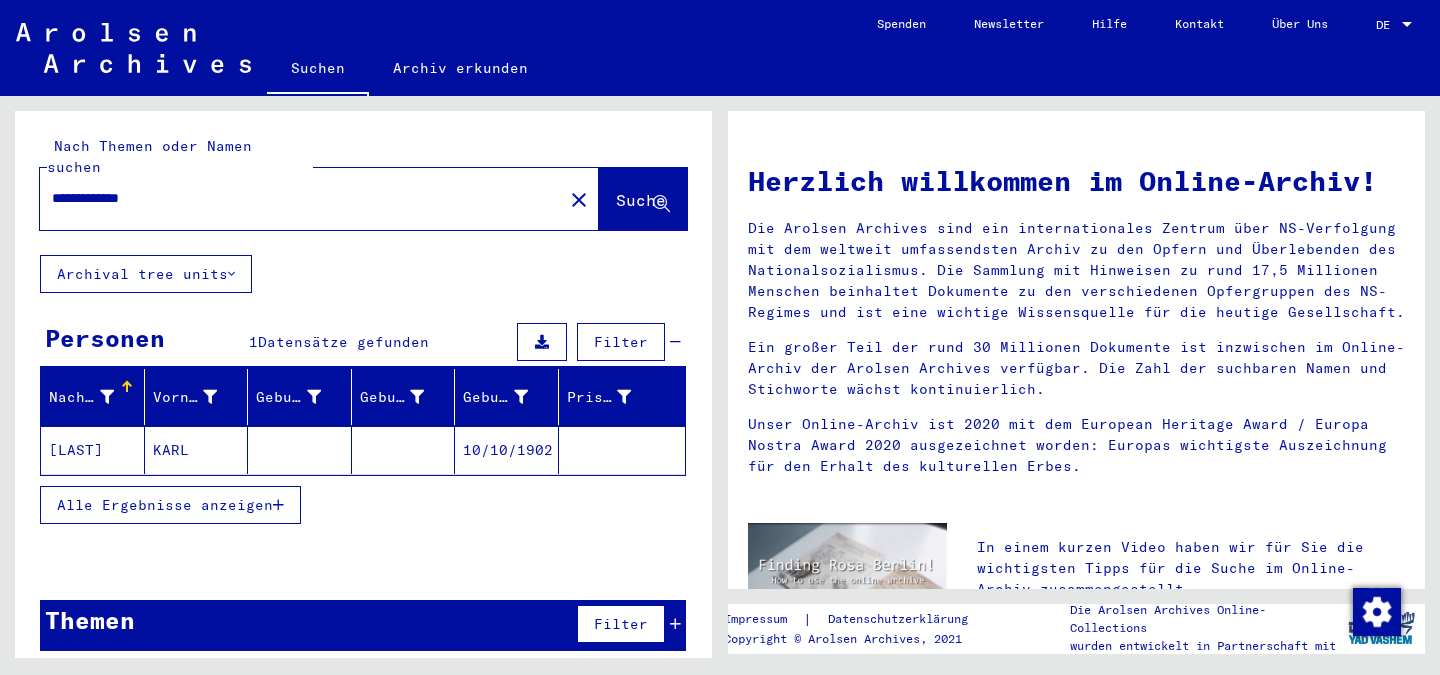 click on "10/10/1902" 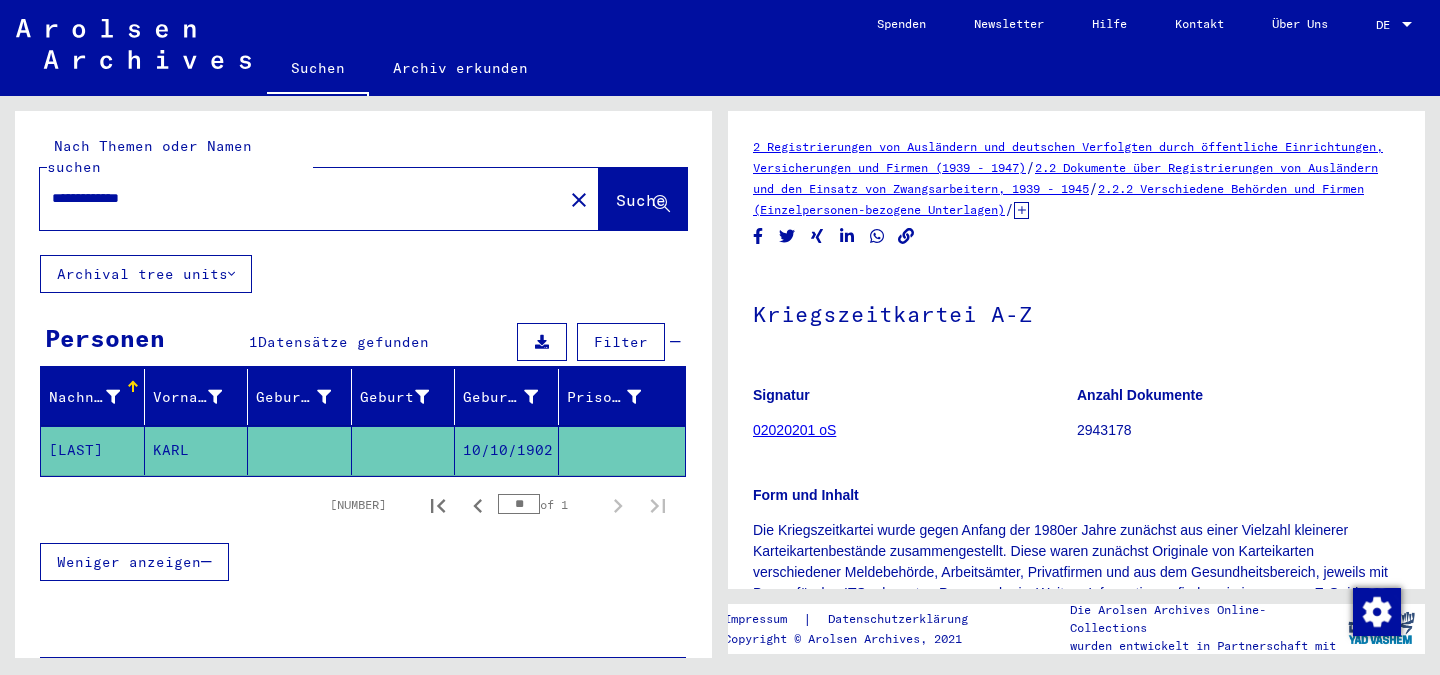scroll, scrollTop: 0, scrollLeft: 0, axis: both 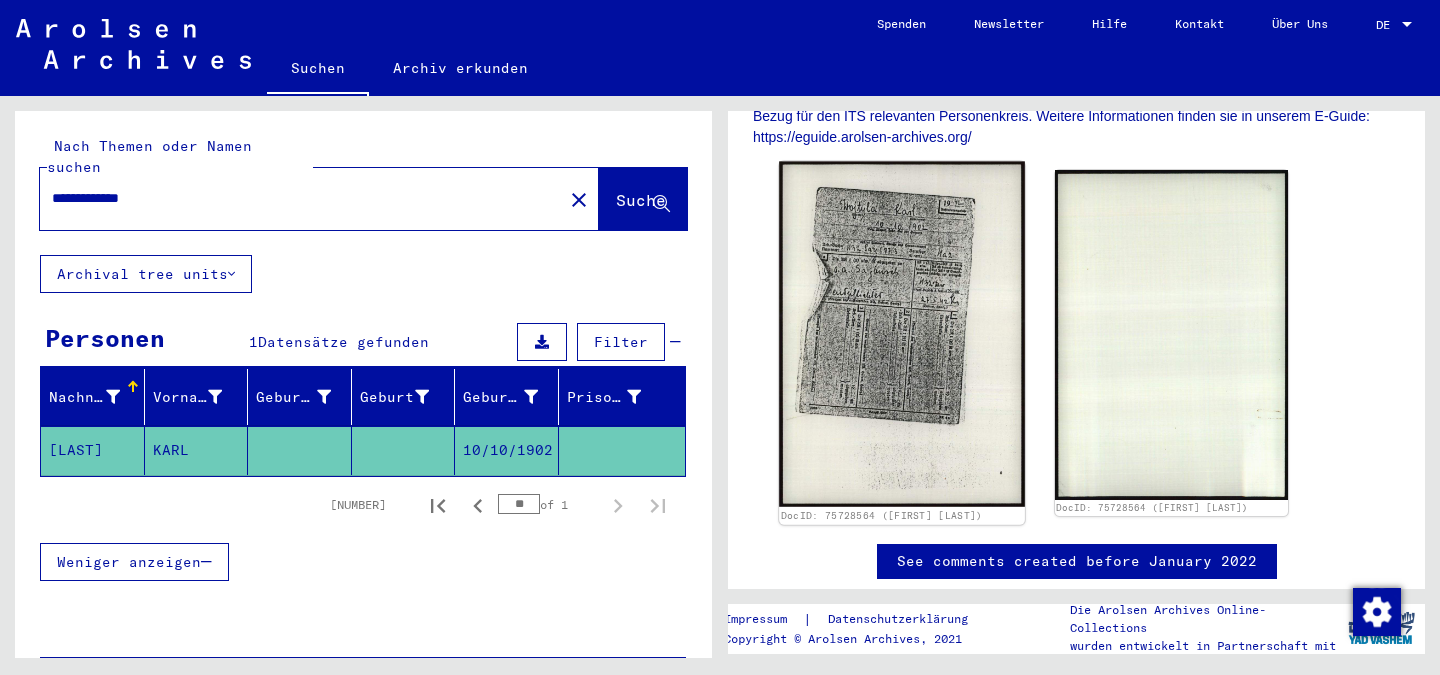 click 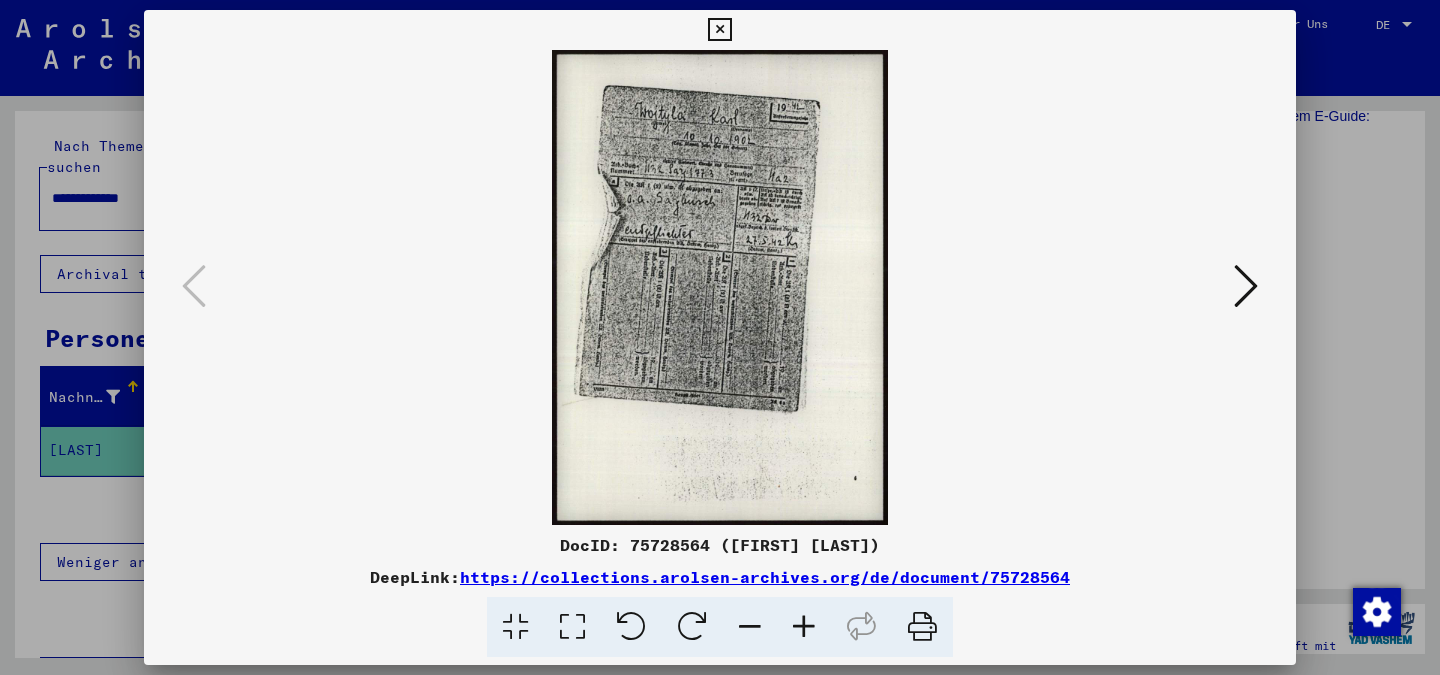 click at bounding box center [719, 30] 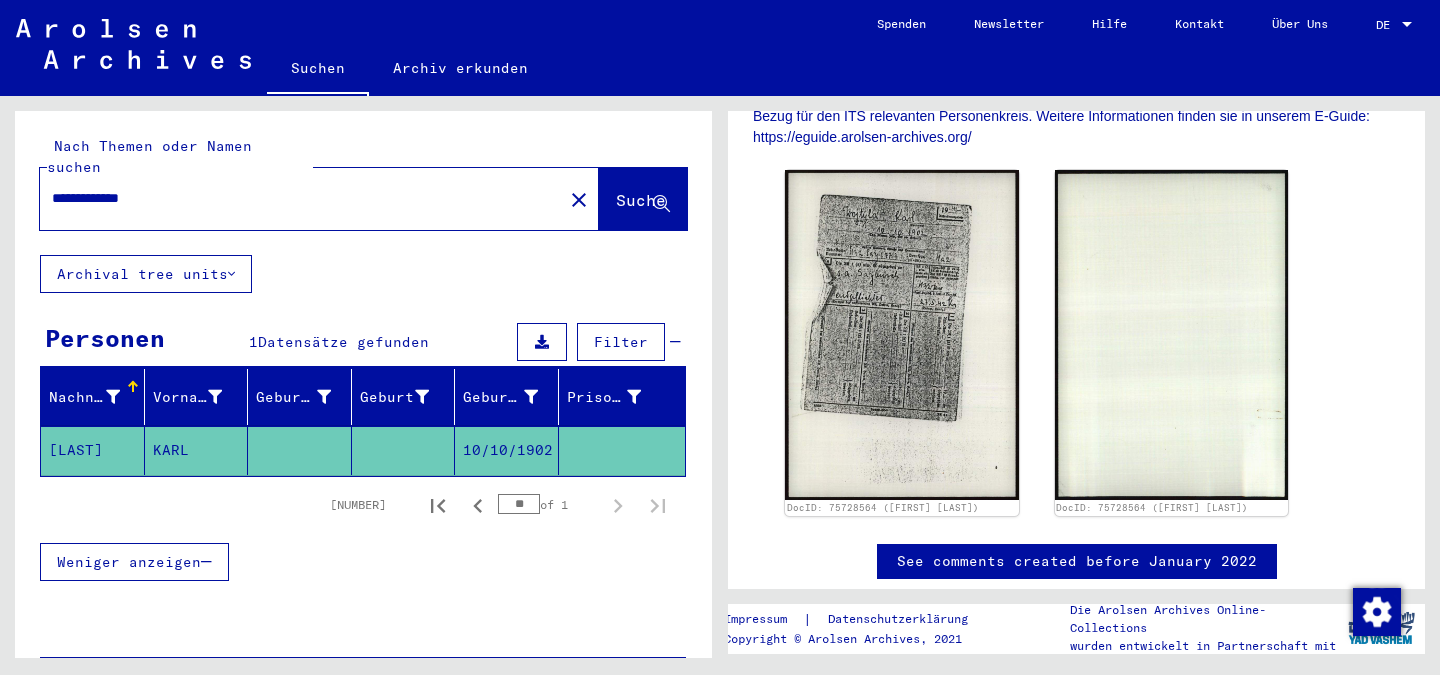 click on "**********" at bounding box center [301, 198] 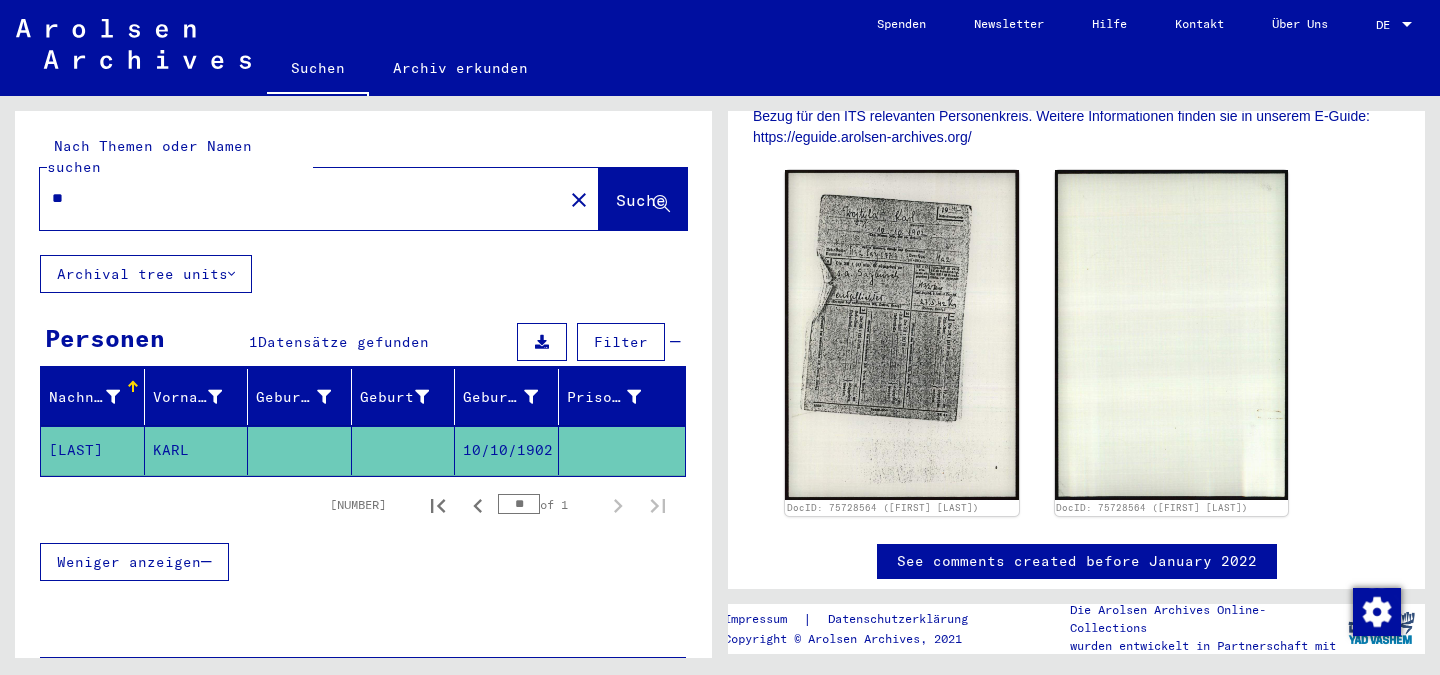type on "*" 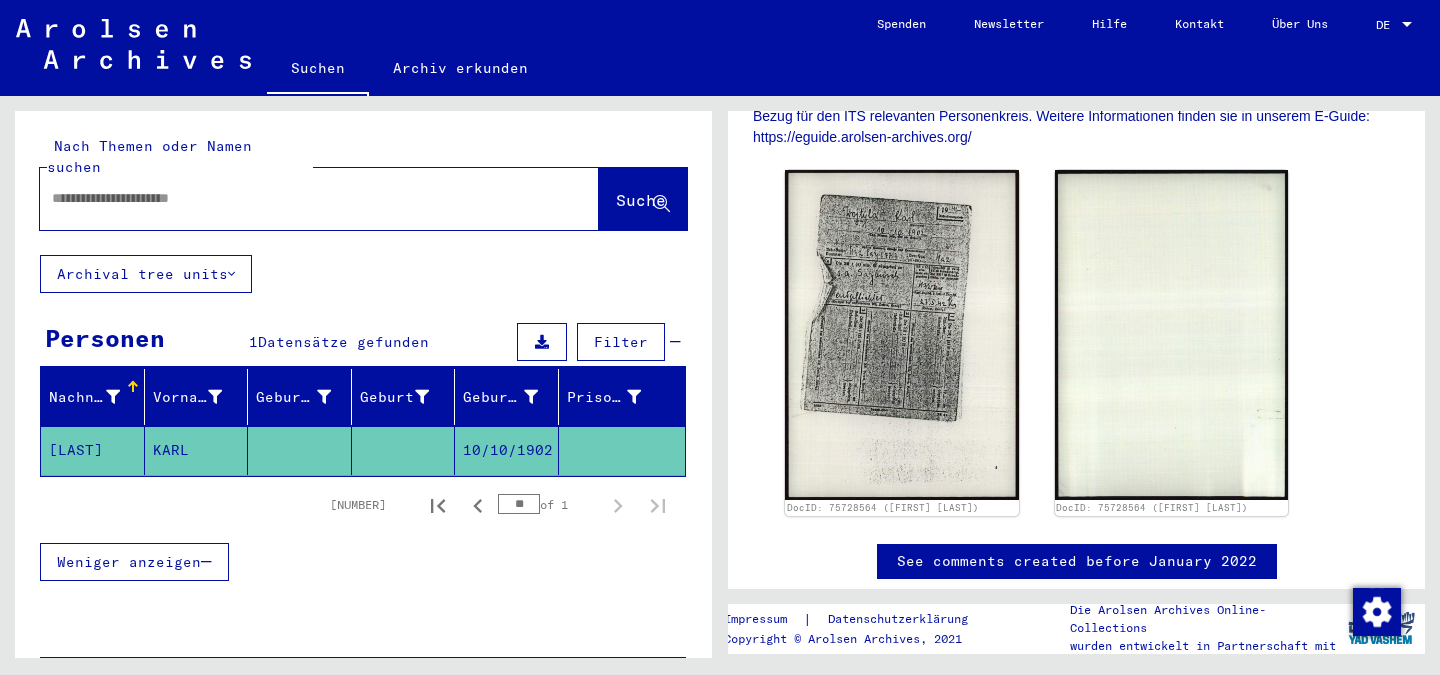 type 